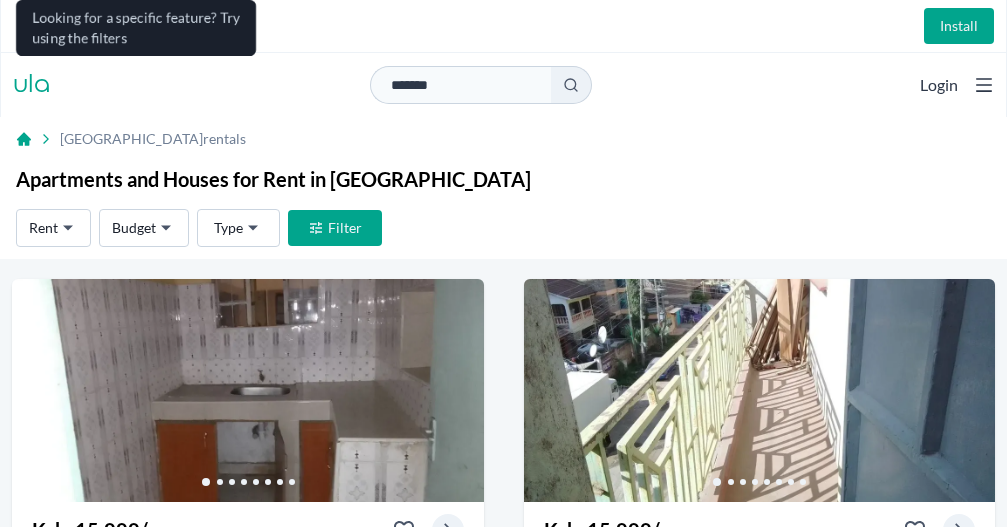 scroll, scrollTop: 0, scrollLeft: 0, axis: both 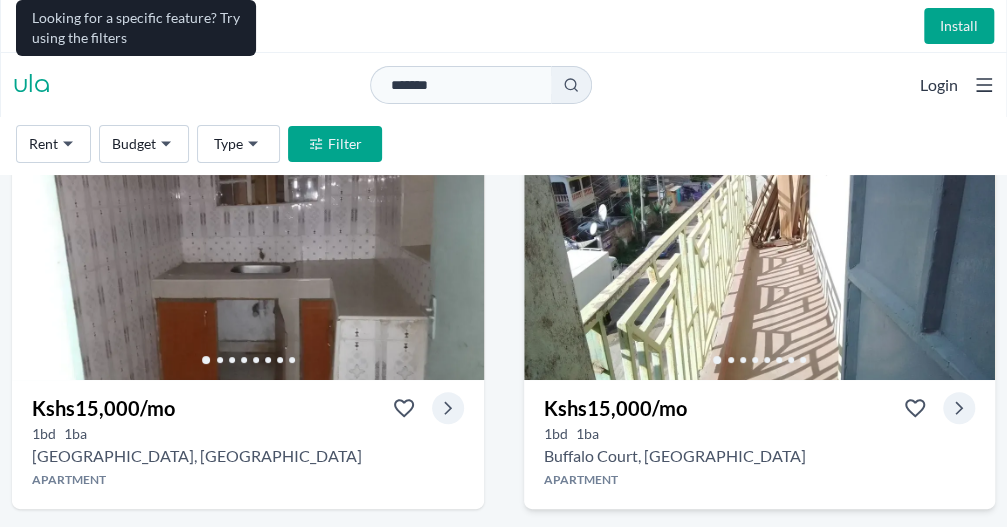 click at bounding box center [760, 268] 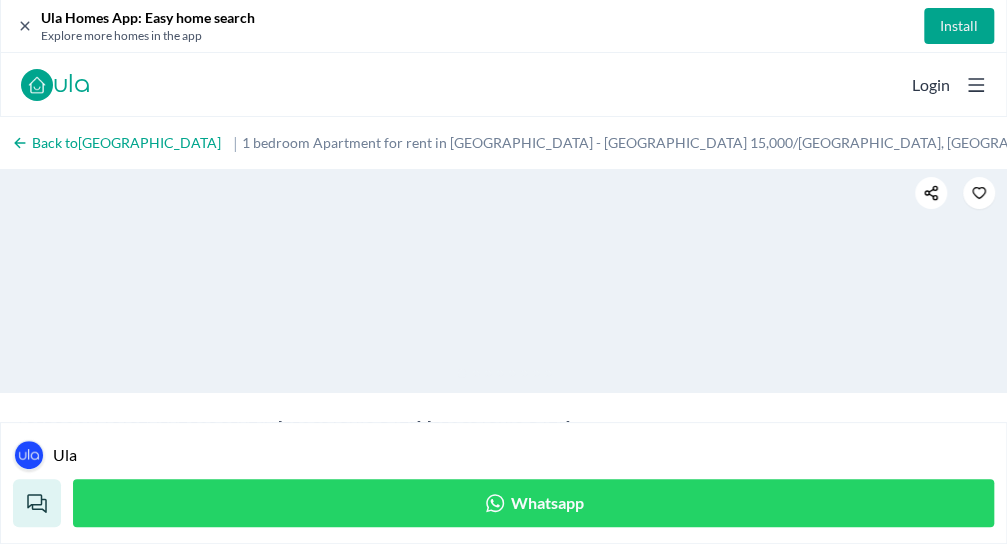 click at bounding box center (0, 0) 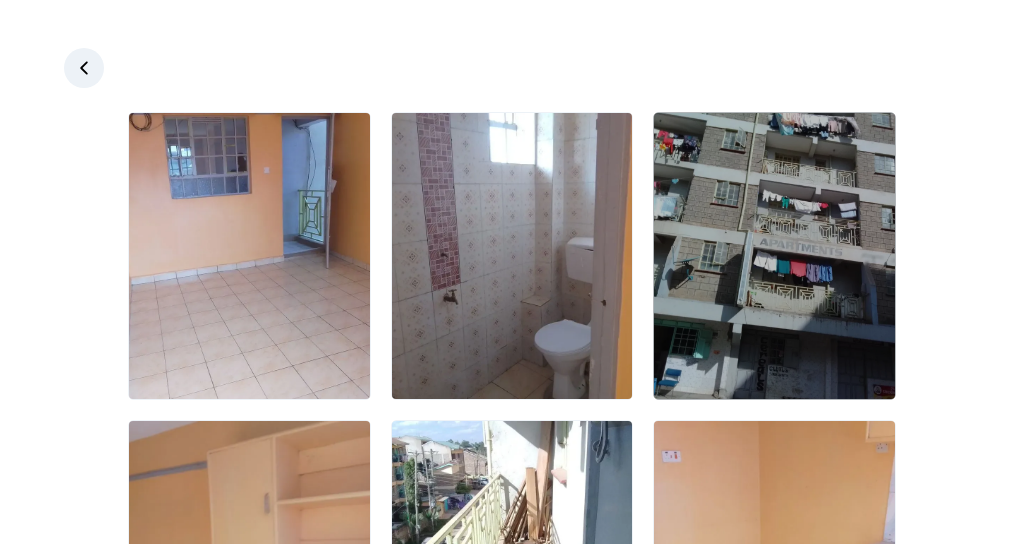 click at bounding box center (774, 256) 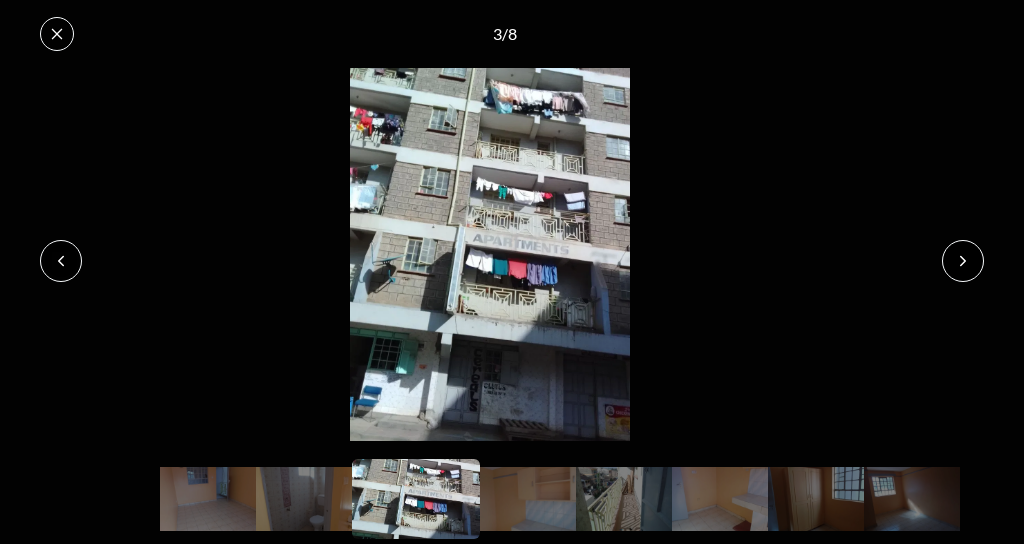 click 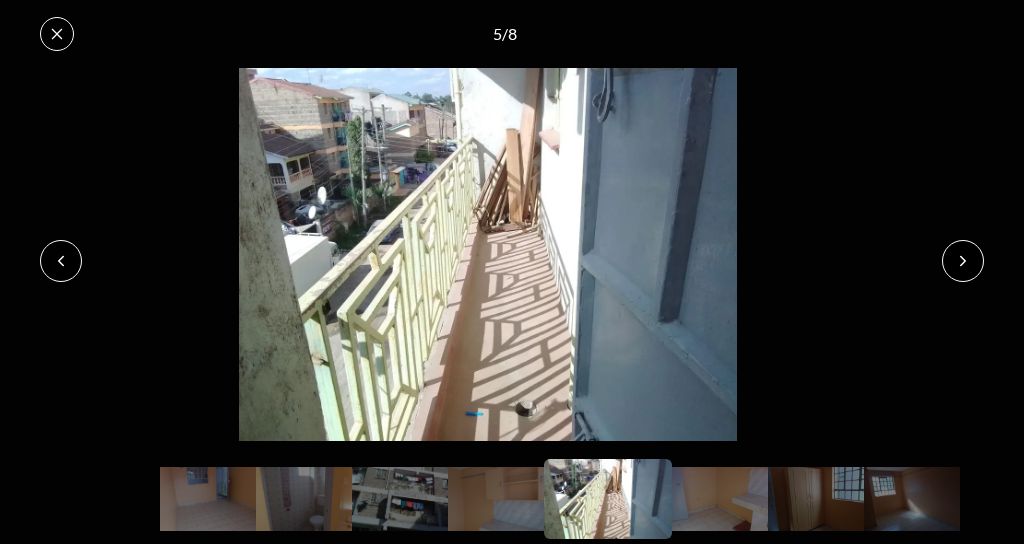 click 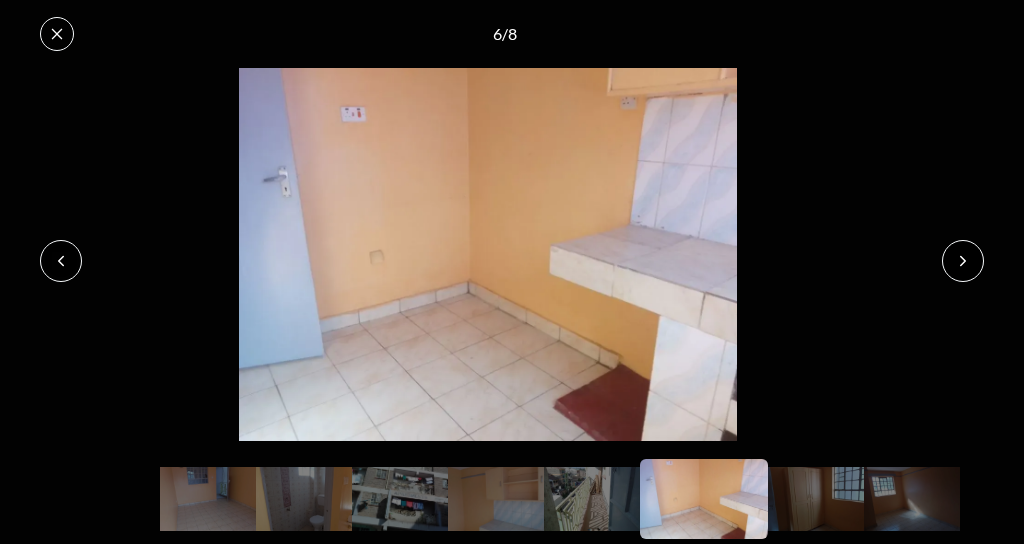 click 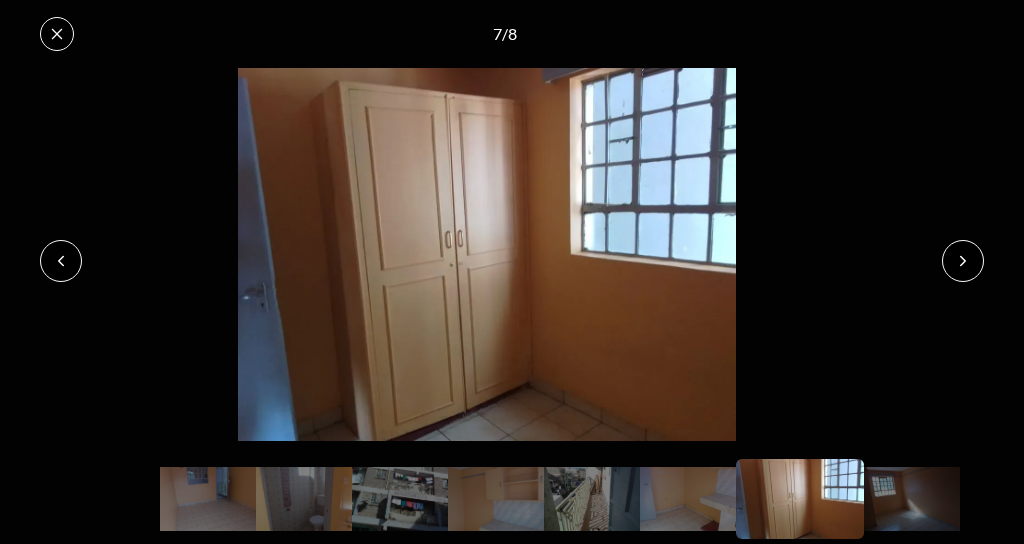 click 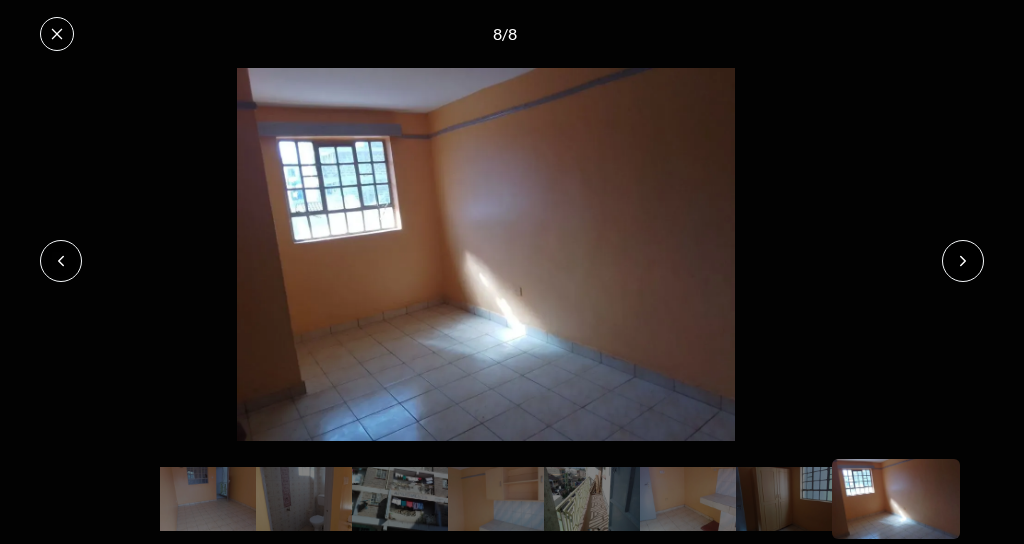 click 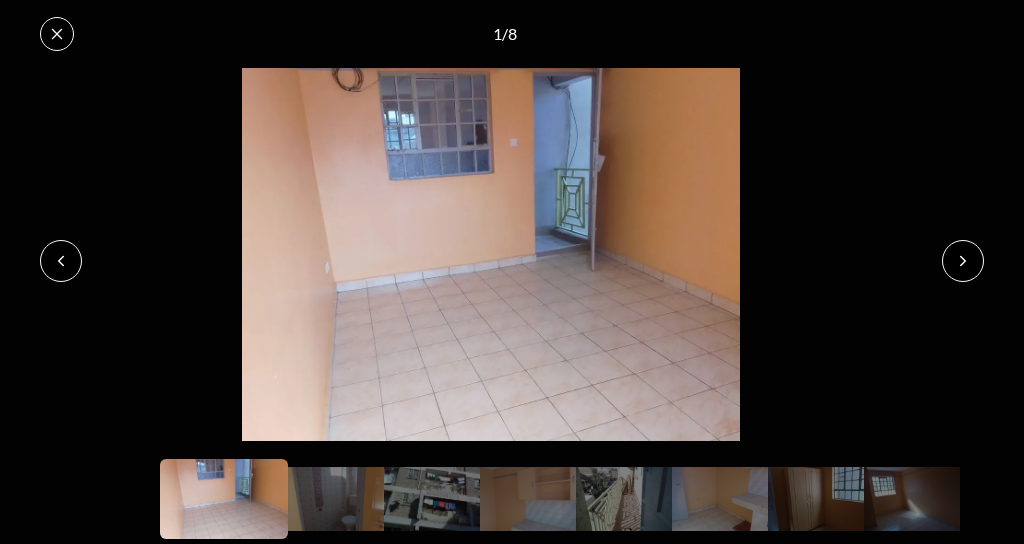 click 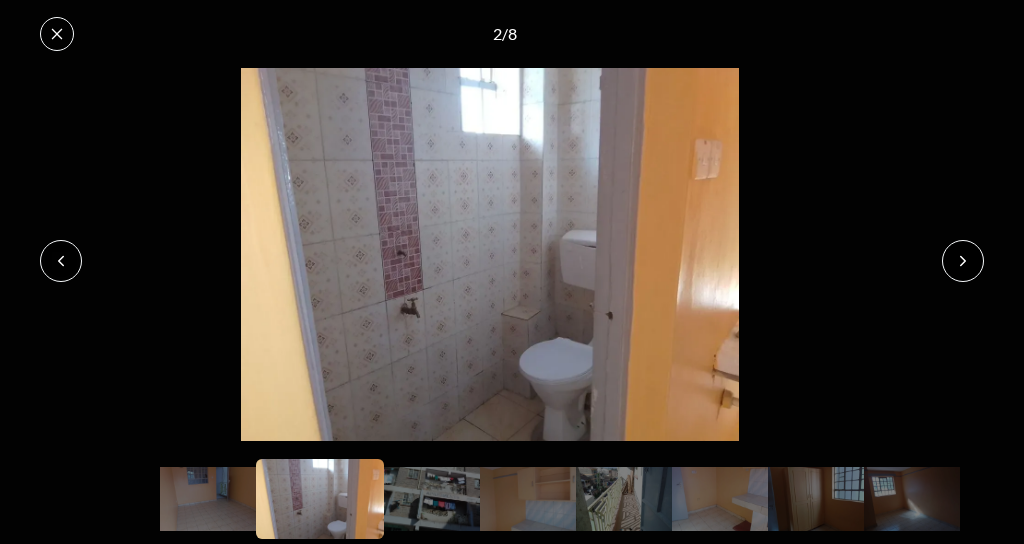 click 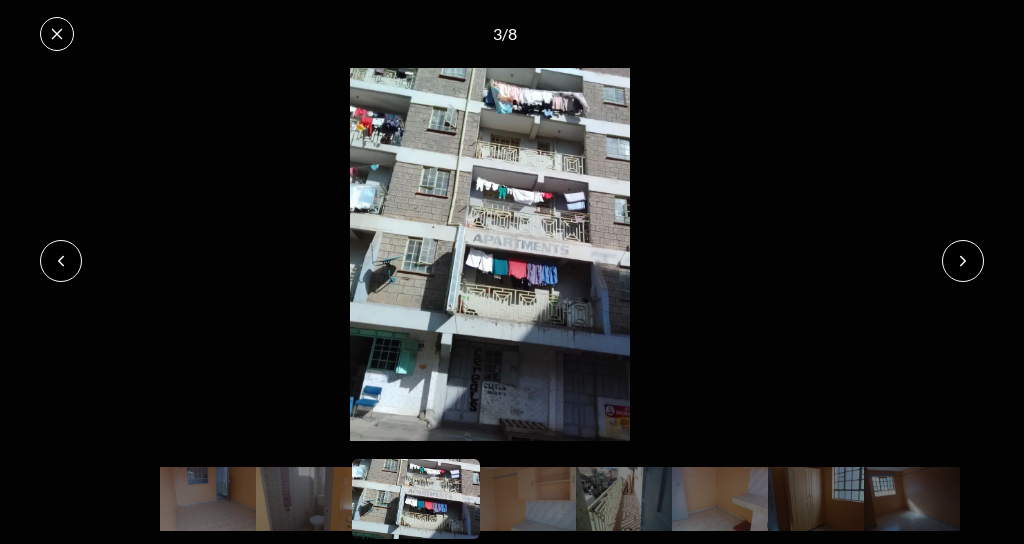 click 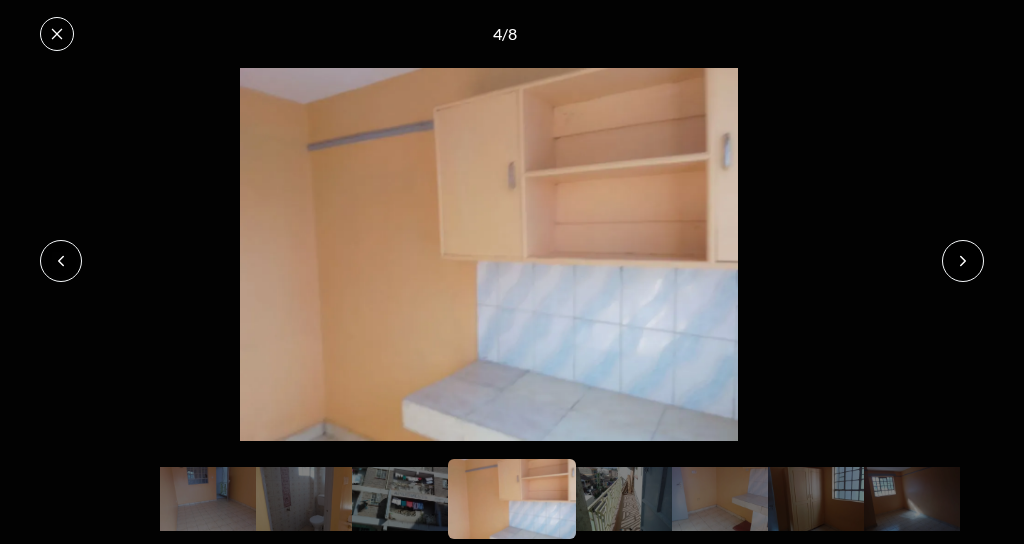 click 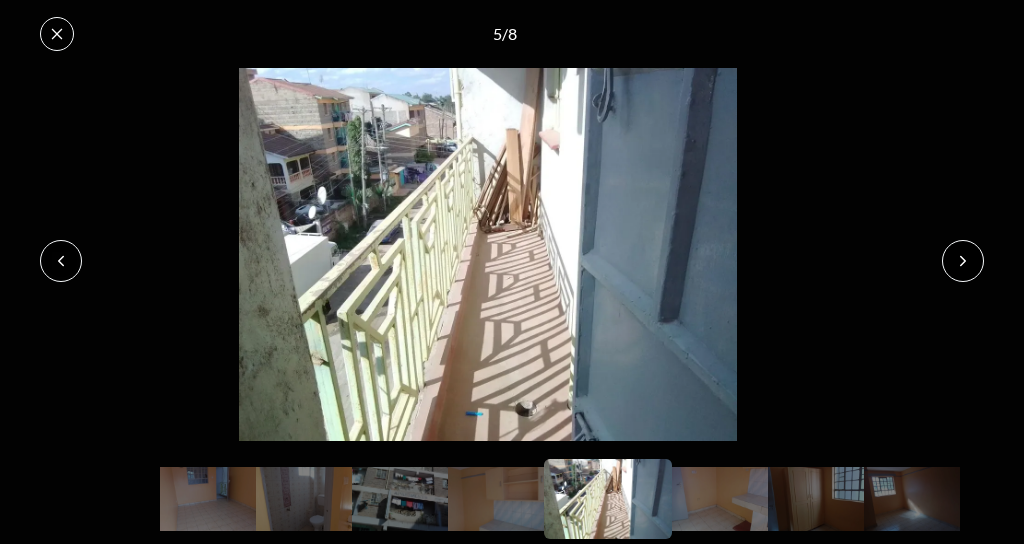 click 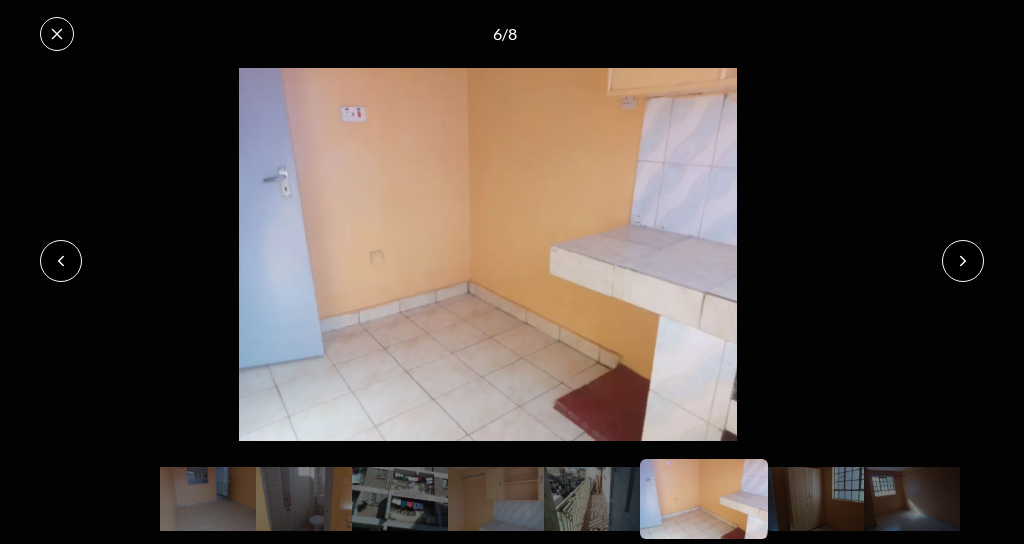 click 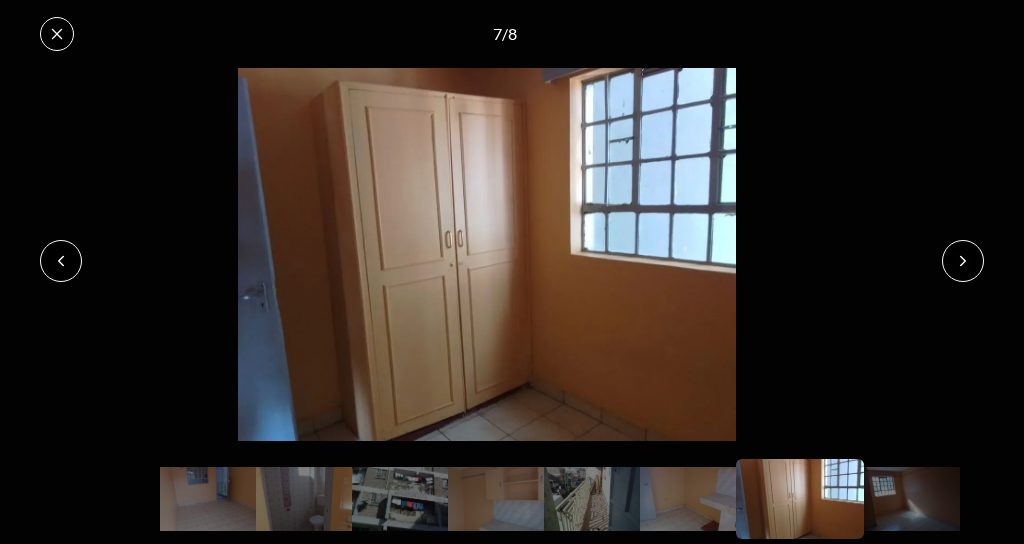 click 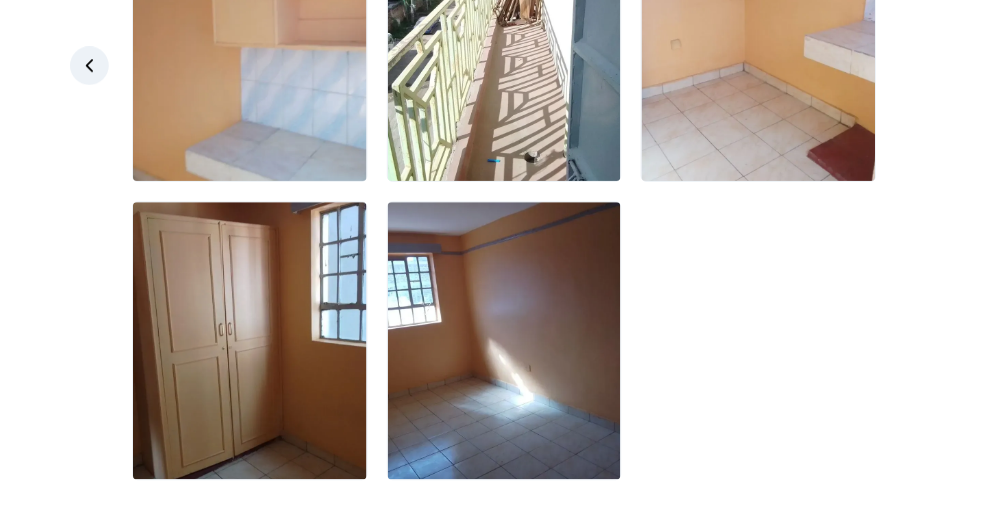 scroll, scrollTop: 0, scrollLeft: 0, axis: both 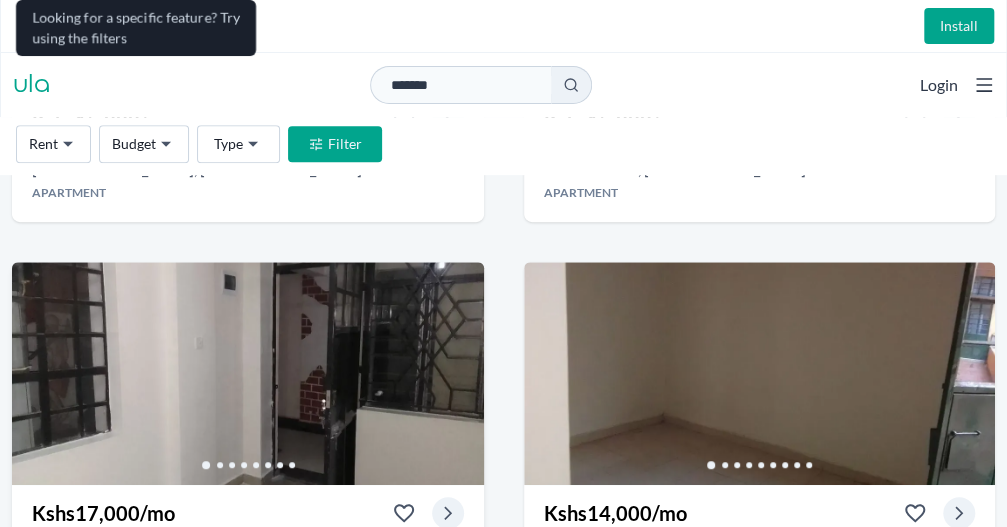 click at bounding box center [248, 373] 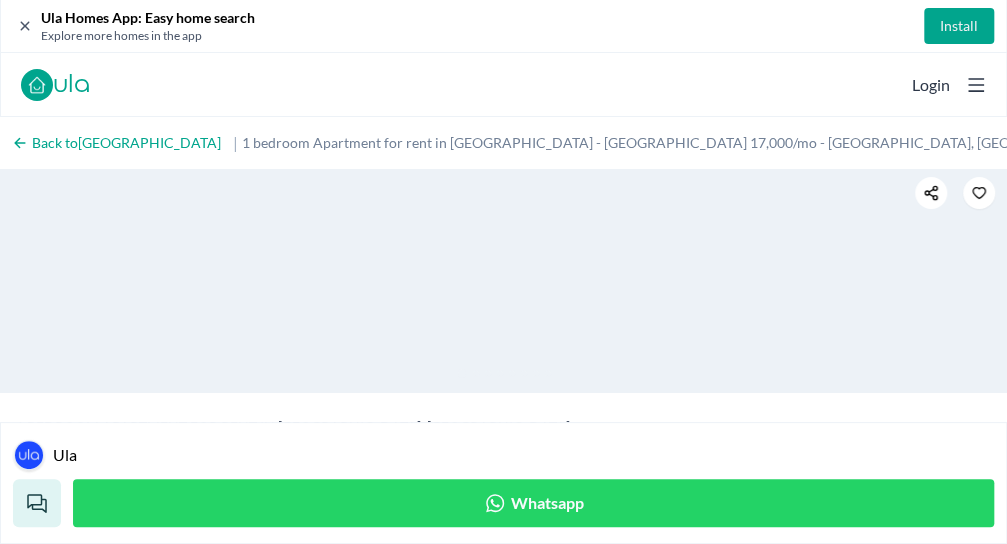 click at bounding box center [0, 0] 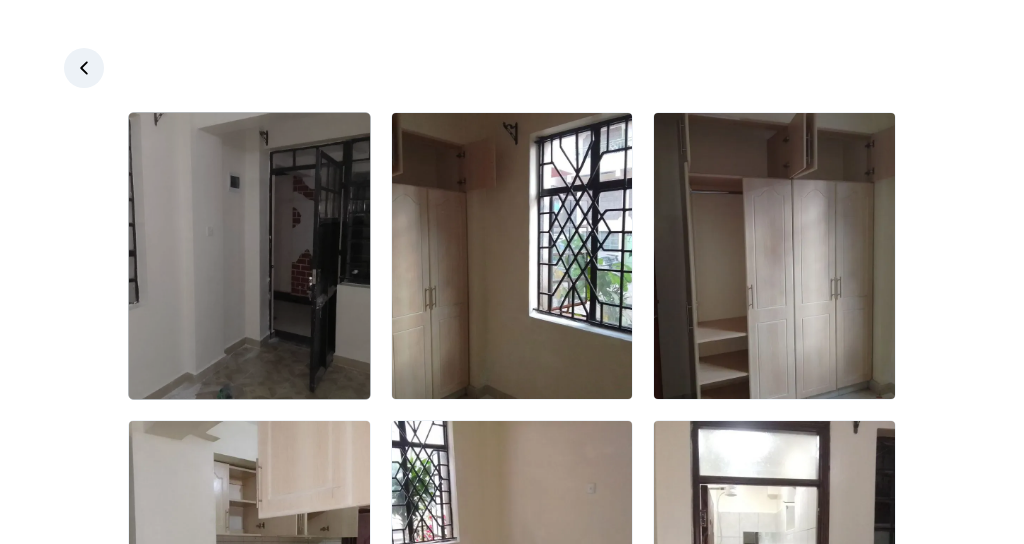 click at bounding box center [249, 256] 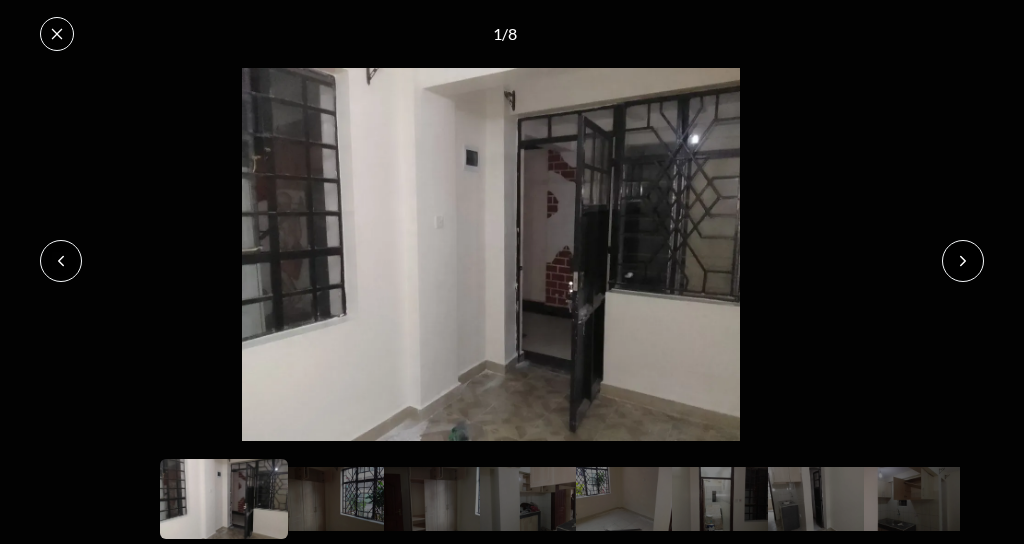 click at bounding box center [963, 261] 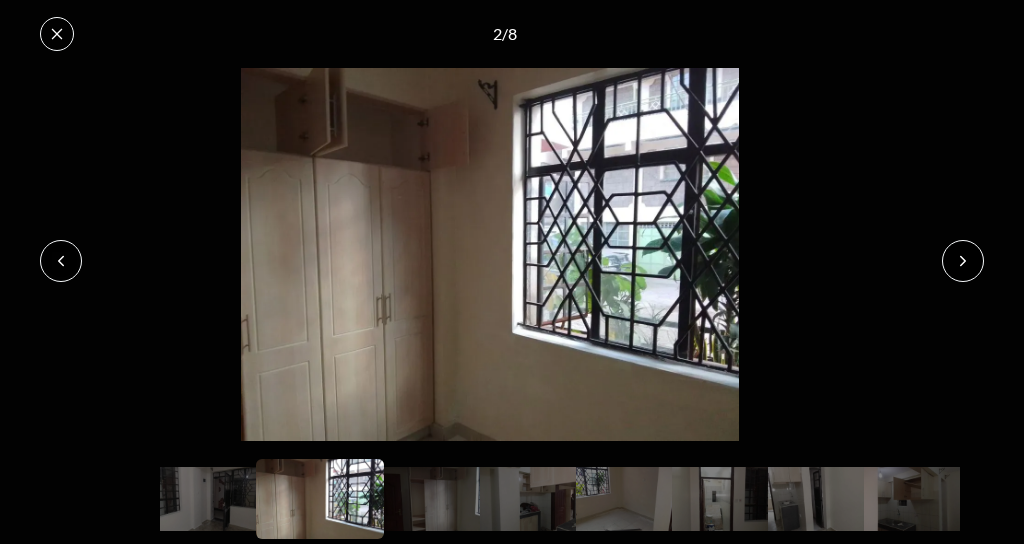 click at bounding box center (963, 261) 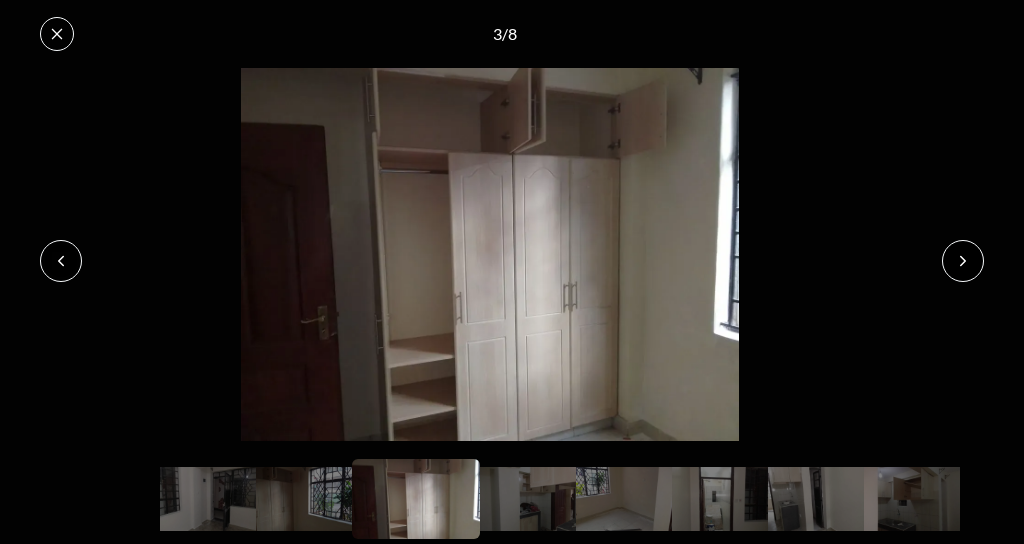 click at bounding box center (963, 261) 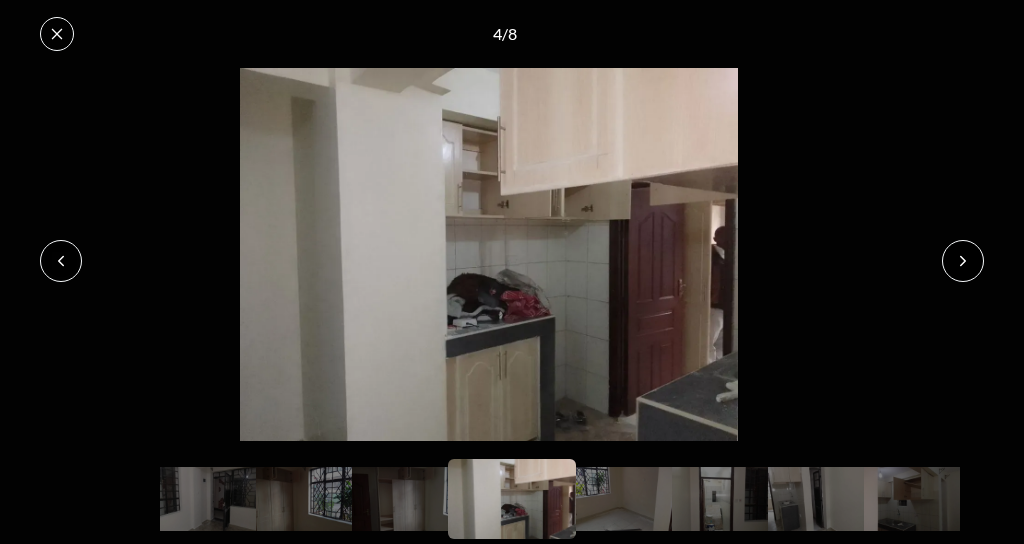 click at bounding box center [963, 261] 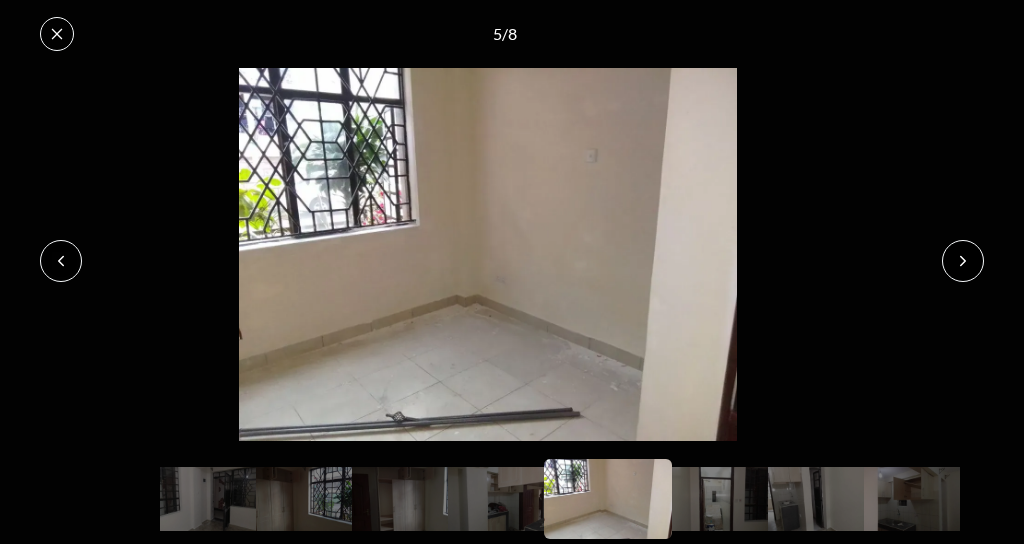 click at bounding box center [963, 261] 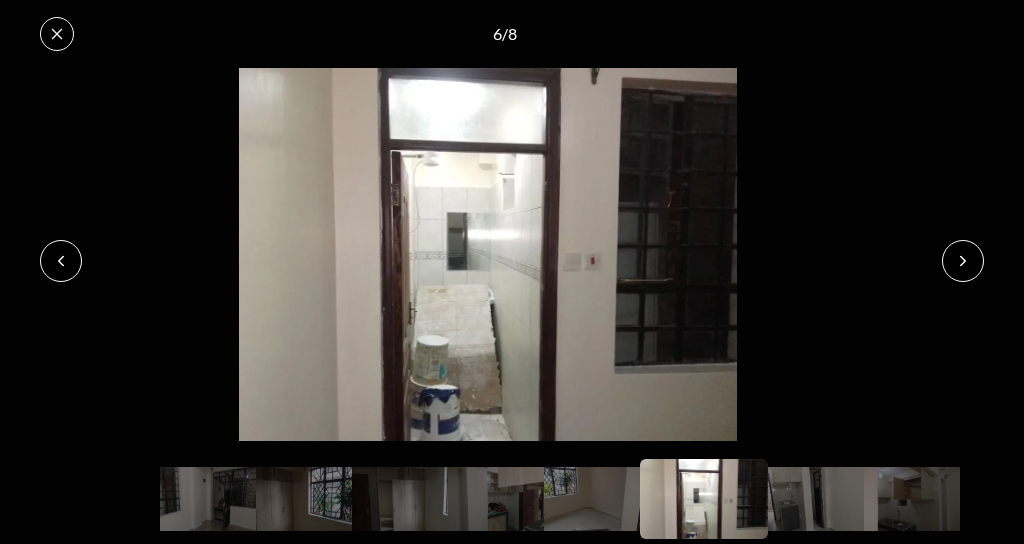 click at bounding box center (963, 261) 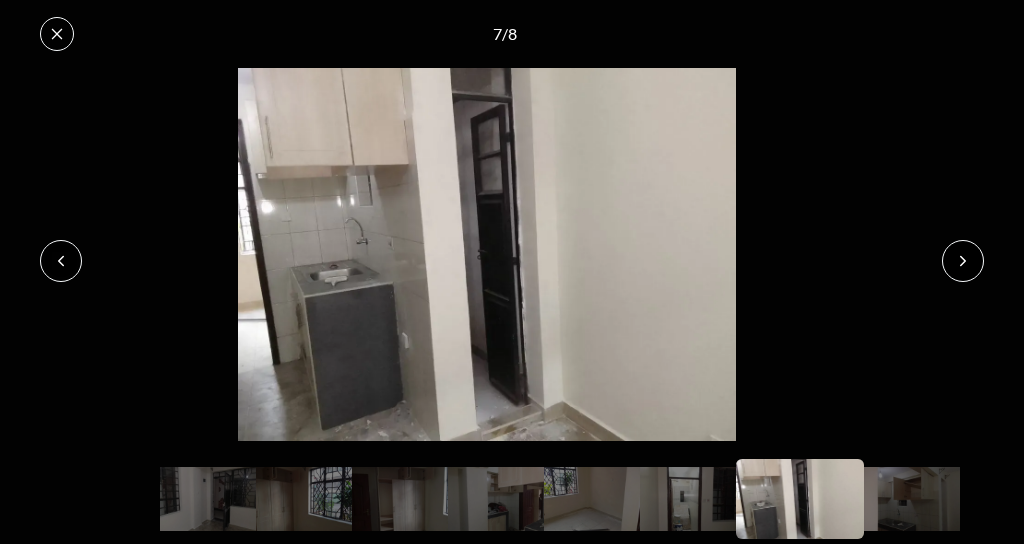 click at bounding box center (963, 261) 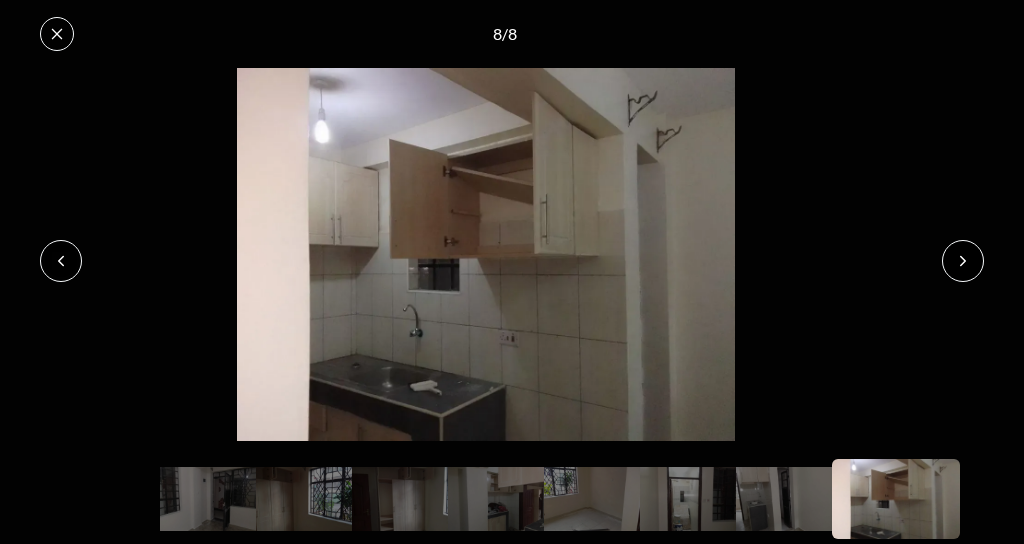 click at bounding box center (963, 261) 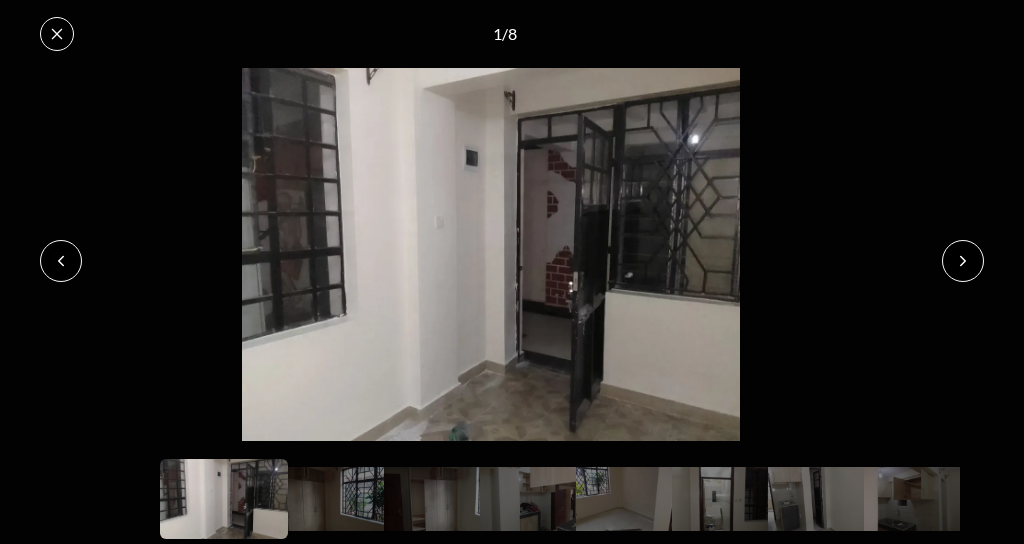 click at bounding box center [963, 261] 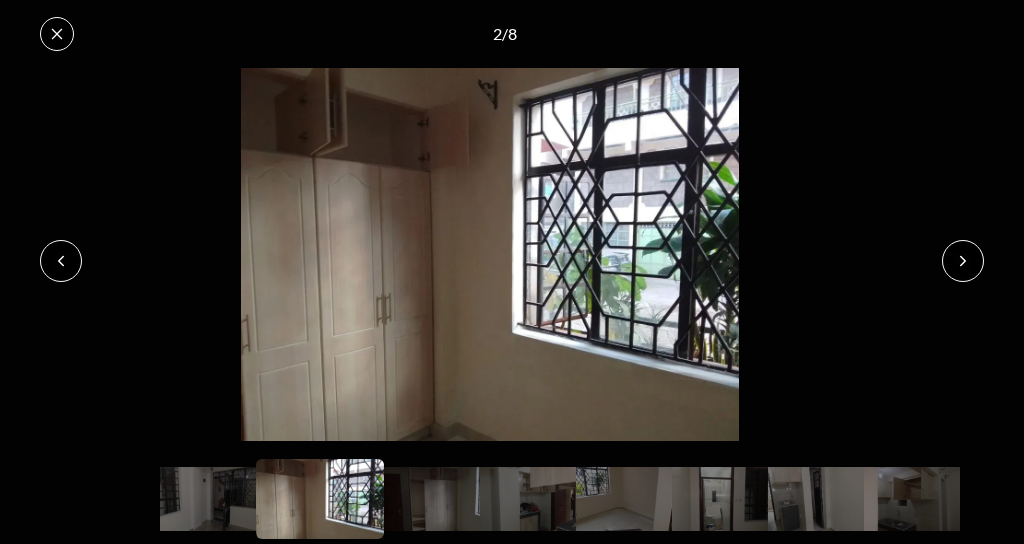 click 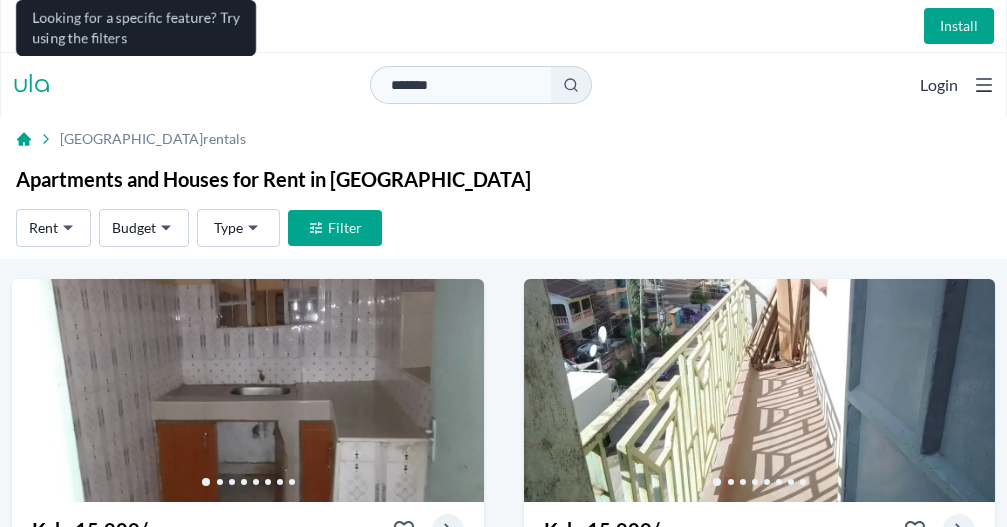 scroll, scrollTop: 0, scrollLeft: 0, axis: both 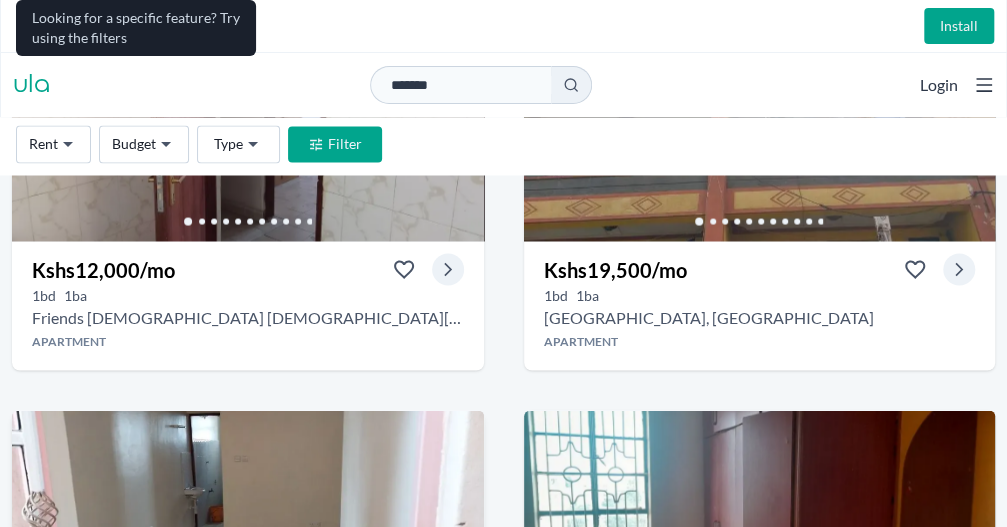 click at bounding box center [248, 521] 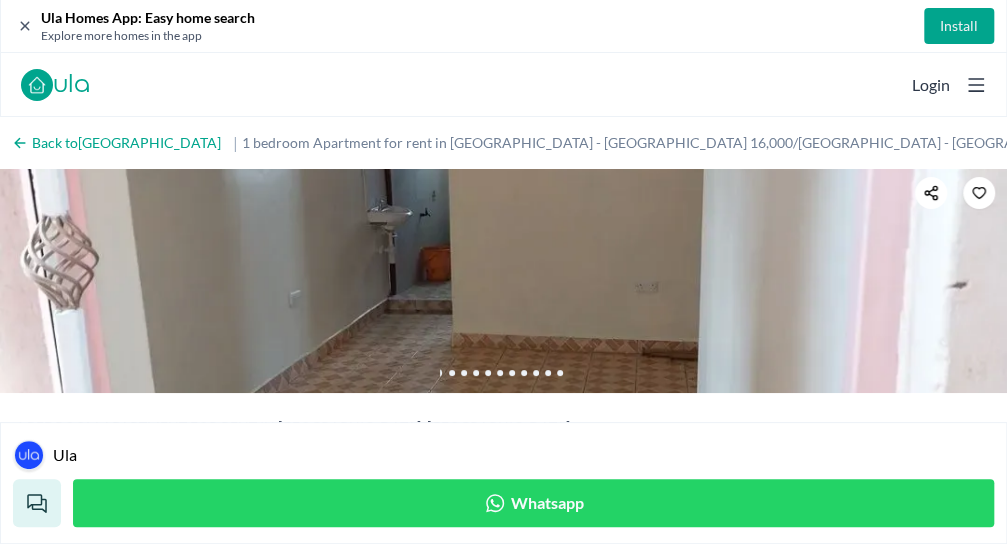click at bounding box center [0, 0] 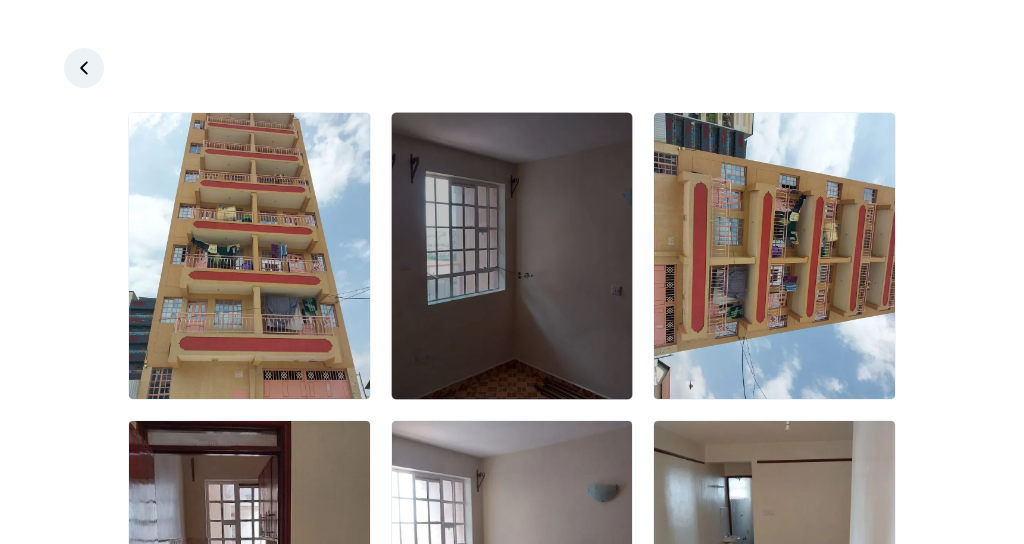 click at bounding box center [512, 256] 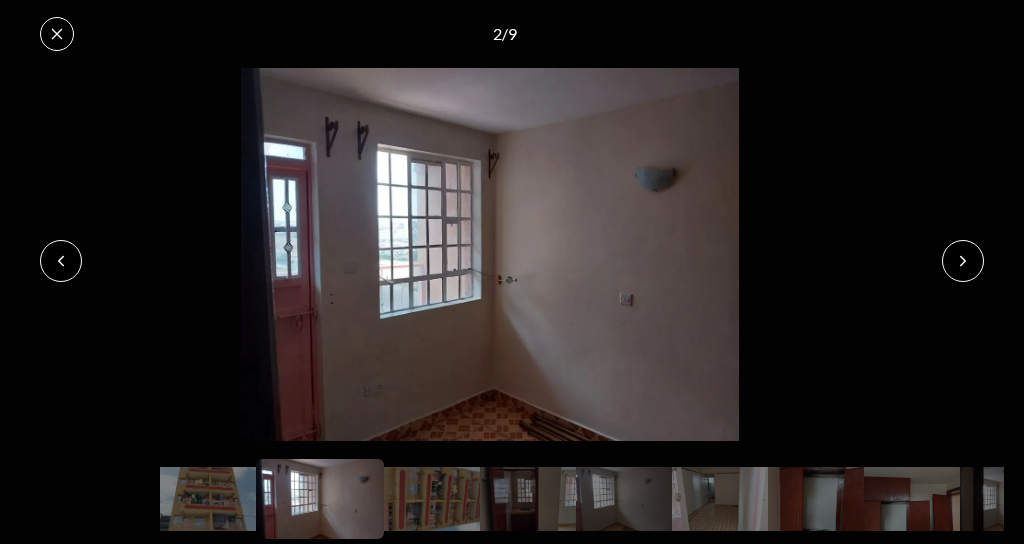 click at bounding box center (963, 261) 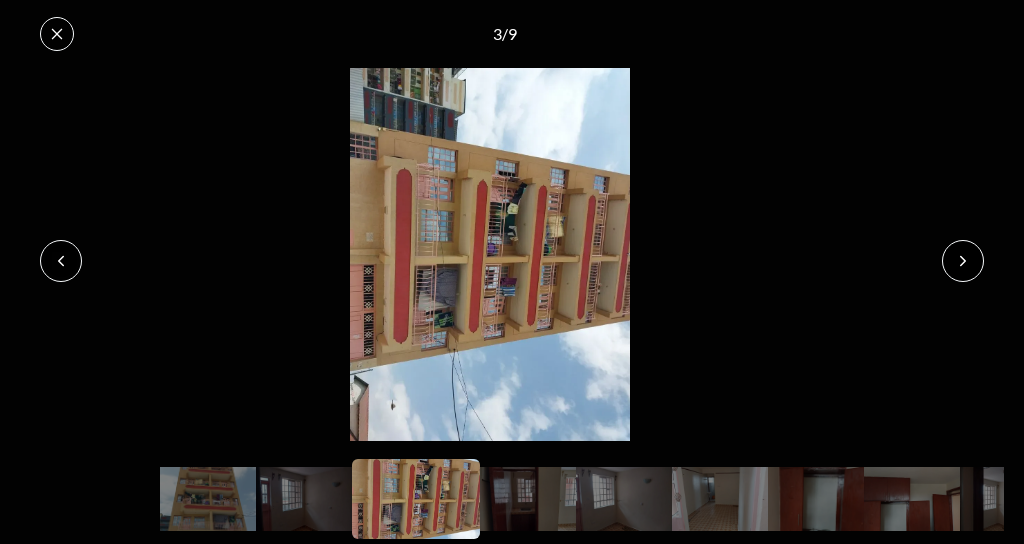 click at bounding box center (963, 261) 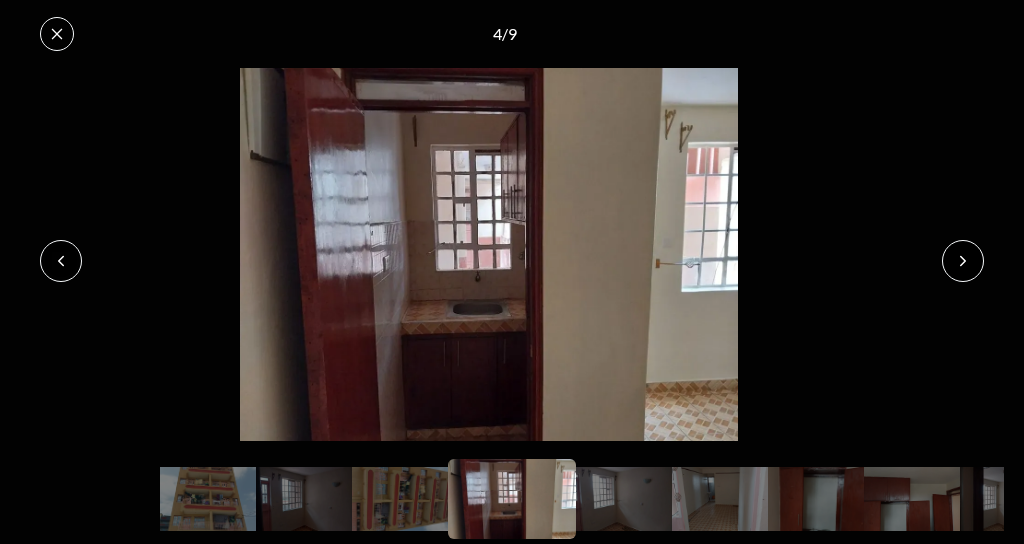 click at bounding box center [963, 261] 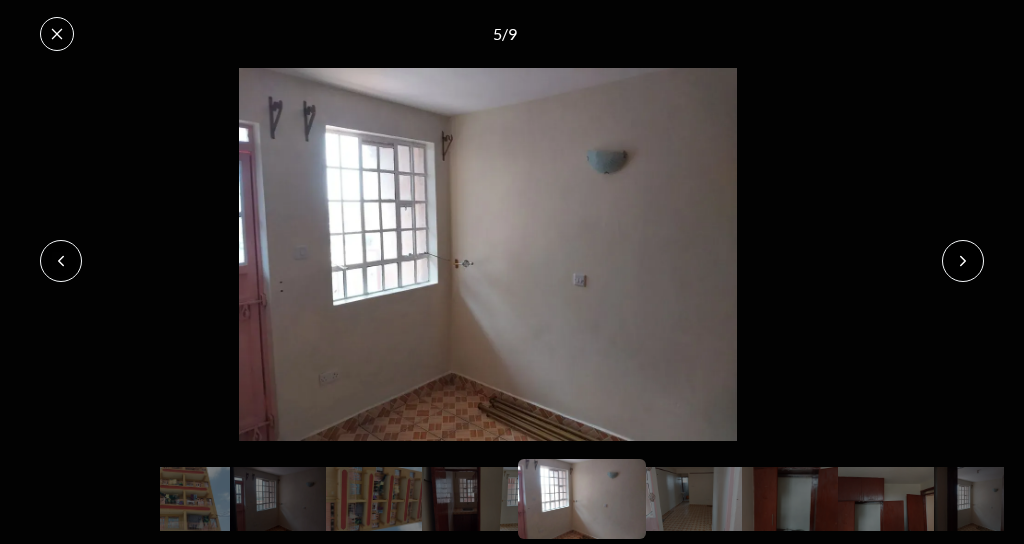 click at bounding box center (963, 261) 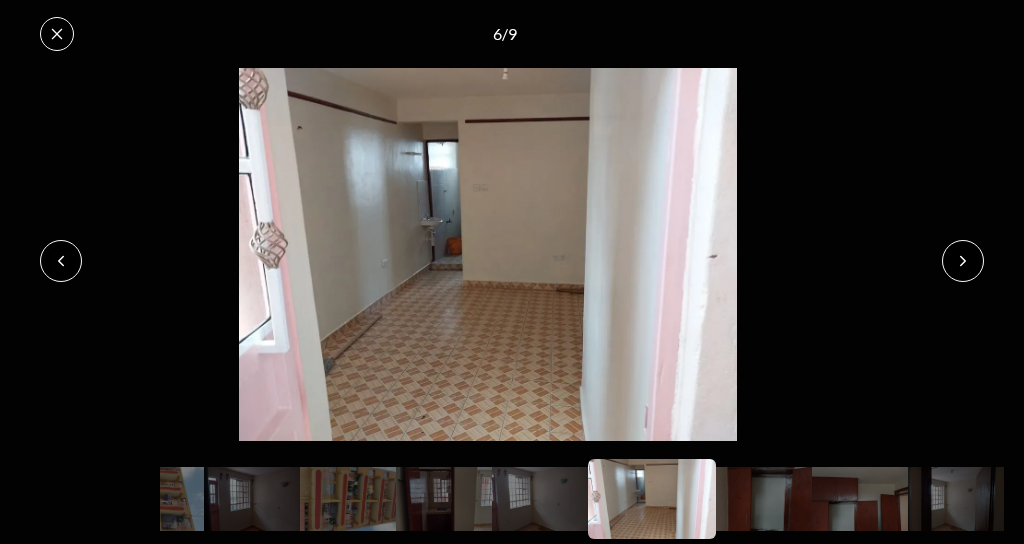 click at bounding box center (963, 261) 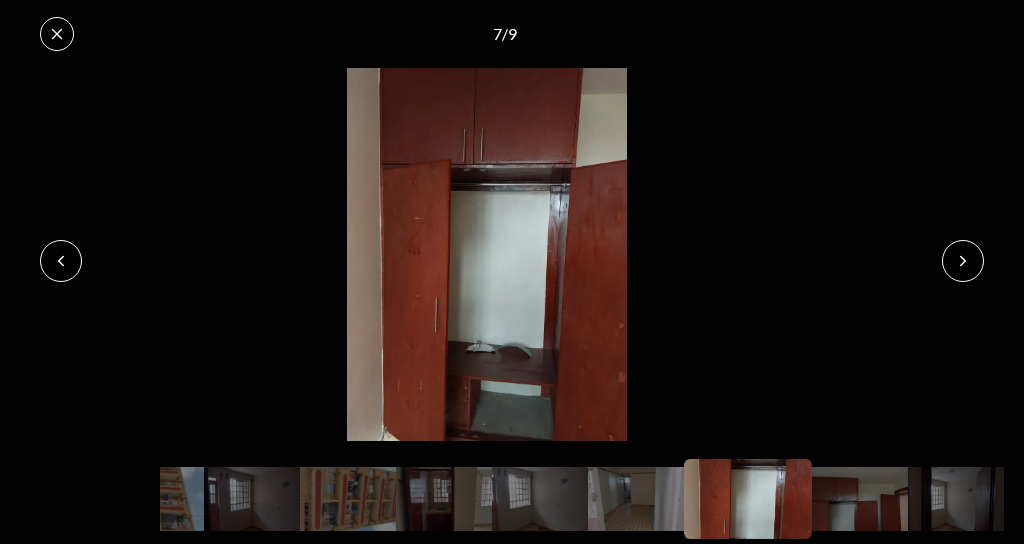 click at bounding box center [963, 261] 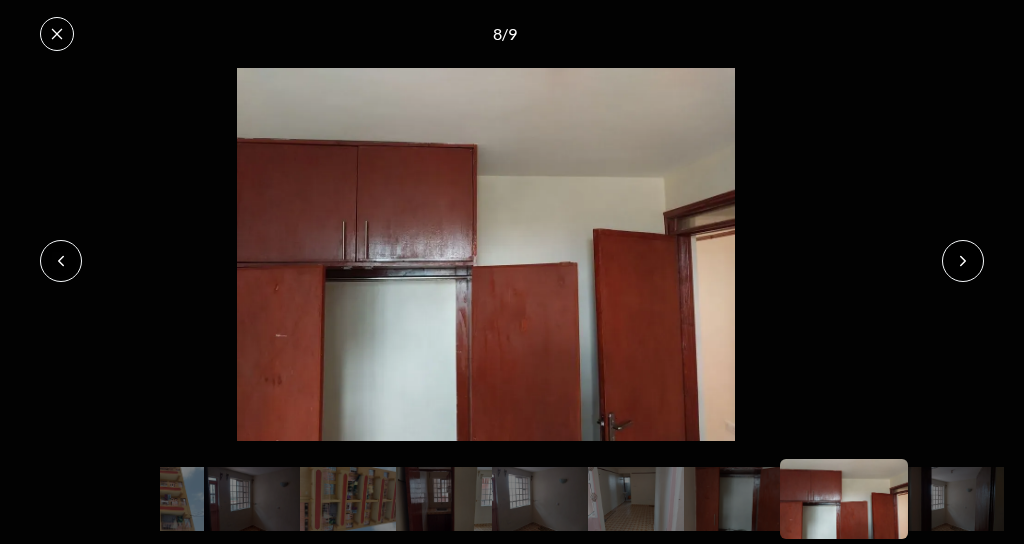 click at bounding box center (963, 261) 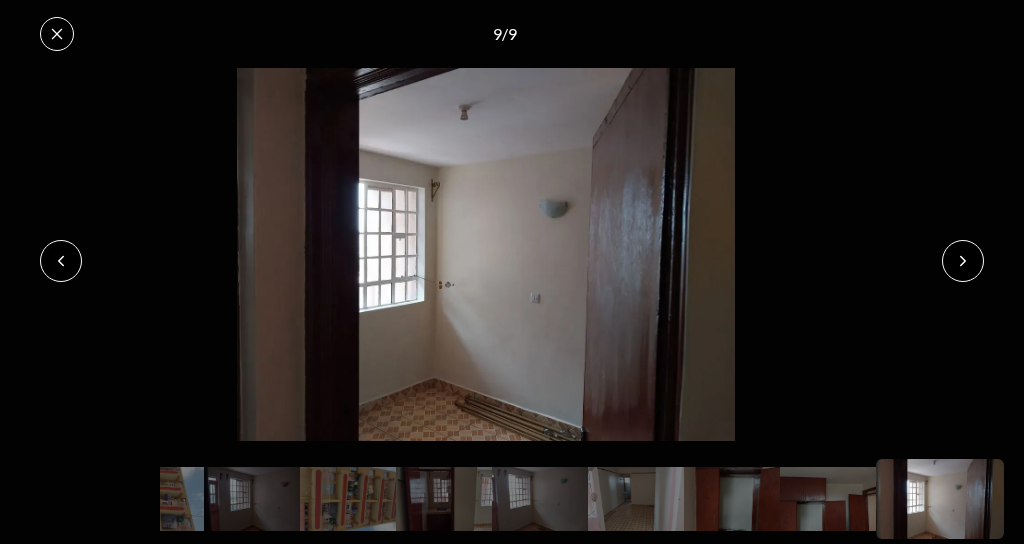 click at bounding box center [963, 261] 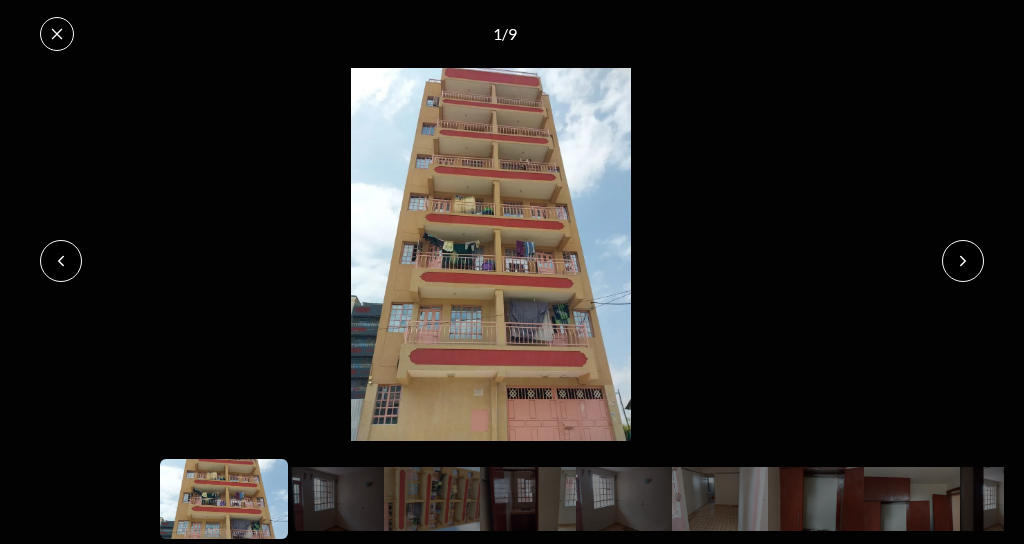 click at bounding box center [963, 261] 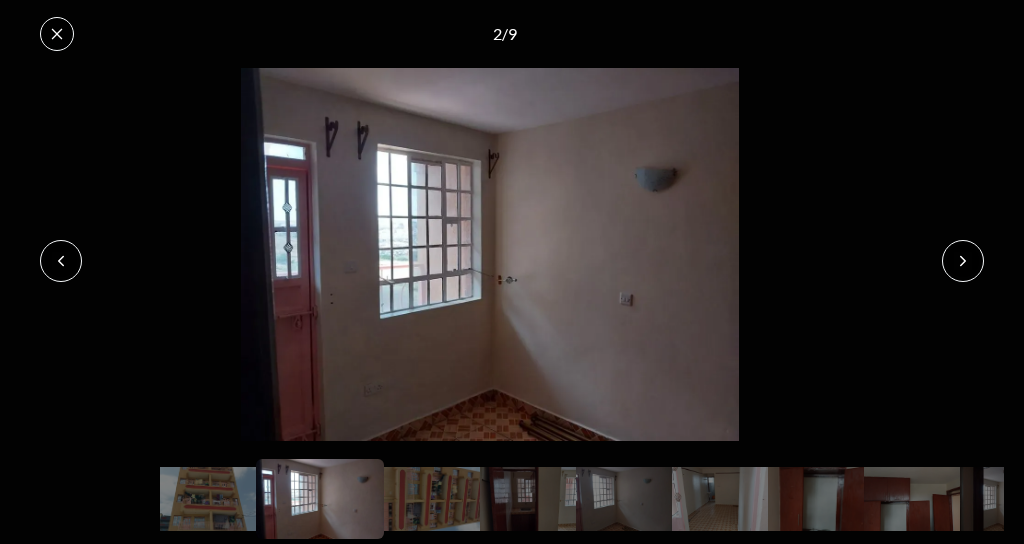 click at bounding box center (57, 34) 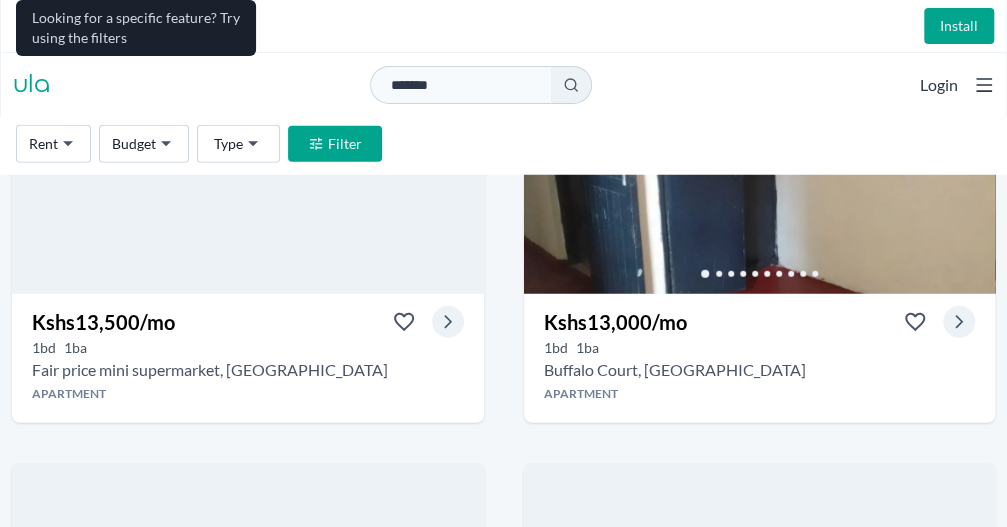 scroll, scrollTop: 2229, scrollLeft: 0, axis: vertical 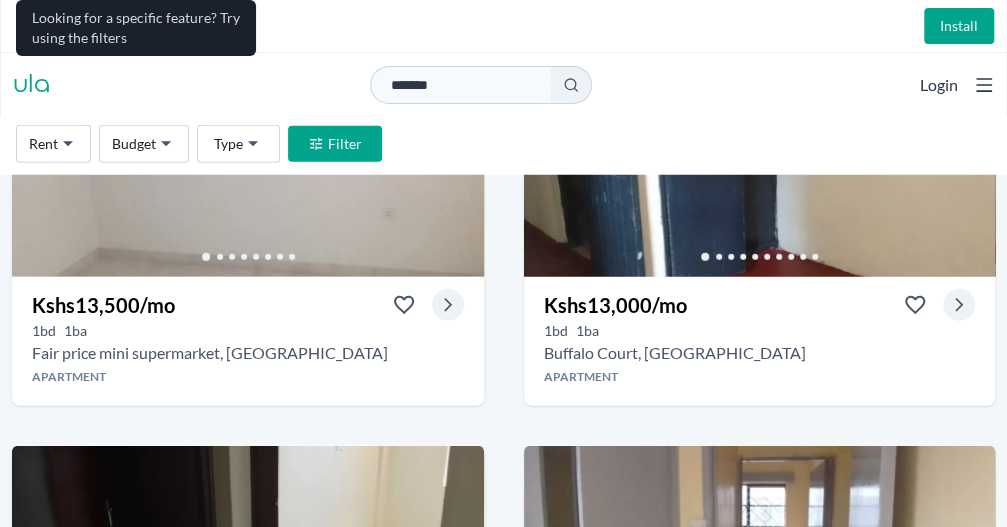 click at bounding box center [248, 557] 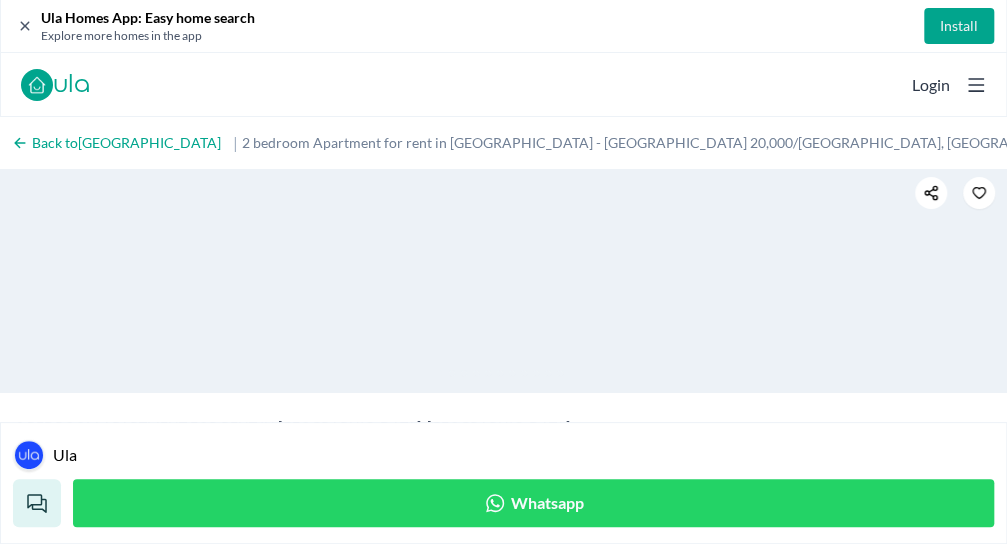 click at bounding box center [0, 0] 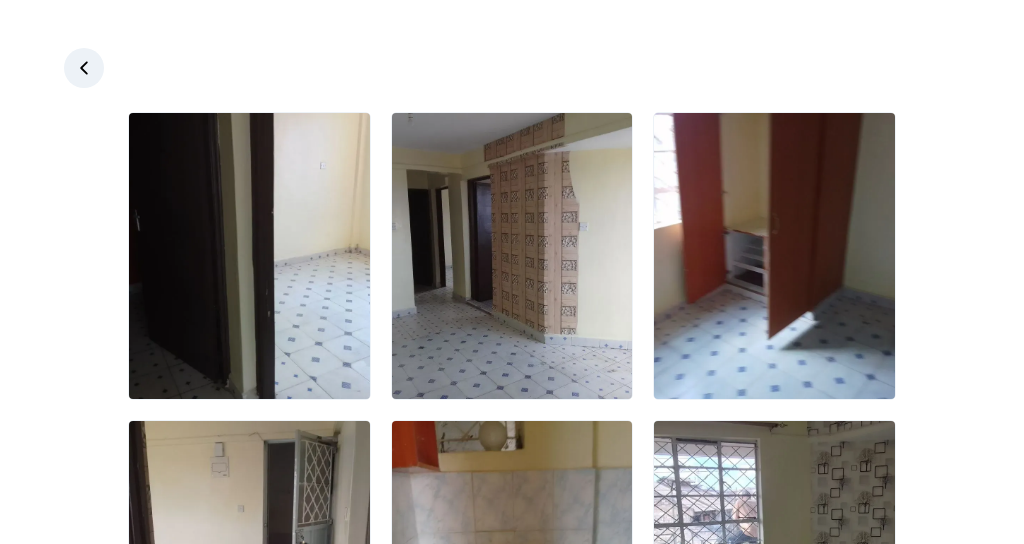 click at bounding box center (512, 256) 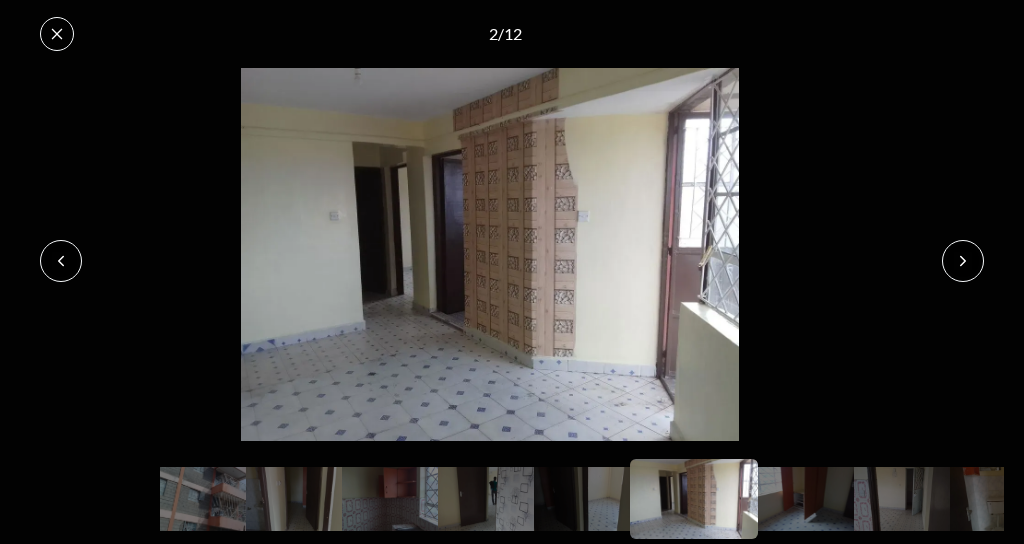 click on "Are you a real estate agent?   Reach more buyers and renters. Sign up Ula Homes App: Easy home search Explore more homes in the app Install ula Real Estate Agents Tools Blog Ula mobile app Signup Login Back to  [GEOGRAPHIC_DATA] | 2 bedroom Apartment for rent in [GEOGRAPHIC_DATA]  - [GEOGRAPHIC_DATA] 20,000/mo - [GEOGRAPHIC_DATA], [GEOGRAPHIC_DATA], [GEOGRAPHIC_DATA], [GEOGRAPHIC_DATA] county View all photos Like what you see? Places go fast.  Contact [DATE]!   Whatsapp 2 bedroom Apartment for rent in [GEOGRAPHIC_DATA], [GEOGRAPHIC_DATA] Kshs  20,000 For rent [GEOGRAPHIC_DATA] apartment [GEOGRAPHIC_DATA] ,     [GEOGRAPHIC_DATA] ,  [GEOGRAPHIC_DATA] Kshs  20,000 Share Favorite Overview Bedrooms: 2 Bathrooms: 1 Property type: Apartment Property size: - Security deposit: Kshs 20,000 Description Location ← Move left → Move right ↑ Move up ↓ Move down + Zoom in - Zoom out Home Jump left by 75% End Jump right by 75% Page Up Jump up by 75% Page Down Jump down by 75% Buffalo apartment Keyboard shortcuts Map Data Map data ©2025 Map data ©2025 1 km  Click to toggle between metric and imperial units Terms Report a map error" at bounding box center [503, 1823] 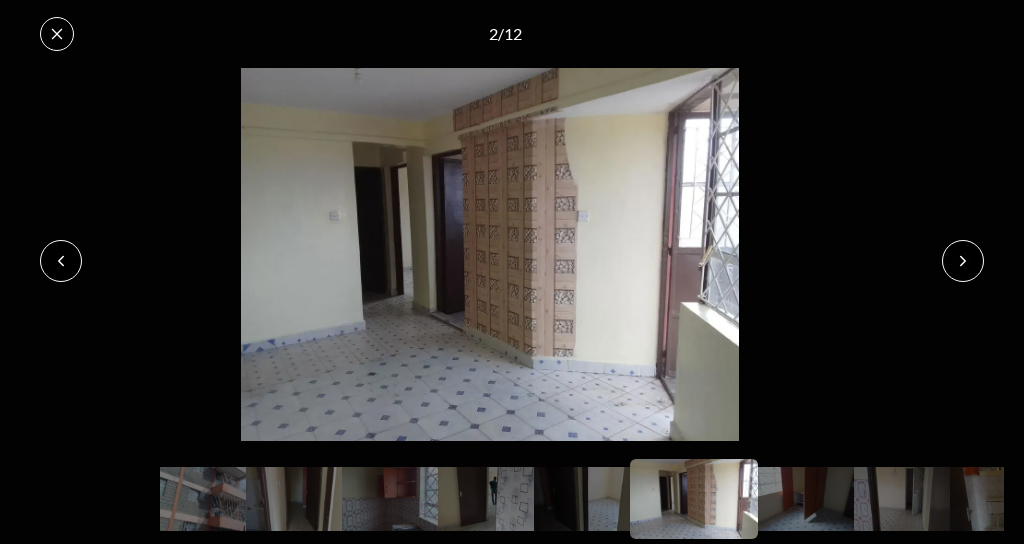 click at bounding box center [61, 261] 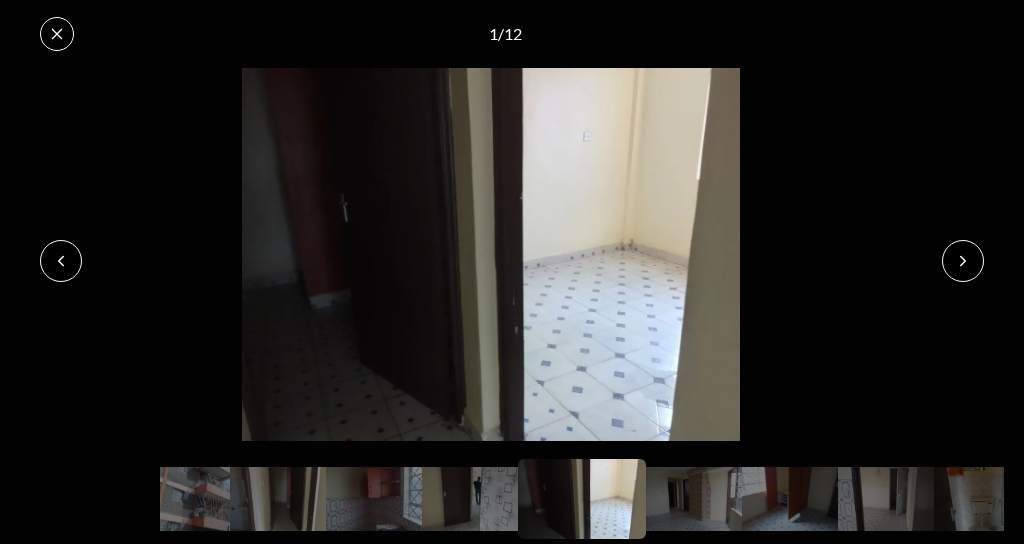 click at bounding box center [963, 261] 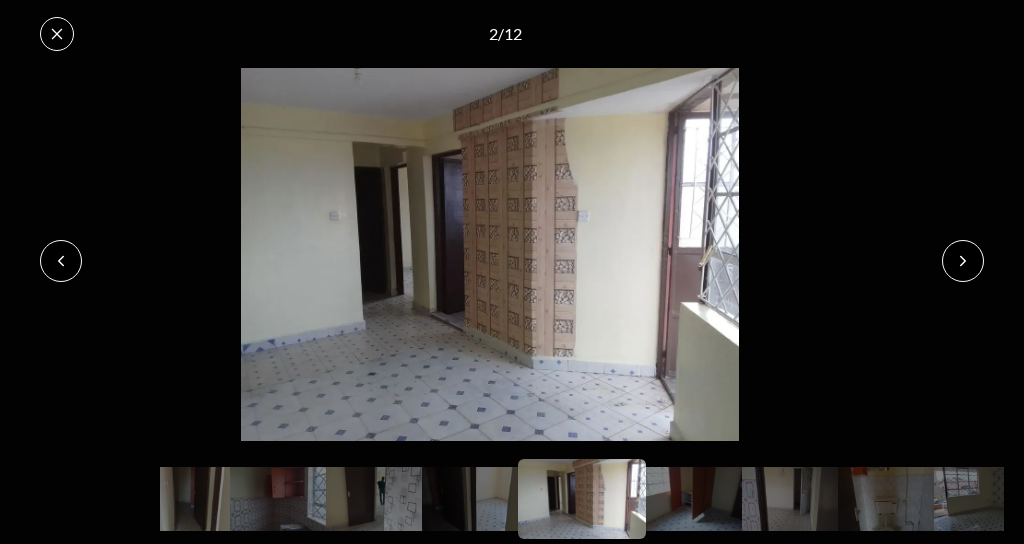 click at bounding box center [963, 261] 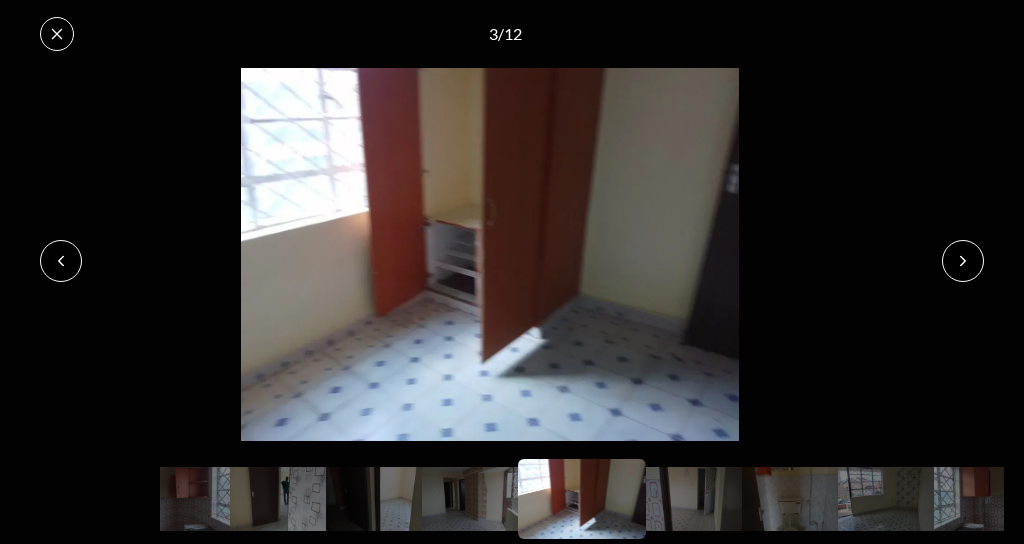click at bounding box center [963, 261] 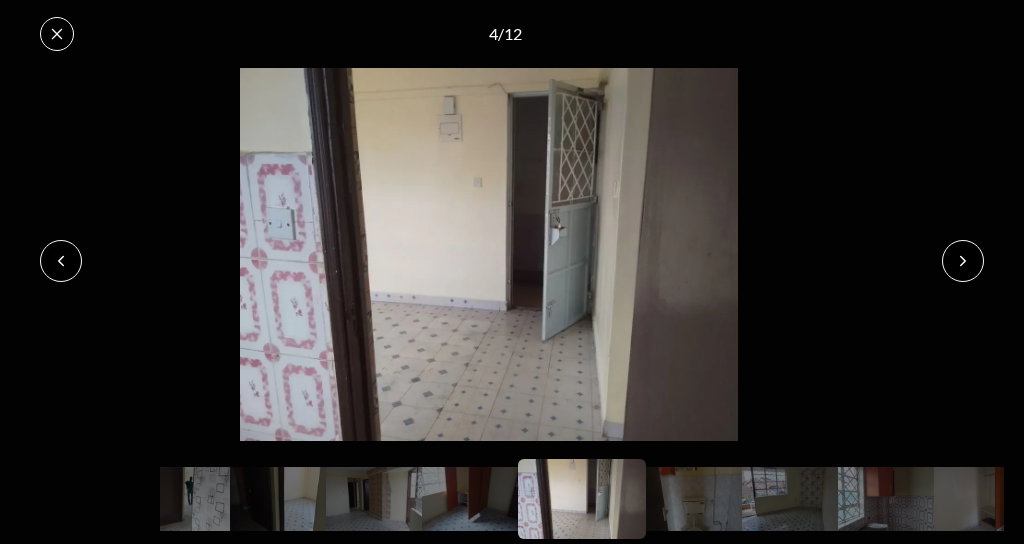 click at bounding box center [963, 261] 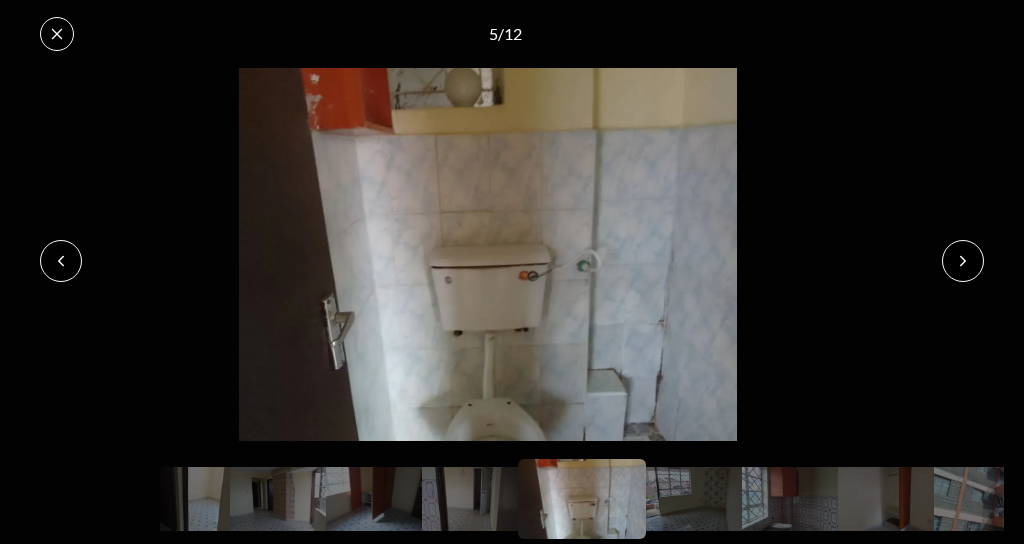 click at bounding box center (963, 261) 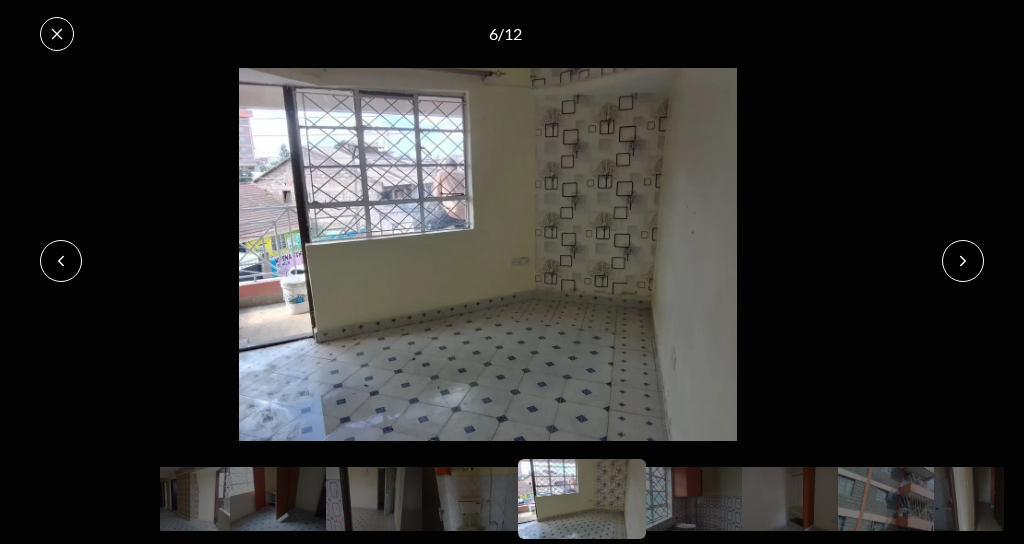 click at bounding box center (963, 261) 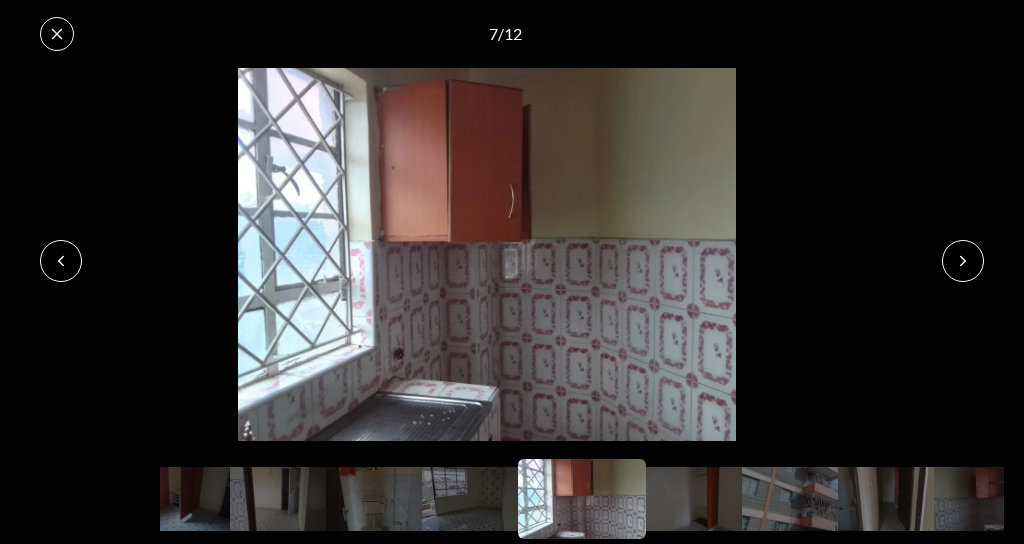 click at bounding box center [963, 261] 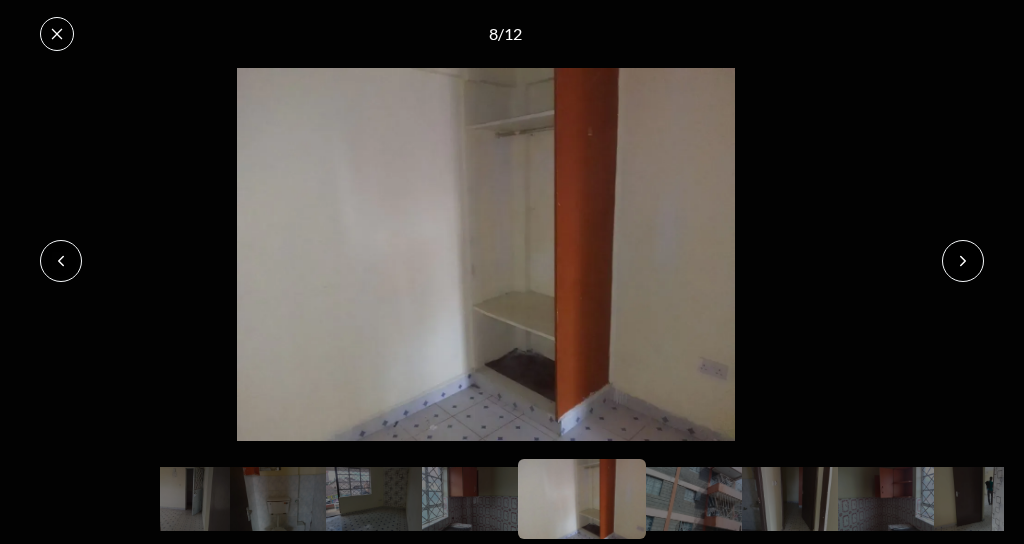 click at bounding box center (963, 261) 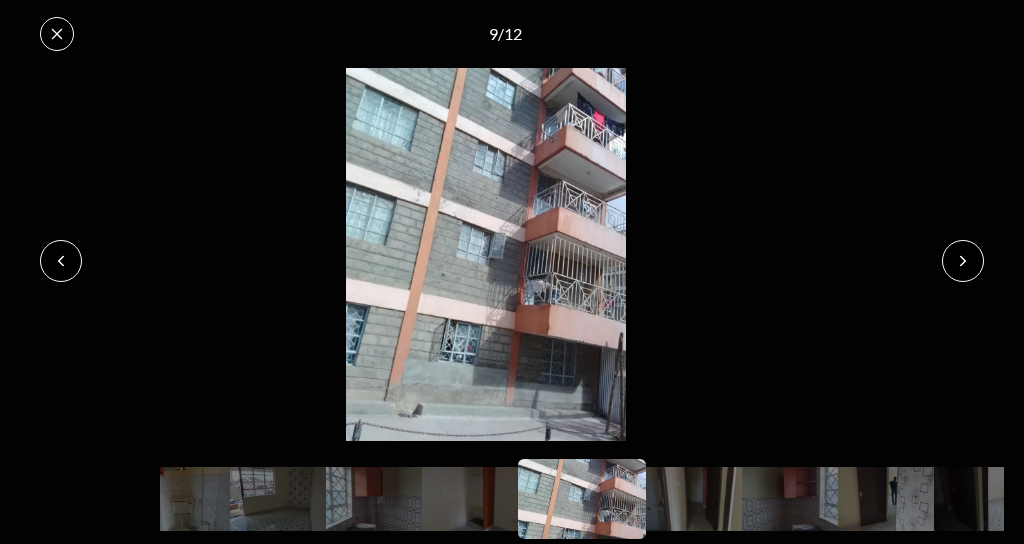 click at bounding box center [963, 261] 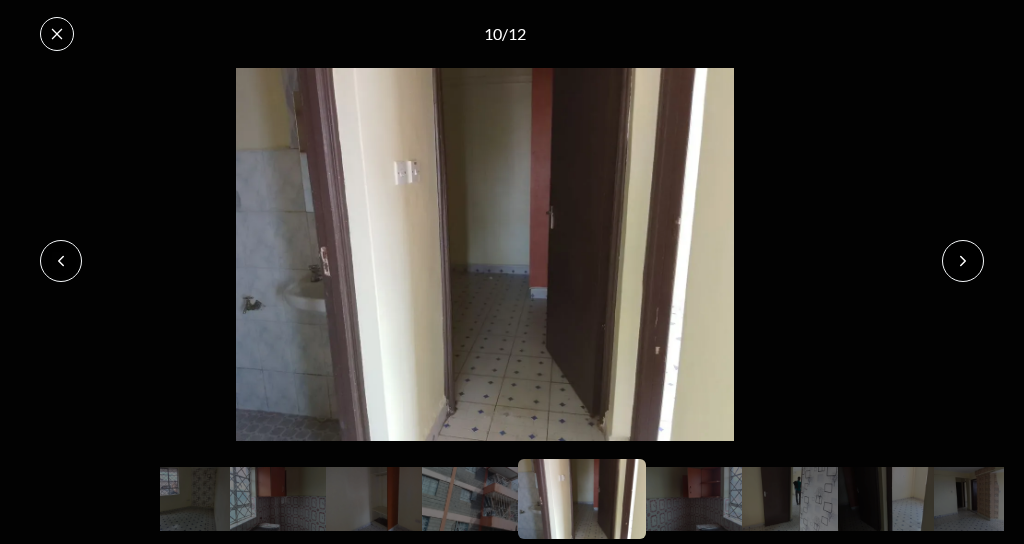 click at bounding box center (963, 261) 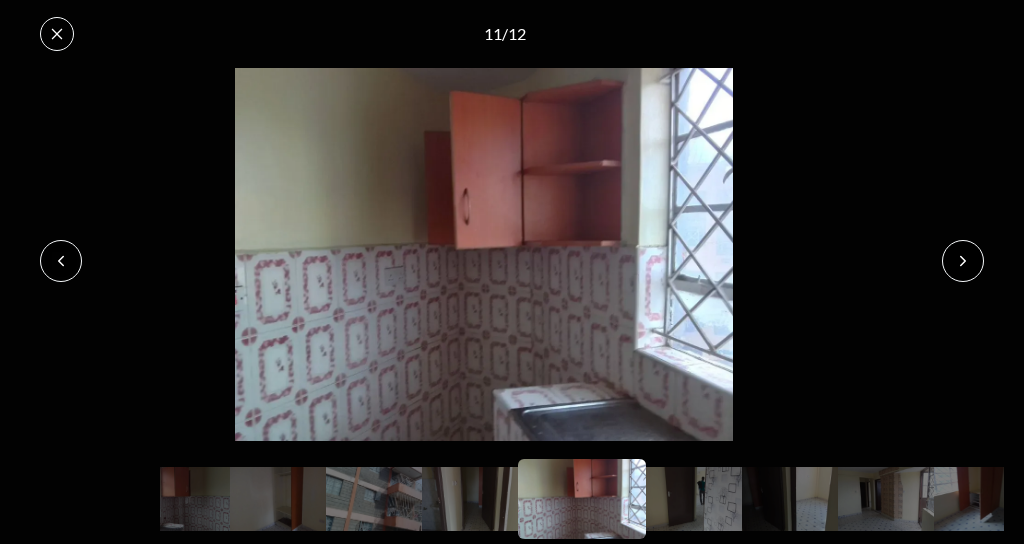 click at bounding box center (963, 261) 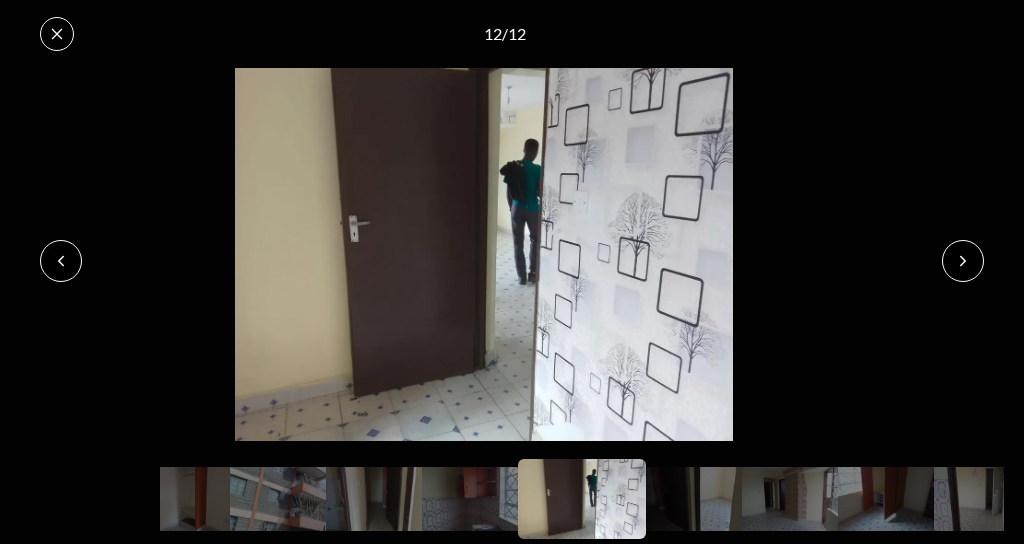 click at bounding box center (963, 261) 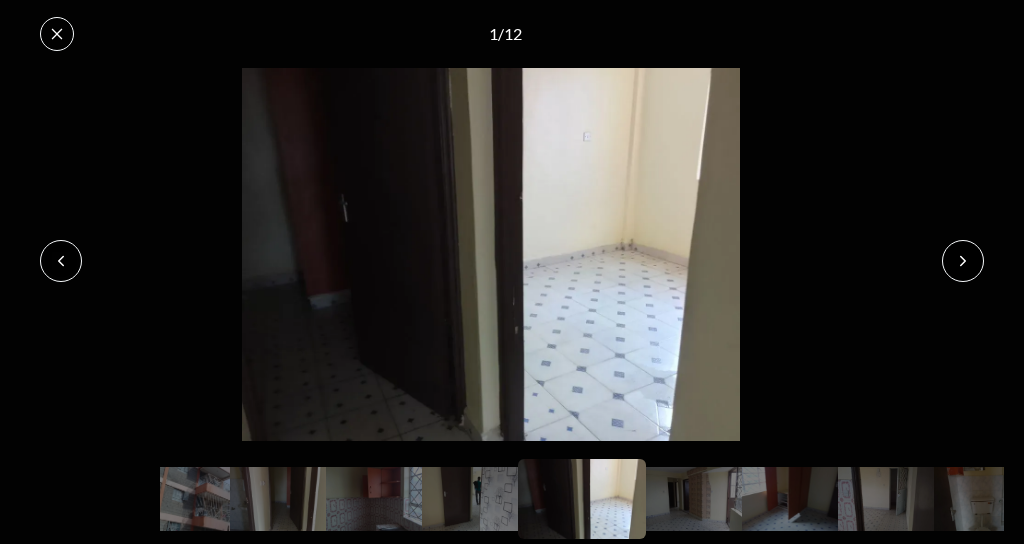 click at bounding box center [963, 261] 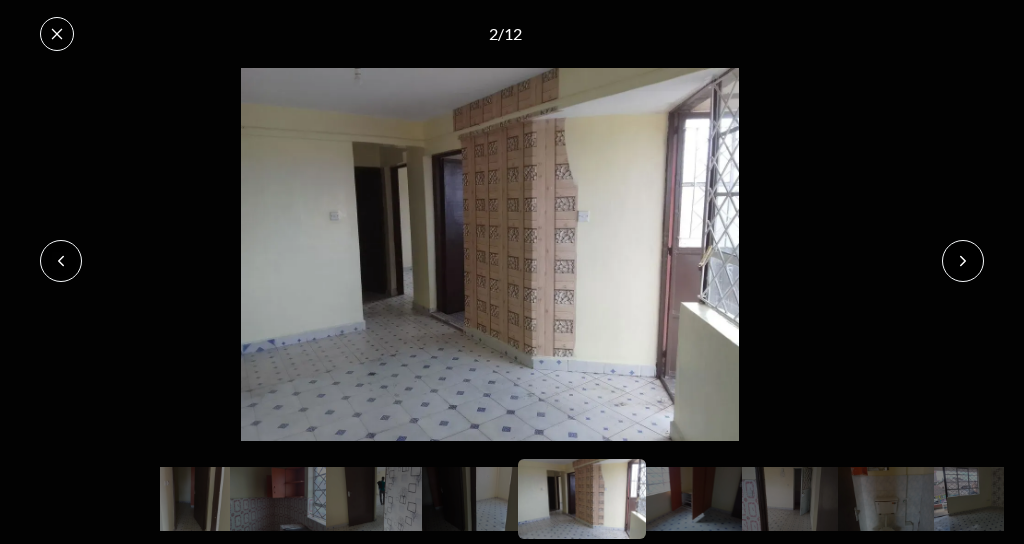 click at bounding box center (963, 261) 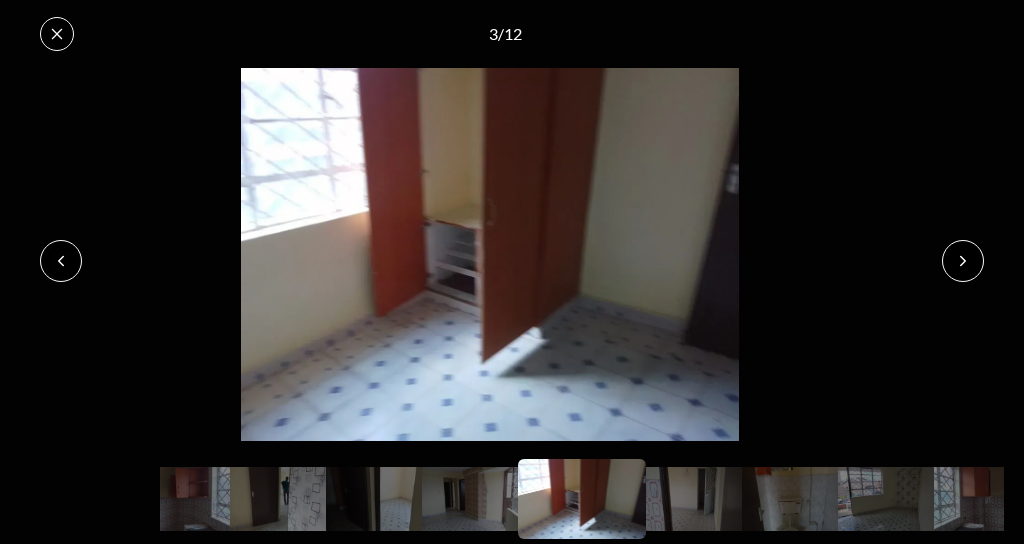 click at bounding box center (963, 261) 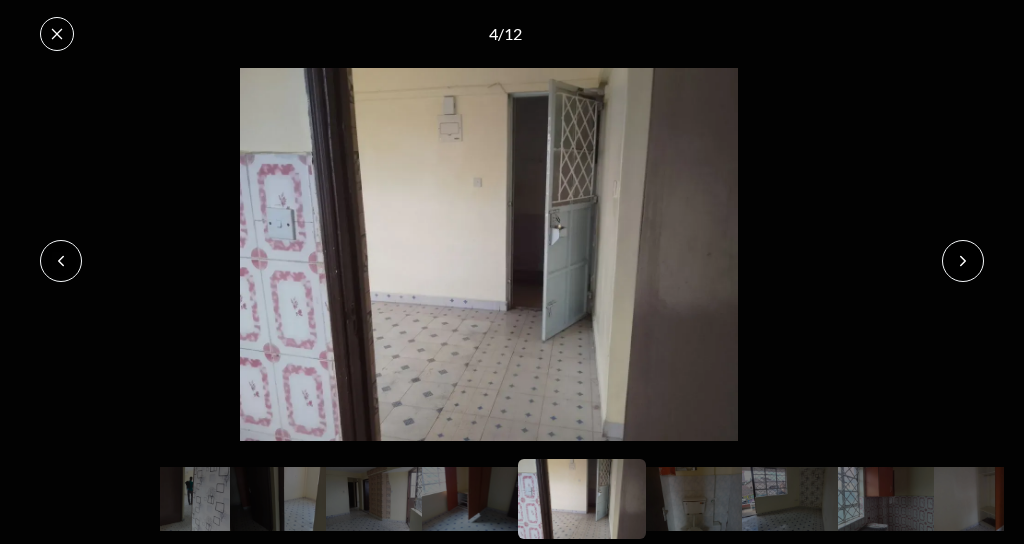 click at bounding box center [963, 261] 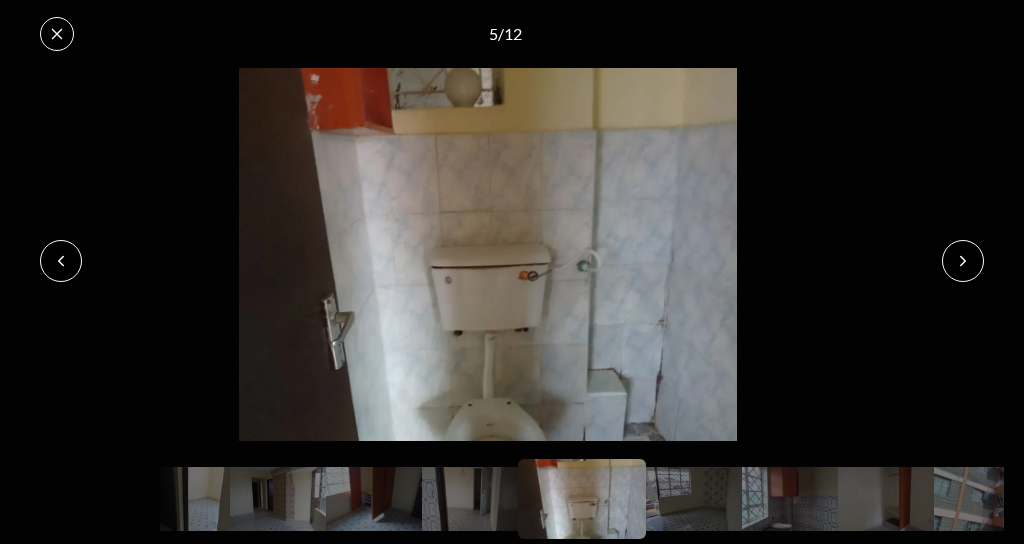 click at bounding box center (963, 261) 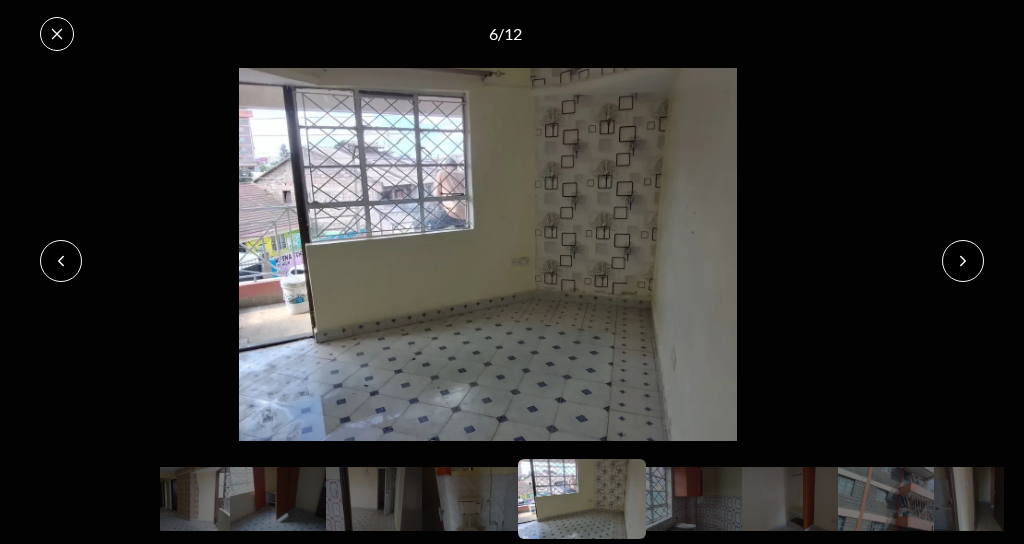 click at bounding box center (963, 261) 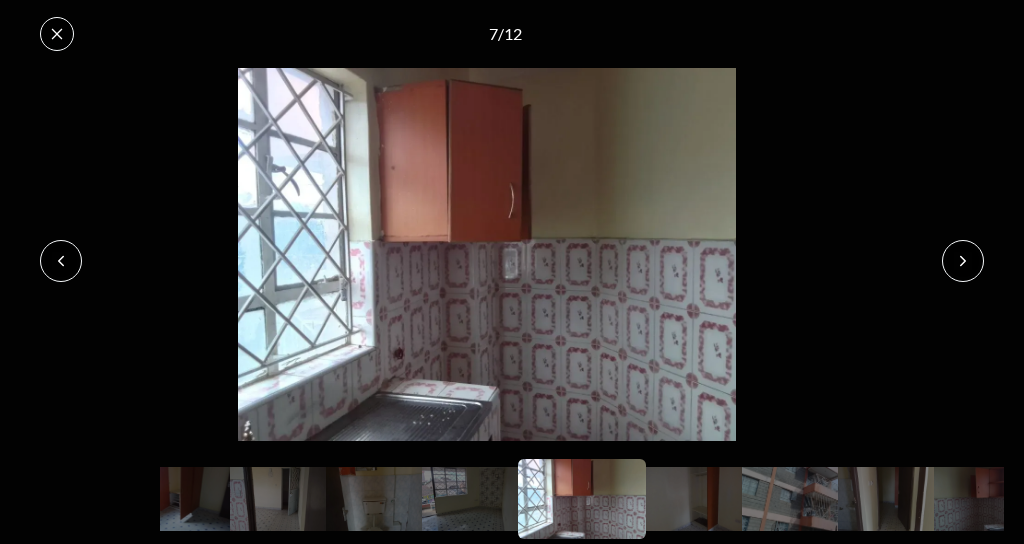 click 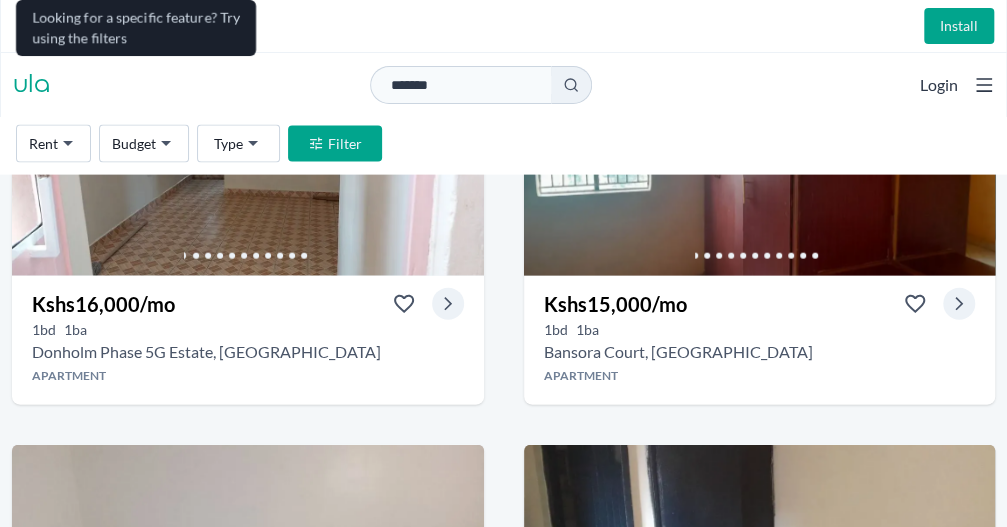 scroll, scrollTop: 1837, scrollLeft: 0, axis: vertical 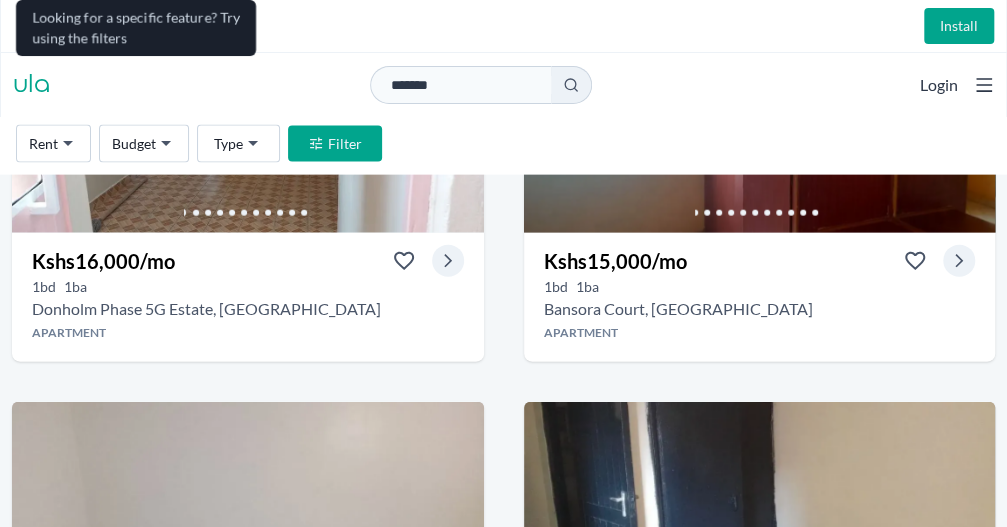 drag, startPoint x: 989, startPoint y: 247, endPoint x: 1005, endPoint y: 281, distance: 37.576588 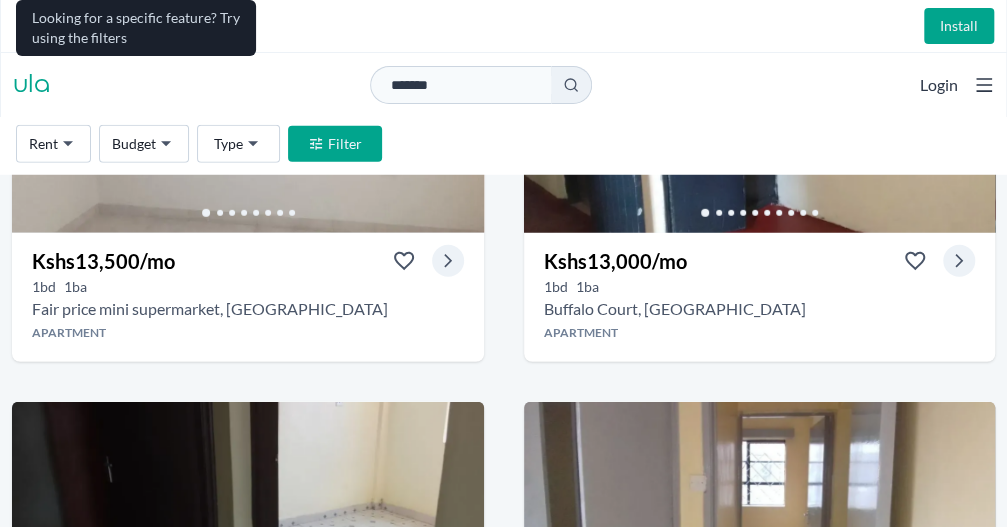 scroll, scrollTop: 2194, scrollLeft: 0, axis: vertical 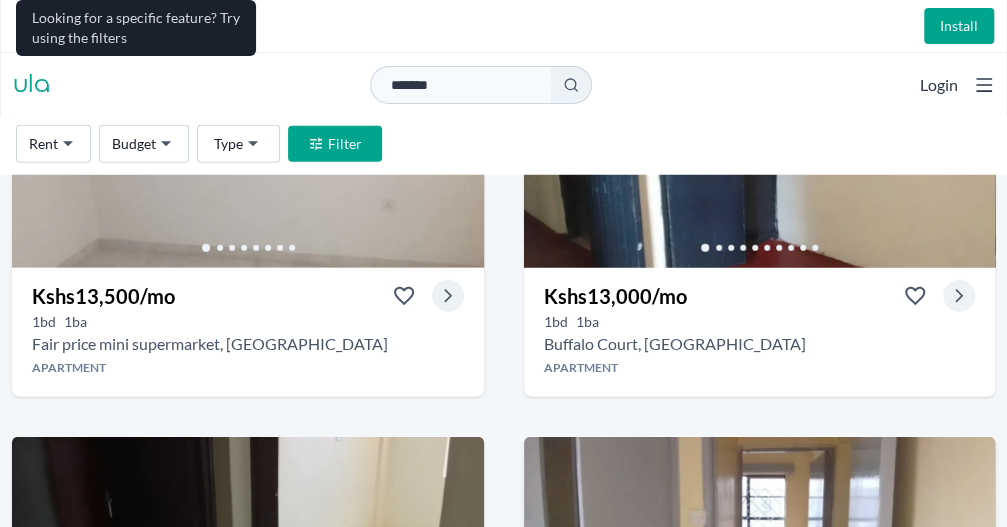 click at bounding box center (760, 548) 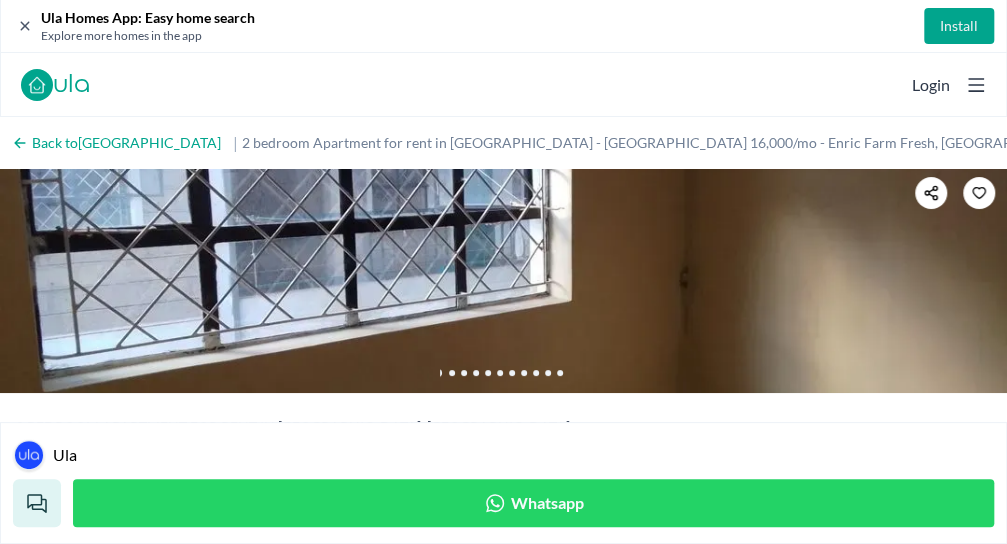 click at bounding box center (0, 0) 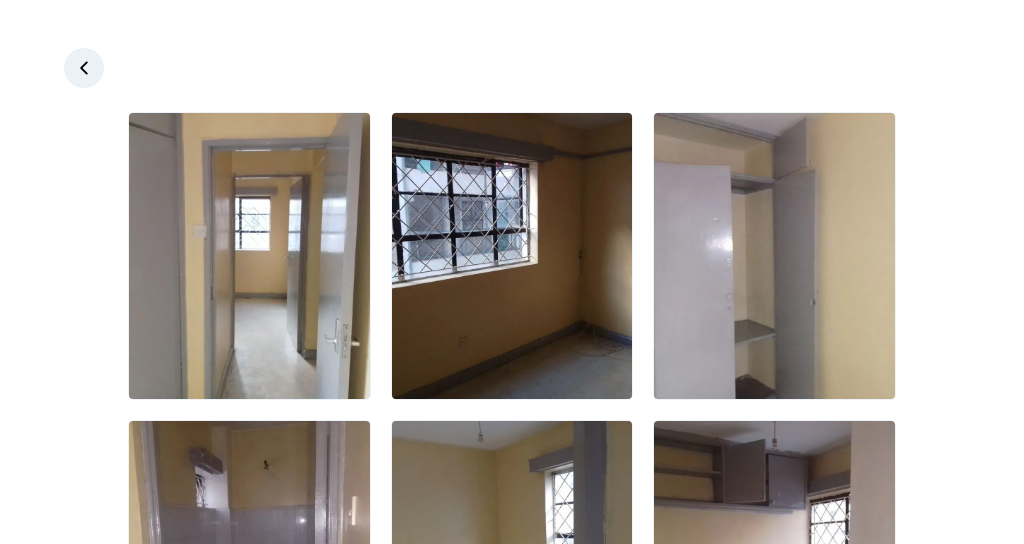 click on "Are you a real estate agent?   Reach more buyers and renters. Sign up Ula Homes App: Easy home search Explore more homes in the app Install ula Real Estate Agents Tools Blog Ula mobile app Signup Login Back to  [GEOGRAPHIC_DATA] | 2 bedroom Apartment for rent in [GEOGRAPHIC_DATA]  - [GEOGRAPHIC_DATA] 16,000/mo - Enric Farm [GEOGRAPHIC_DATA], [GEOGRAPHIC_DATA], [GEOGRAPHIC_DATA], [GEOGRAPHIC_DATA] View all photos Like what you see? Places go fast.  Contact [DATE]!   Whatsapp 2 bedroom Apartment for rent in [GEOGRAPHIC_DATA], [GEOGRAPHIC_DATA] [GEOGRAPHIC_DATA]  16,000 For rent [GEOGRAPHIC_DATA] apartment [GEOGRAPHIC_DATA] ,     [GEOGRAPHIC_DATA] ,  [GEOGRAPHIC_DATA] Kshs  16,000 Share Favorite Overview Bedrooms: 2 Bathrooms: 1 Property type: Apartment Property size: - Security deposit: Kshs 18,500 Description This unfurnished 2-bedroom apartment is located in [GEOGRAPHIC_DATA], [GEOGRAPHIC_DATA] around Enric Farm Fresh. The apartment is in a quiet and secure complex, close to amenities such as schools, shops, and restaurants. The apartment has been nicely maintained and has lots of natural lighting. It is perfect for a couple or small family. Location ← Move left" at bounding box center (512, 1797) 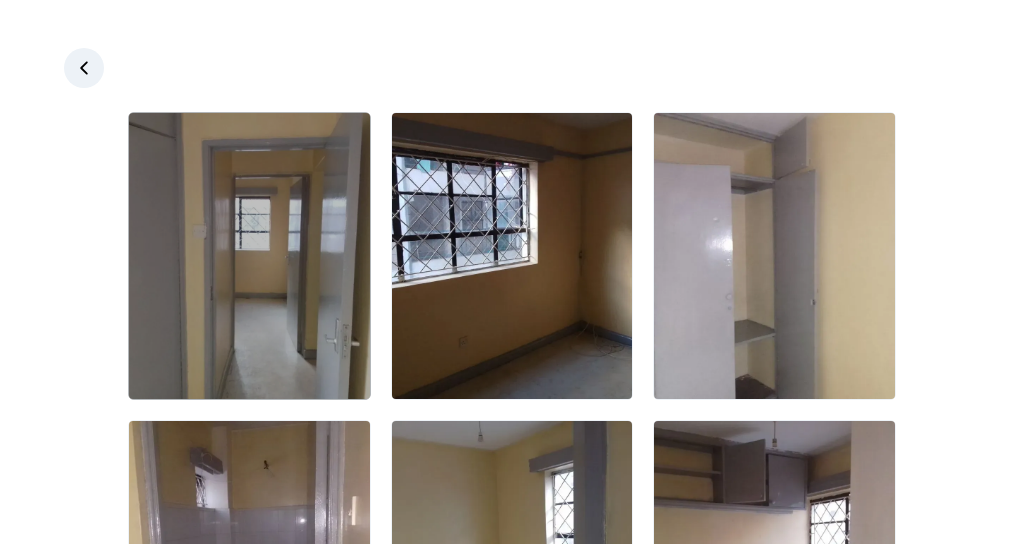 click at bounding box center (249, 256) 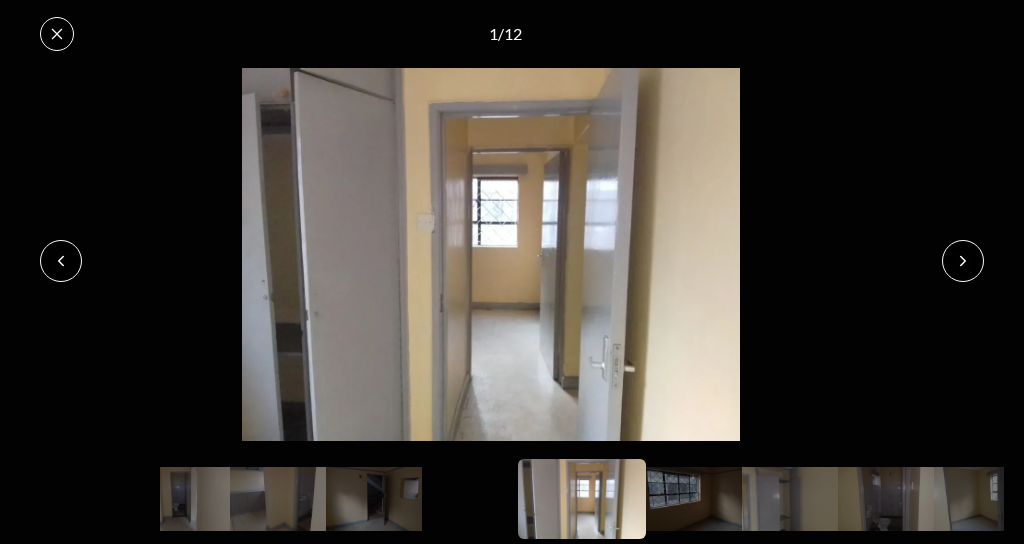 click on "Are you a real estate agent?   Reach more buyers and renters. Sign up Ula Homes App: Easy home search Explore more homes in the app Install ula Real Estate Agents Tools Blog Ula mobile app Signup Login Back to  [GEOGRAPHIC_DATA] | 2 bedroom Apartment for rent in [GEOGRAPHIC_DATA]  - [GEOGRAPHIC_DATA] 16,000/mo - Enric Farm [GEOGRAPHIC_DATA], [GEOGRAPHIC_DATA], [GEOGRAPHIC_DATA], [GEOGRAPHIC_DATA] View all photos Like what you see? Places go fast.  Contact [DATE]!   Whatsapp 2 bedroom Apartment for rent in [GEOGRAPHIC_DATA], [GEOGRAPHIC_DATA] [GEOGRAPHIC_DATA]  16,000 For rent [GEOGRAPHIC_DATA] apartment [GEOGRAPHIC_DATA] ,     [GEOGRAPHIC_DATA] ,  [GEOGRAPHIC_DATA] Kshs  16,000 Share Favorite Overview Bedrooms: 2 Bathrooms: 1 Property type: Apartment Property size: - Security deposit: Kshs 18,500 Description This unfurnished 2-bedroom apartment is located in [GEOGRAPHIC_DATA], [GEOGRAPHIC_DATA] around Enric Farm Fresh. The apartment is in a quiet and secure complex, close to amenities such as schools, shops, and restaurants. The apartment has been nicely maintained and has lots of natural lighting. It is perfect for a couple or small family. Location ← Move left" at bounding box center (503, 1797) 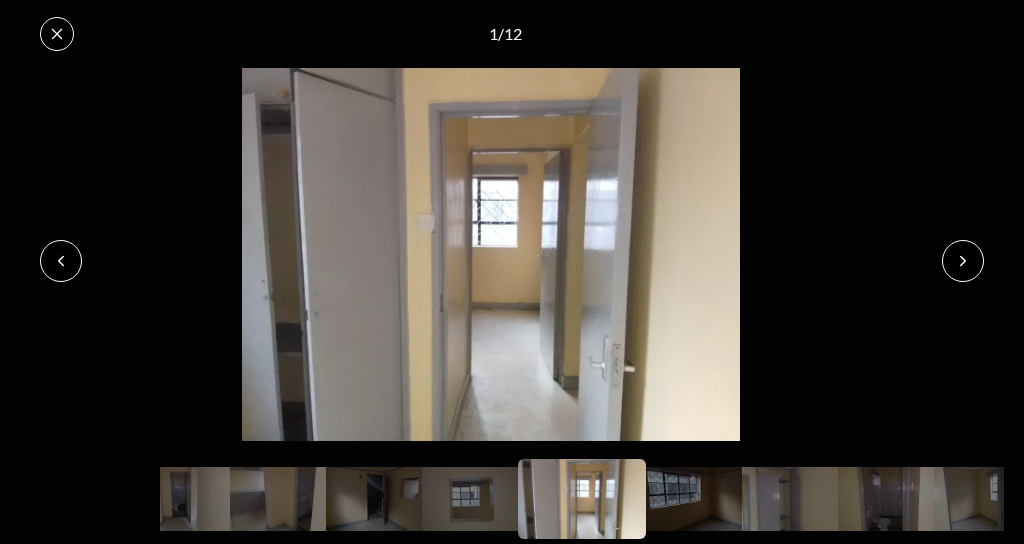 click 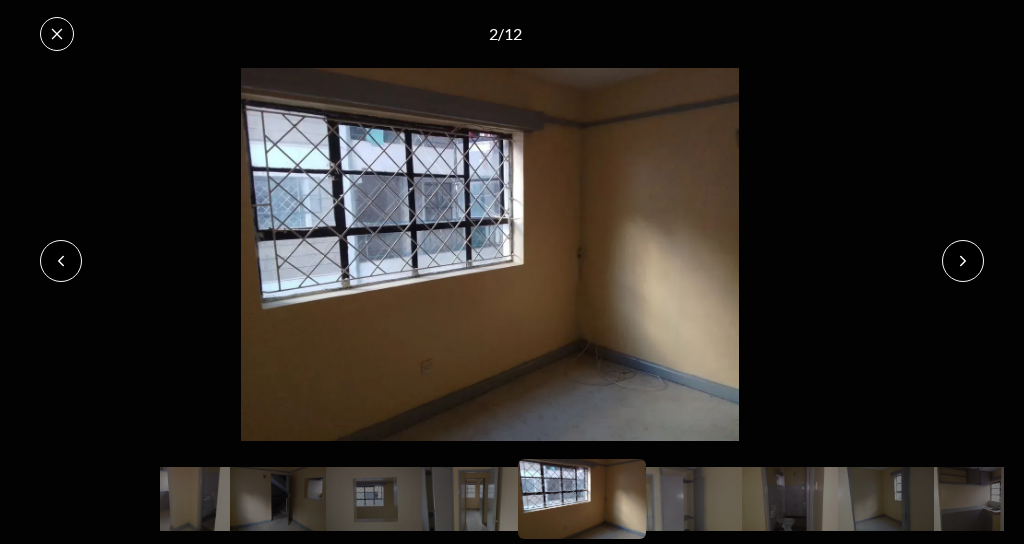 click 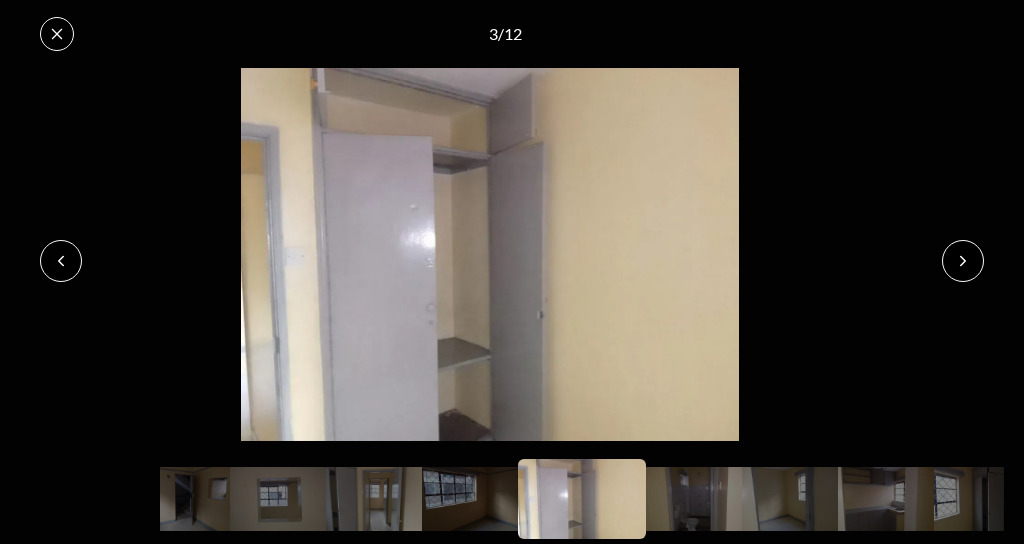 click 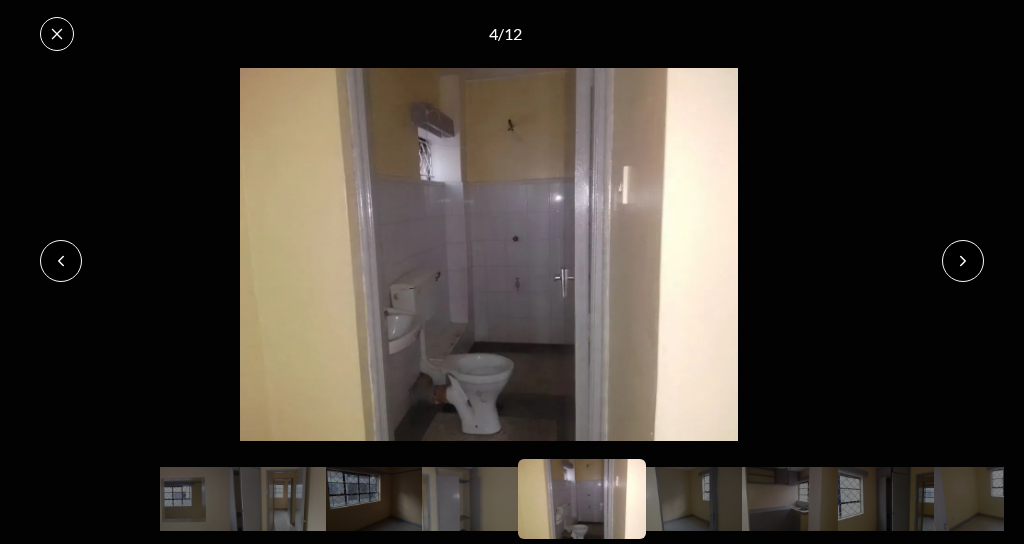 click 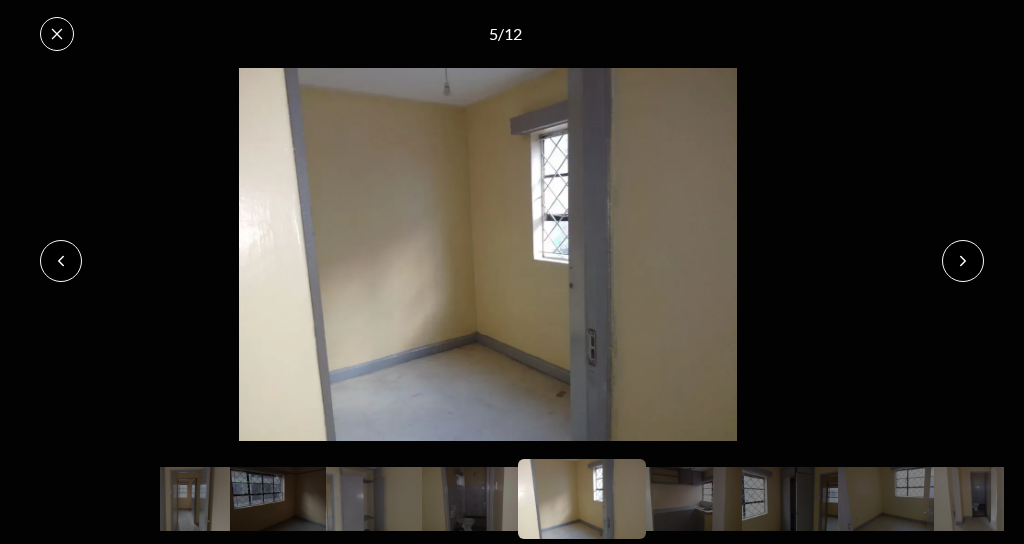 click 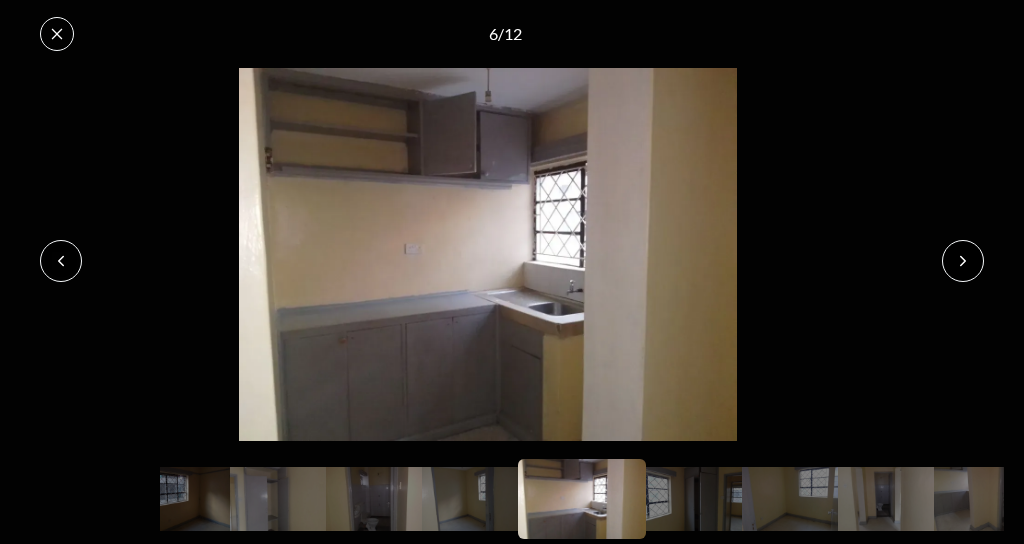 click 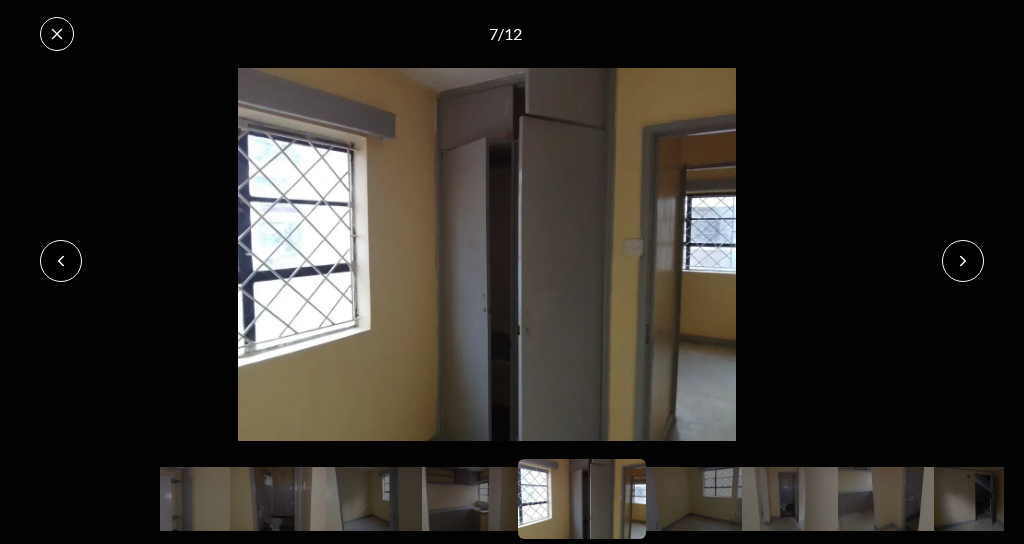 click 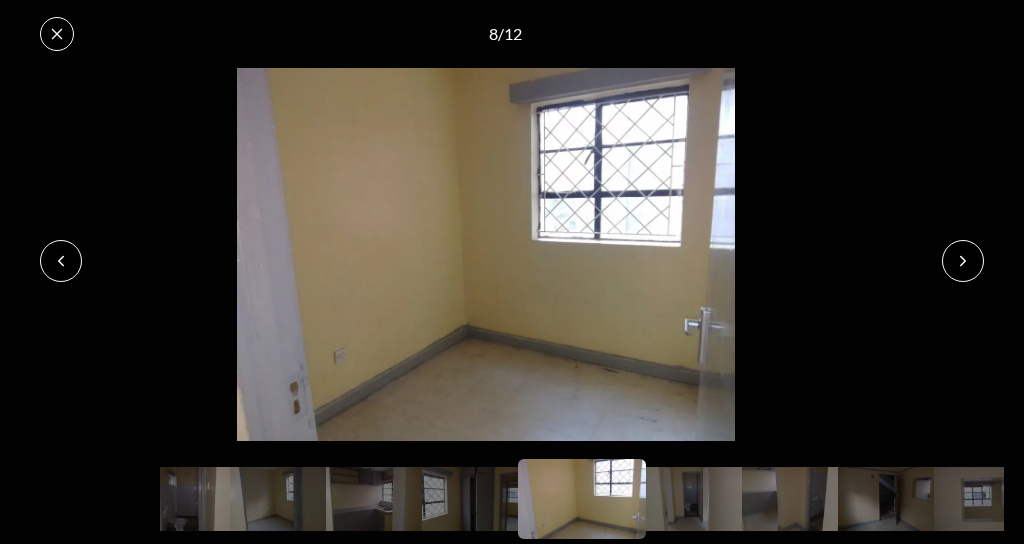 click 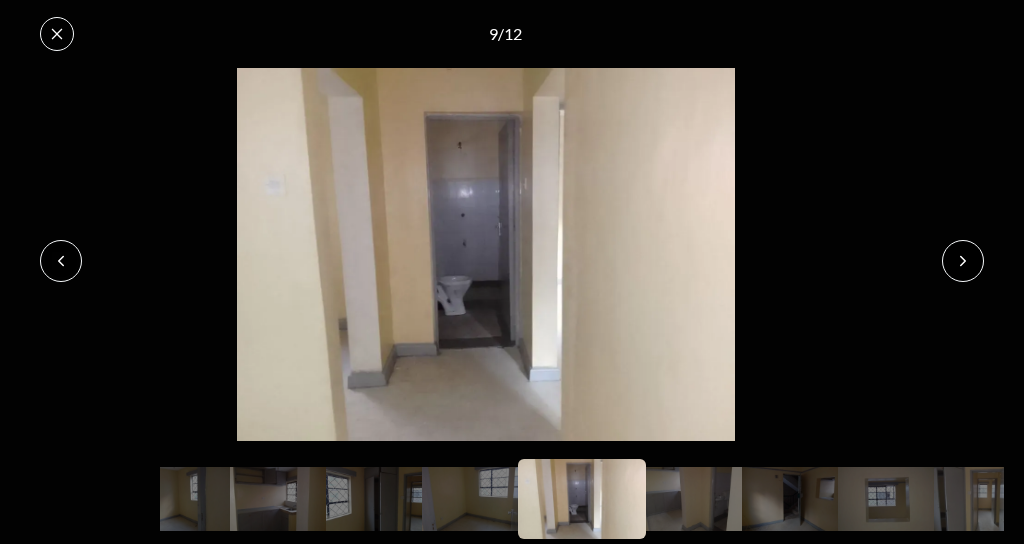 click 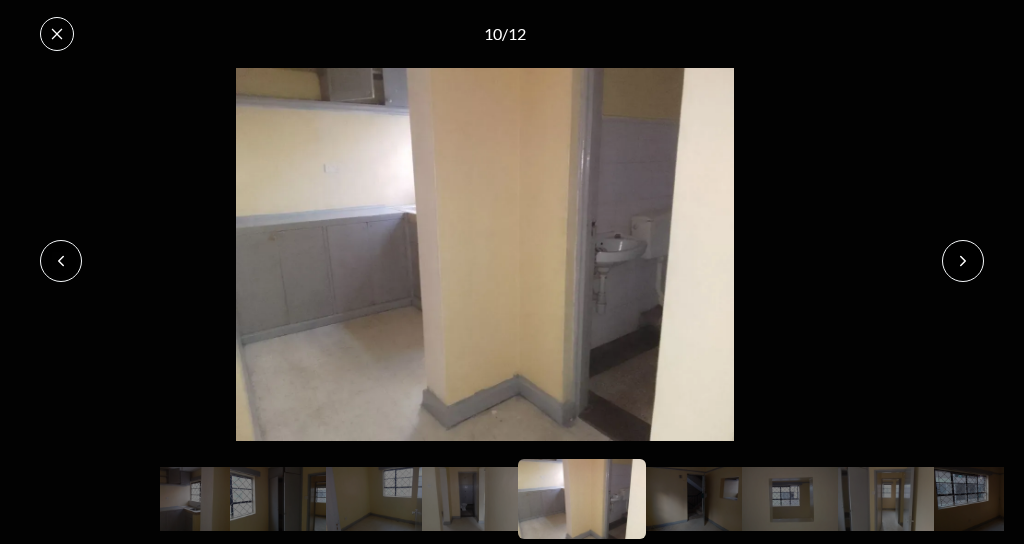 click 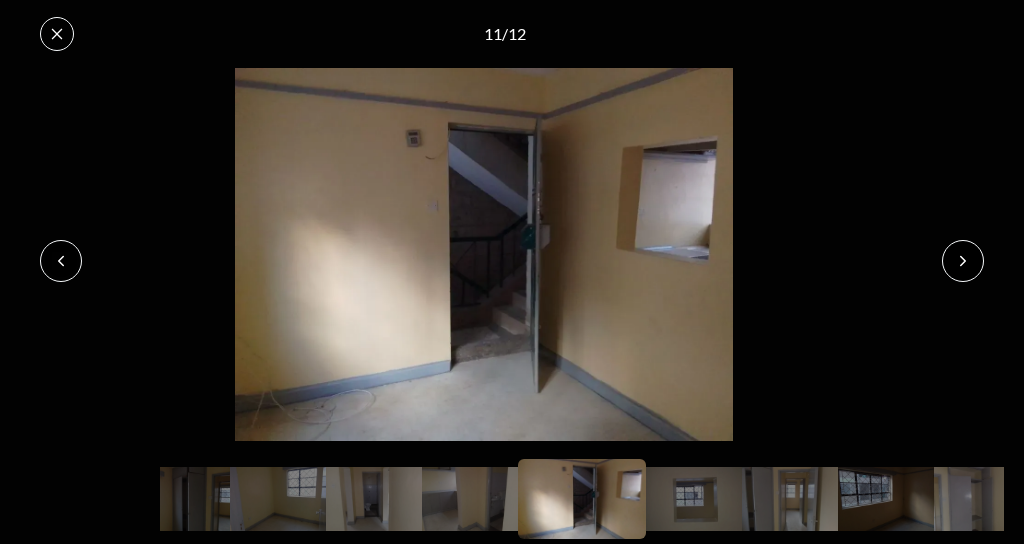 click 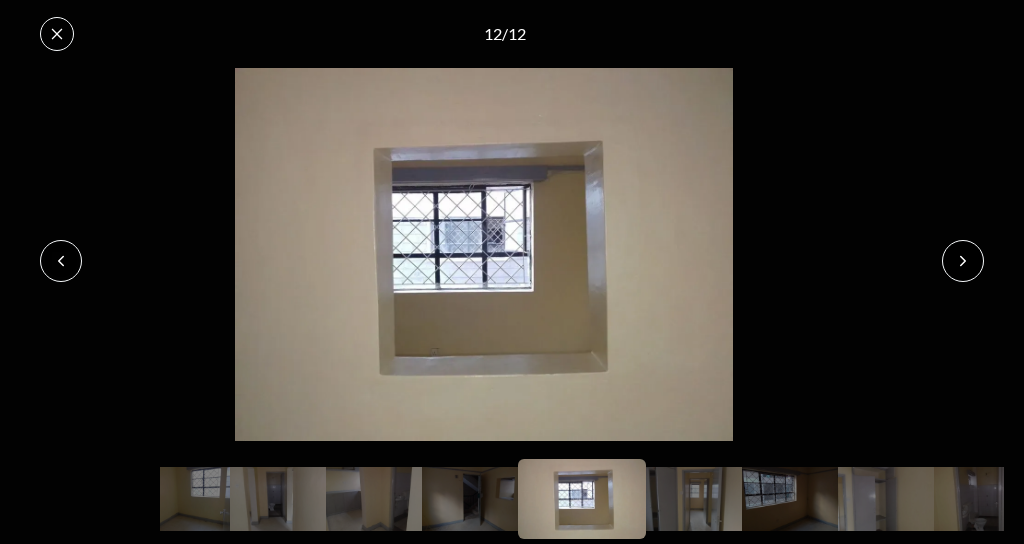 click 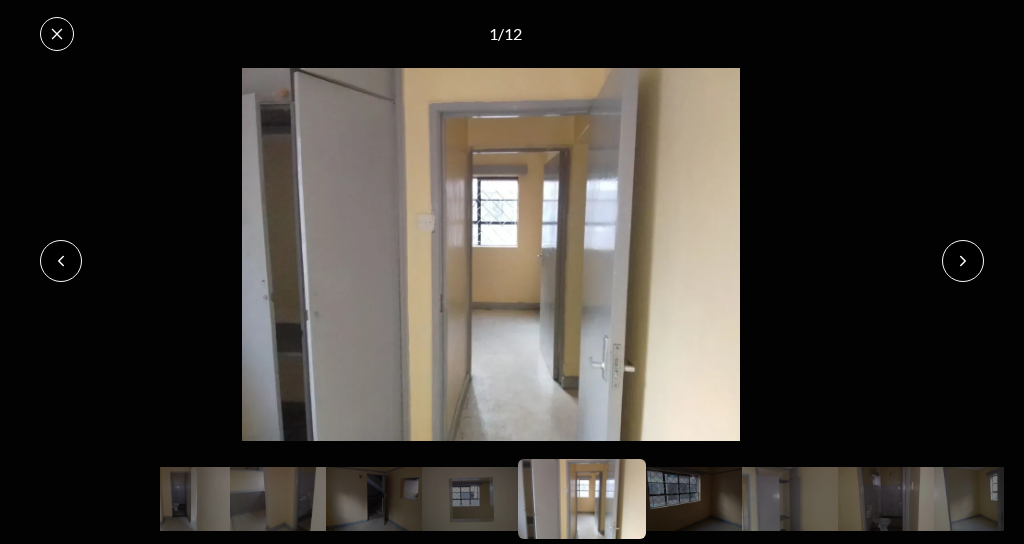 click 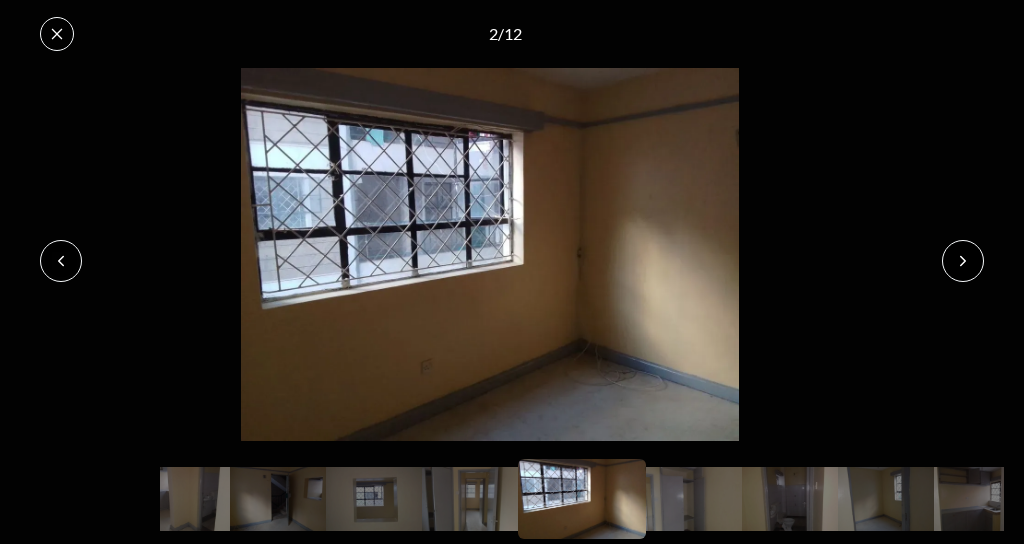 click 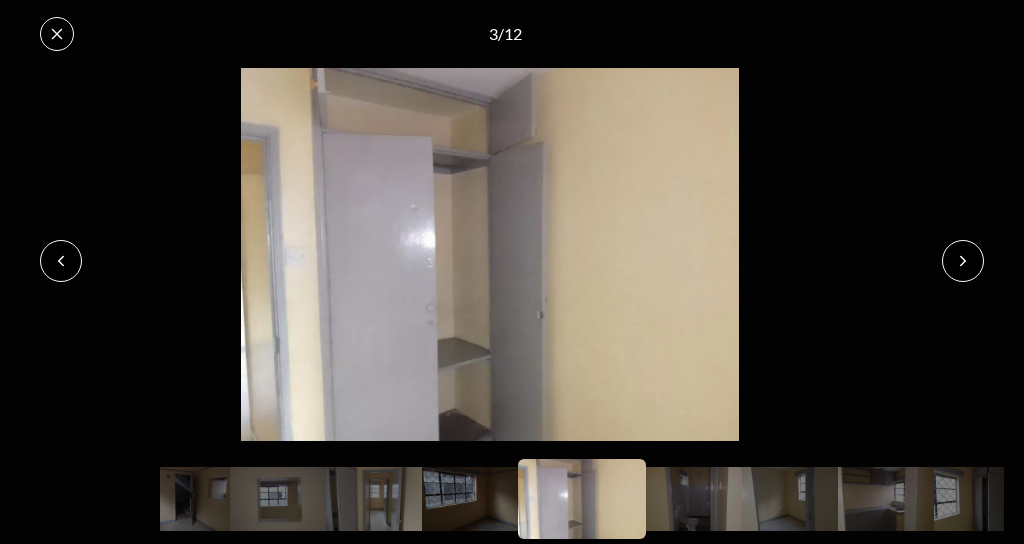 click 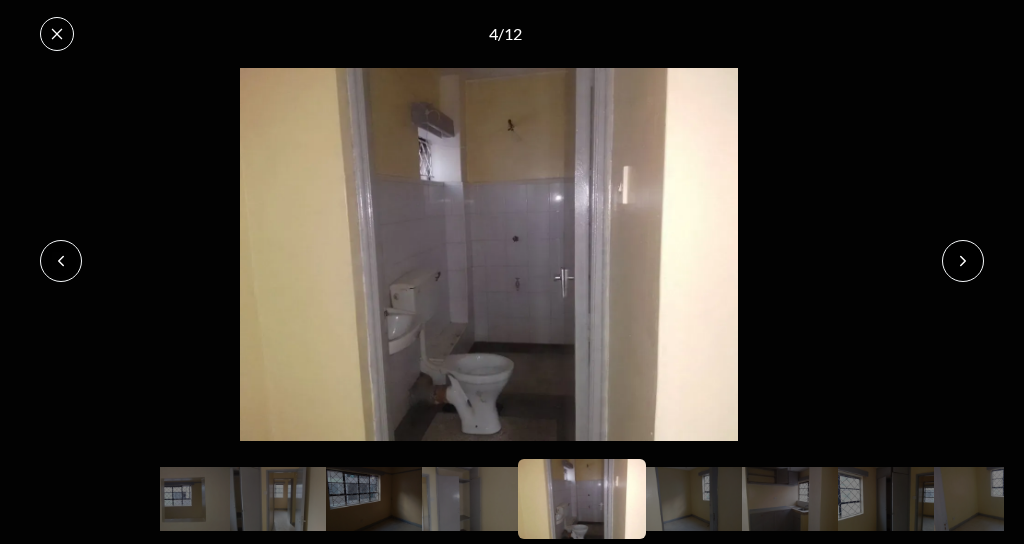 click 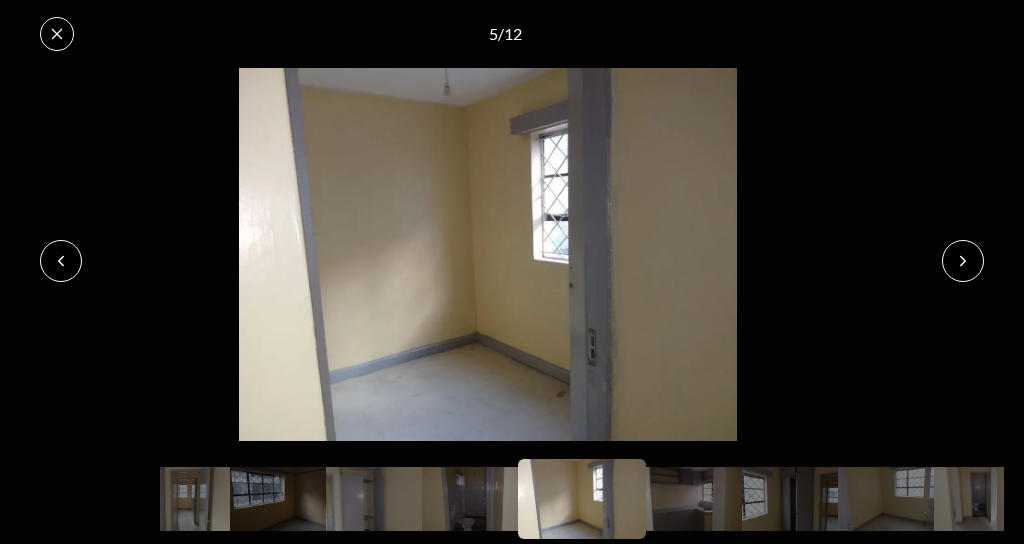 click 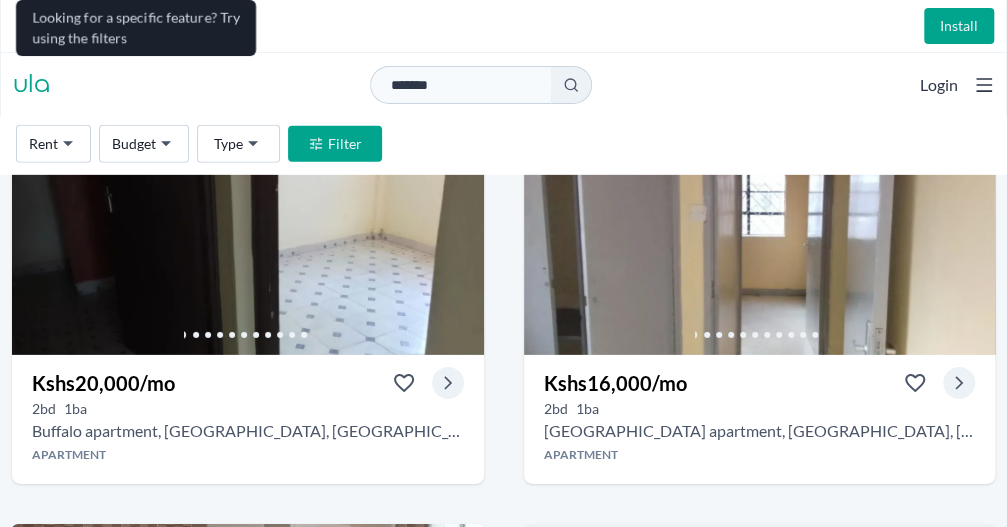 scroll, scrollTop: 2508, scrollLeft: 0, axis: vertical 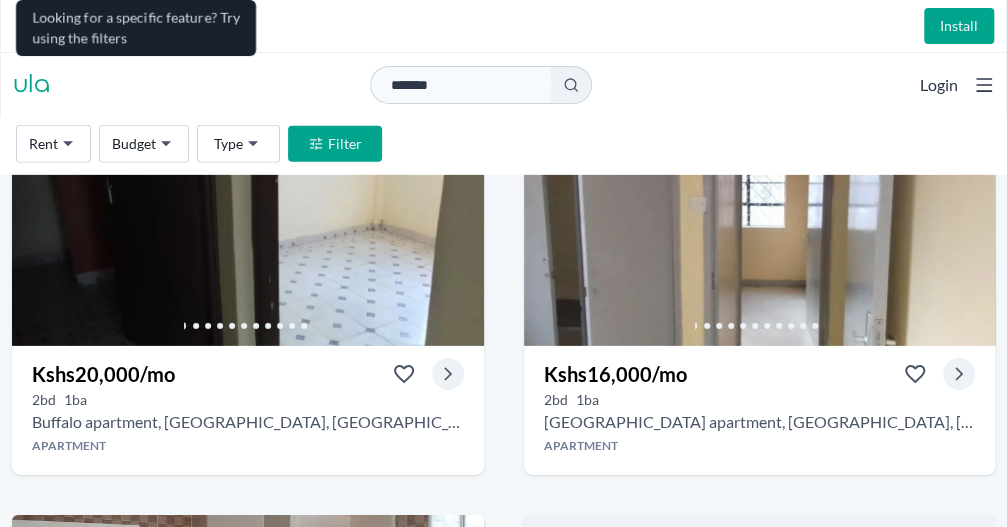 click at bounding box center (248, 626) 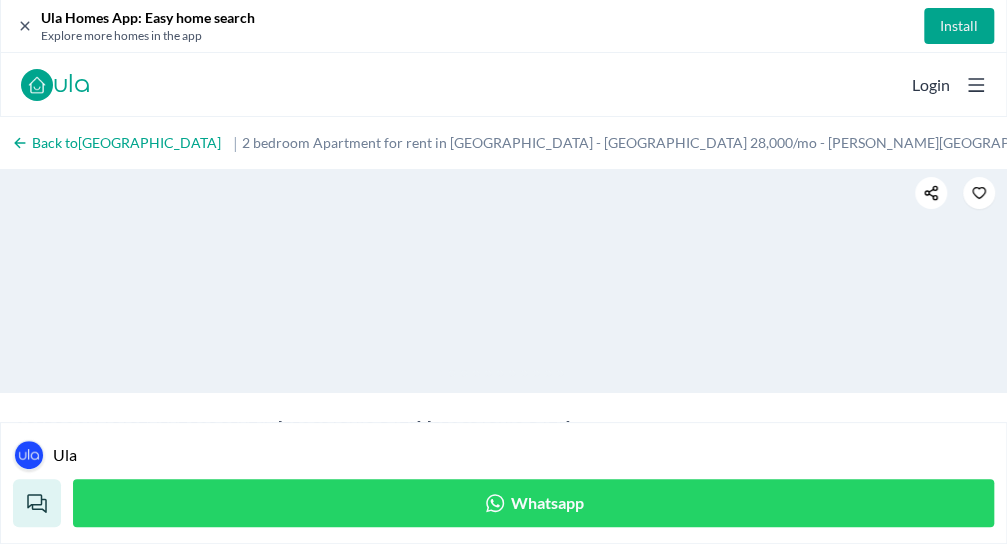 click at bounding box center [0, 0] 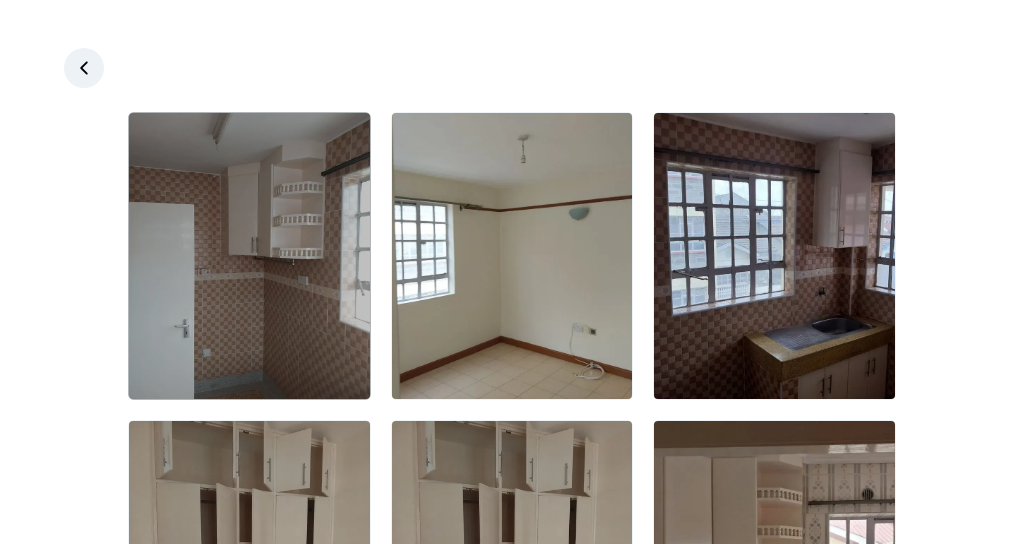 click at bounding box center [249, 256] 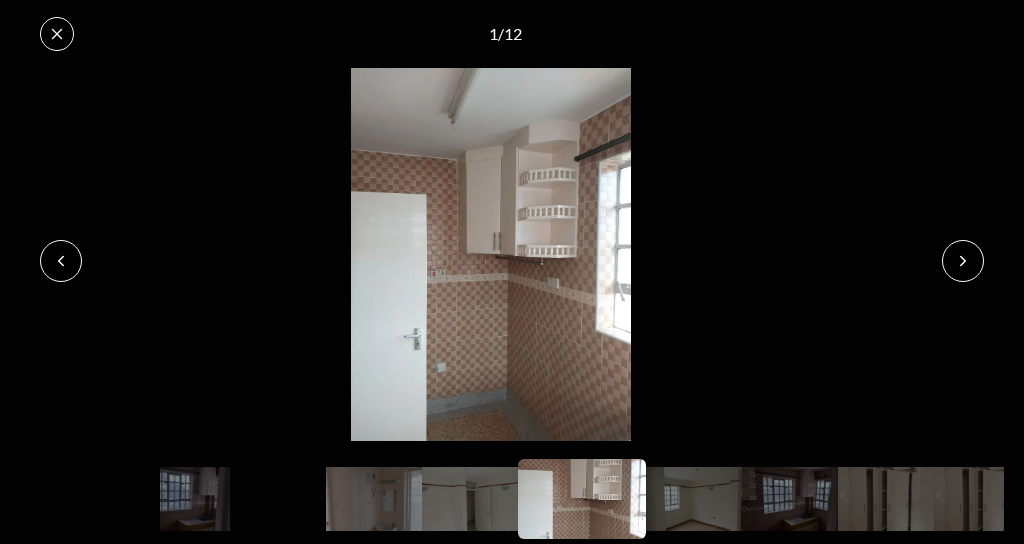 click 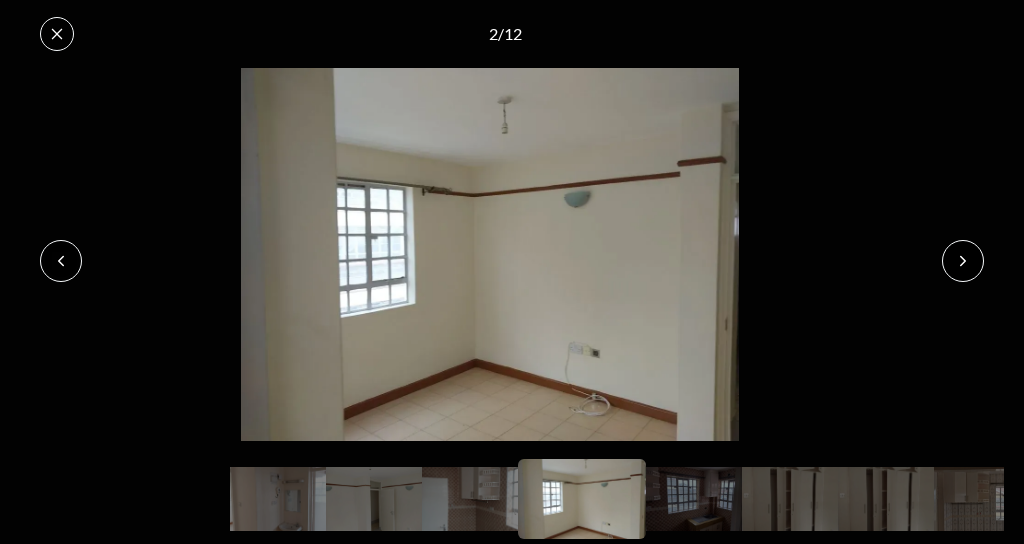 click 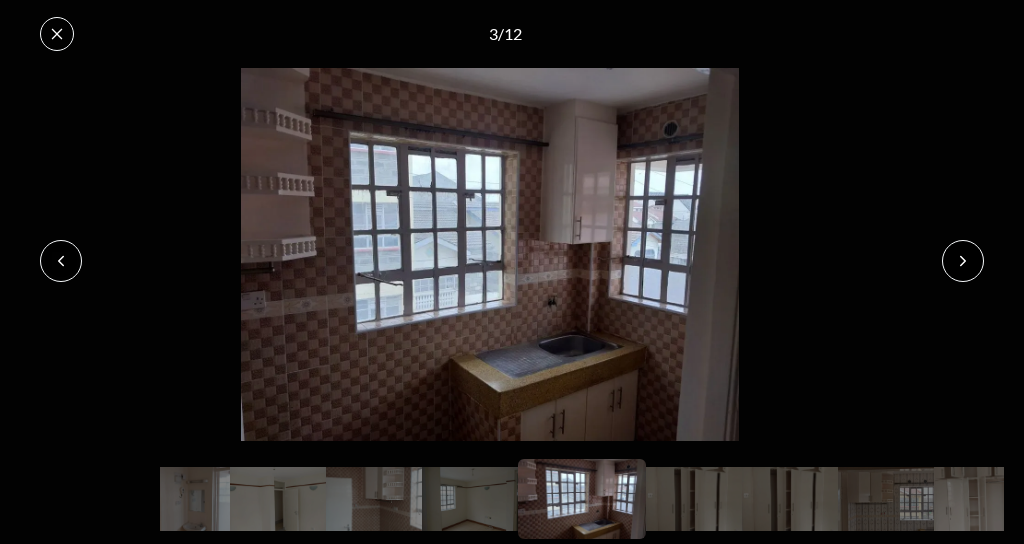 click 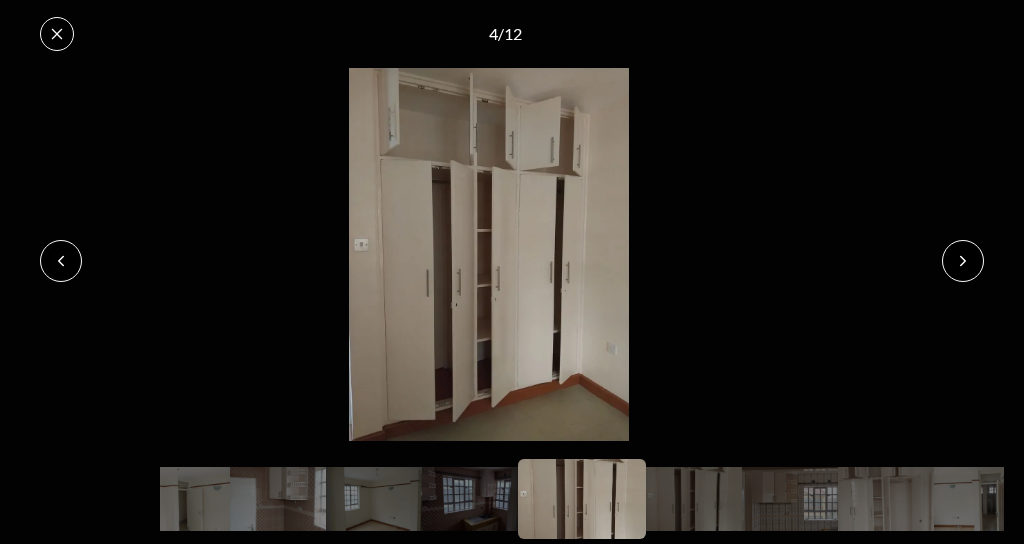 click 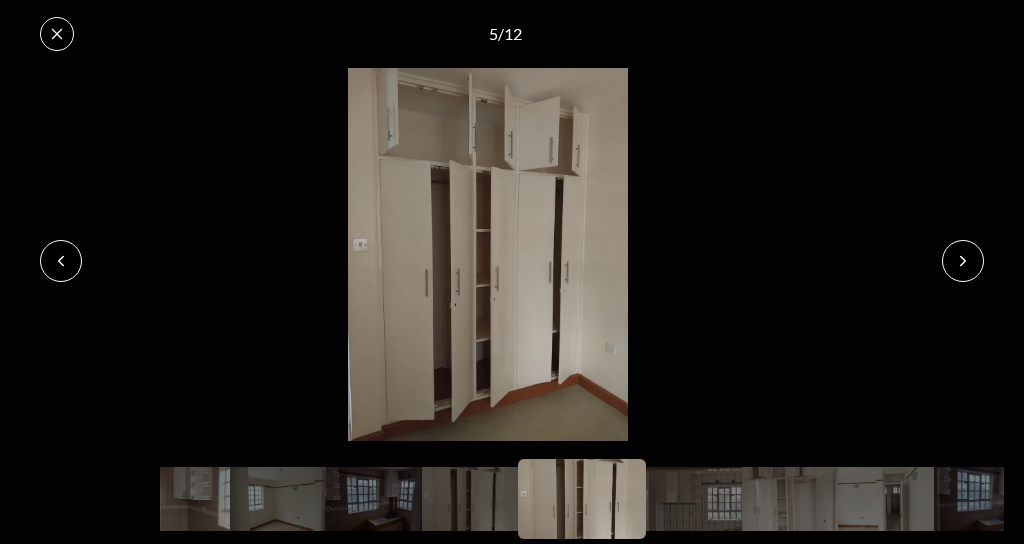 click 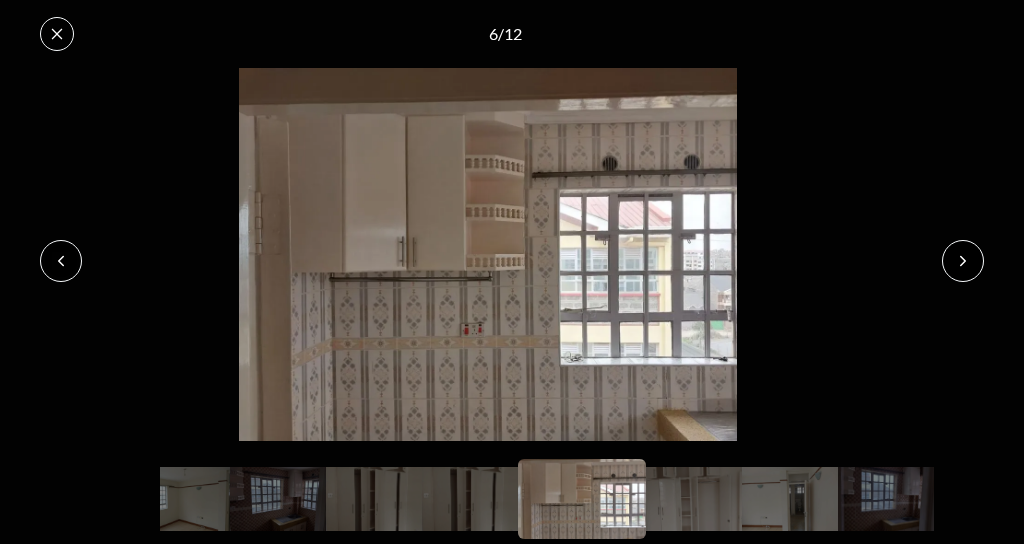 click 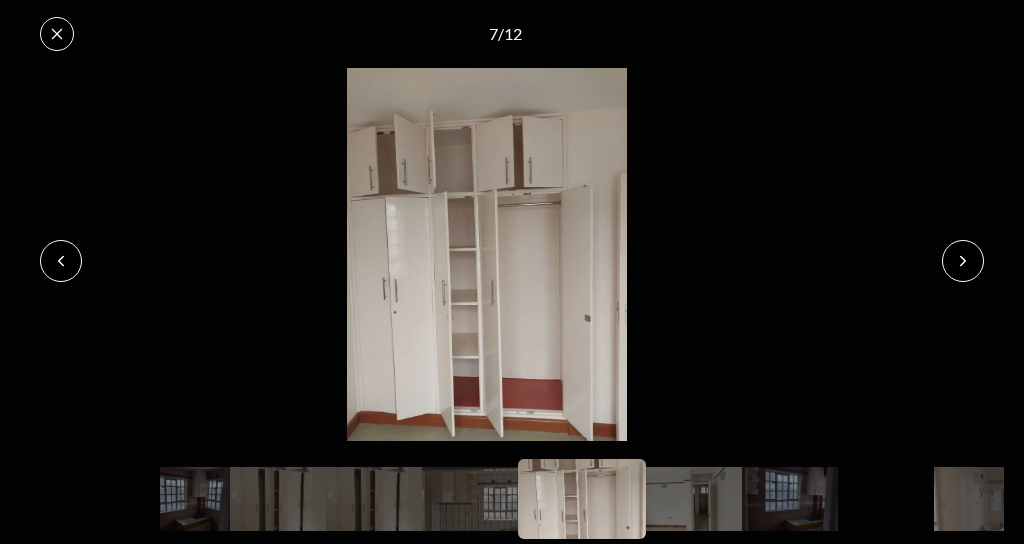 click 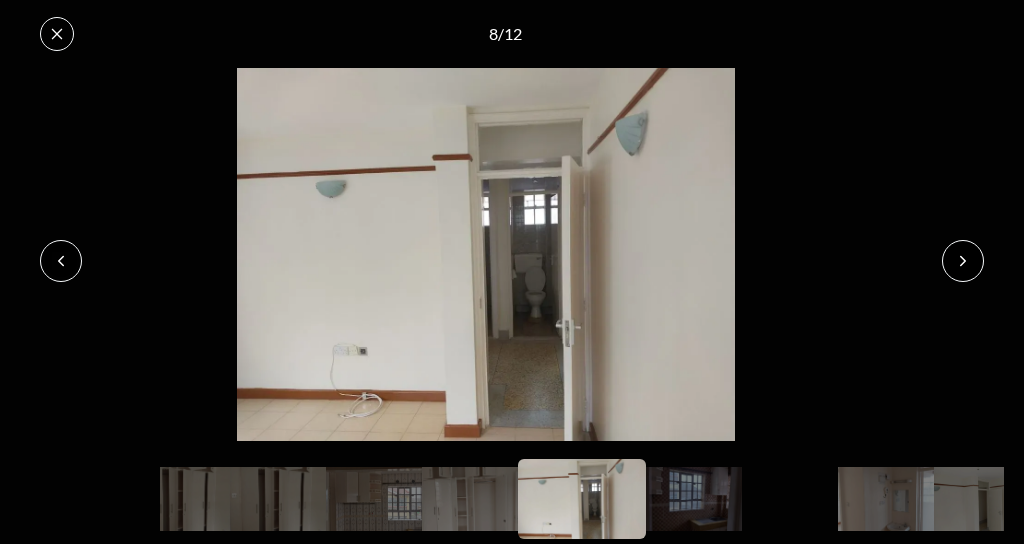 click 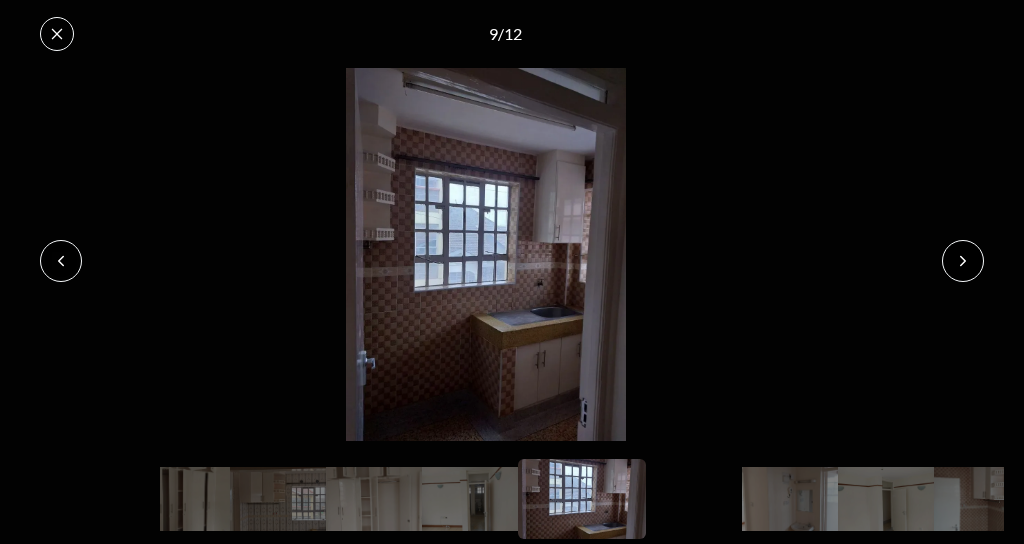 click 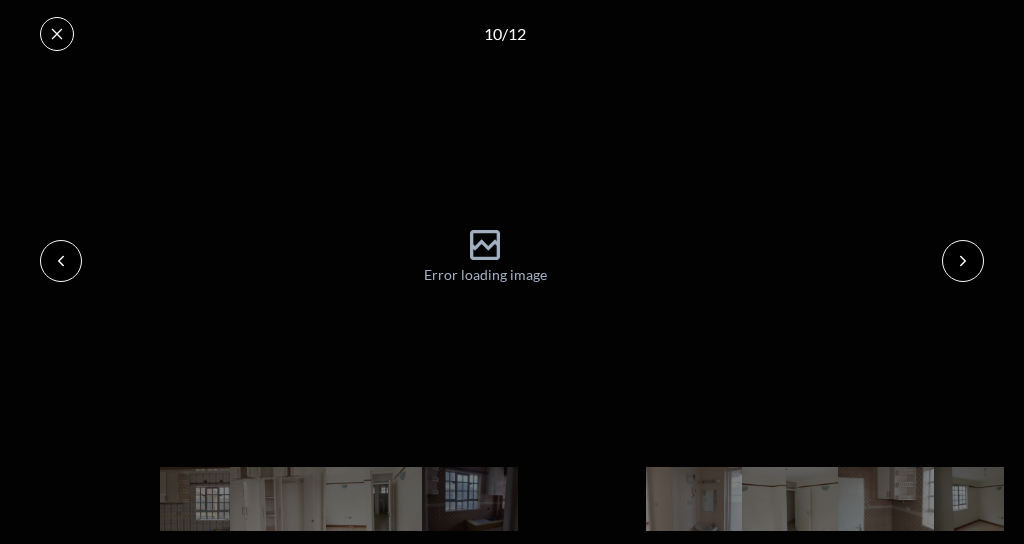 click 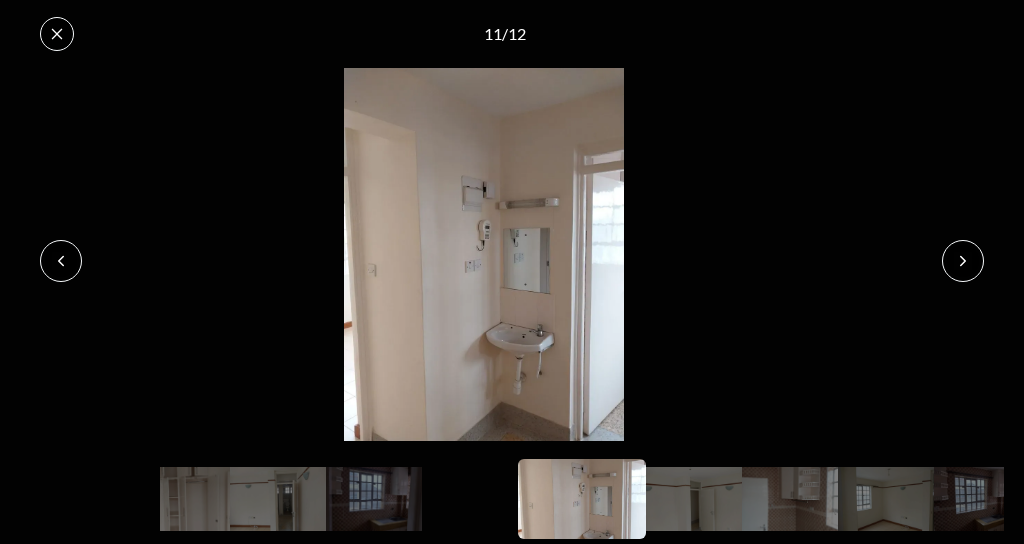 click at bounding box center [57, 34] 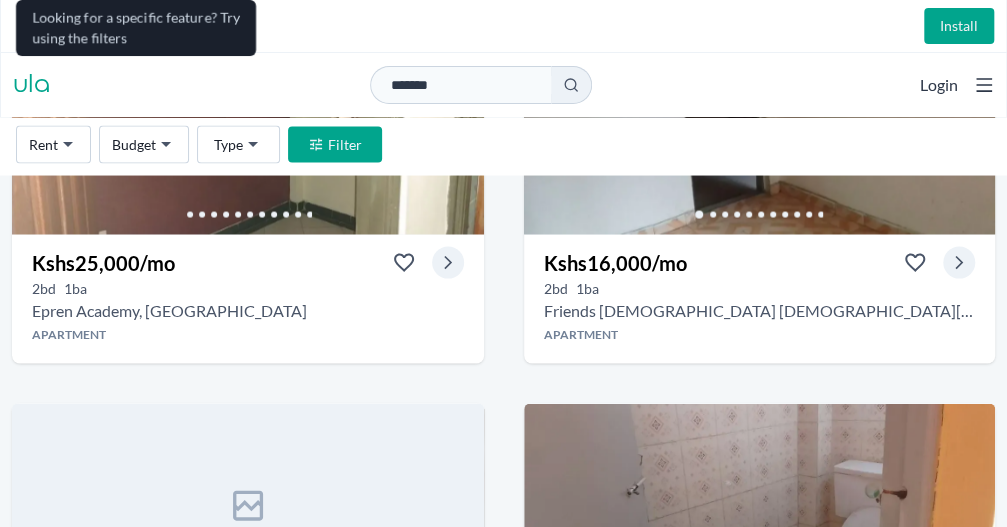 scroll, scrollTop: 4571, scrollLeft: 0, axis: vertical 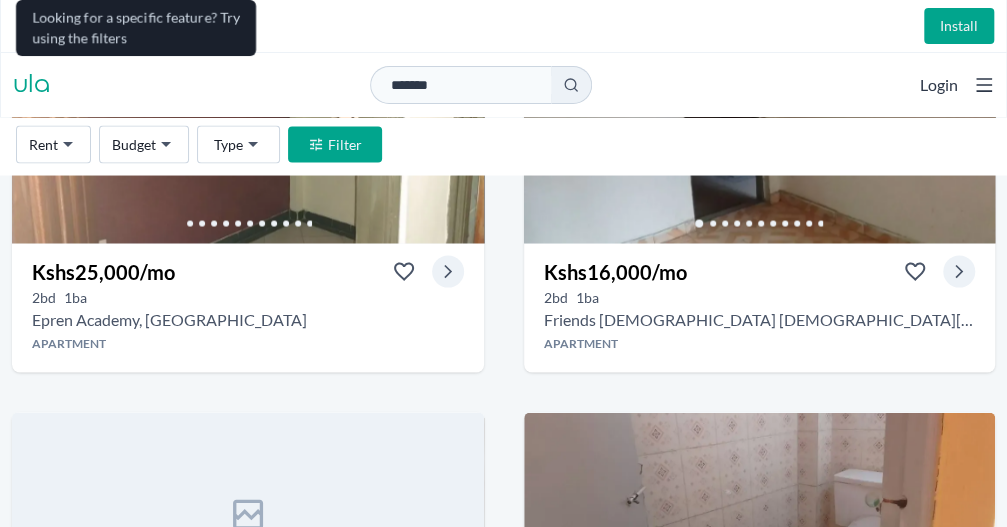 click at bounding box center [760, 915] 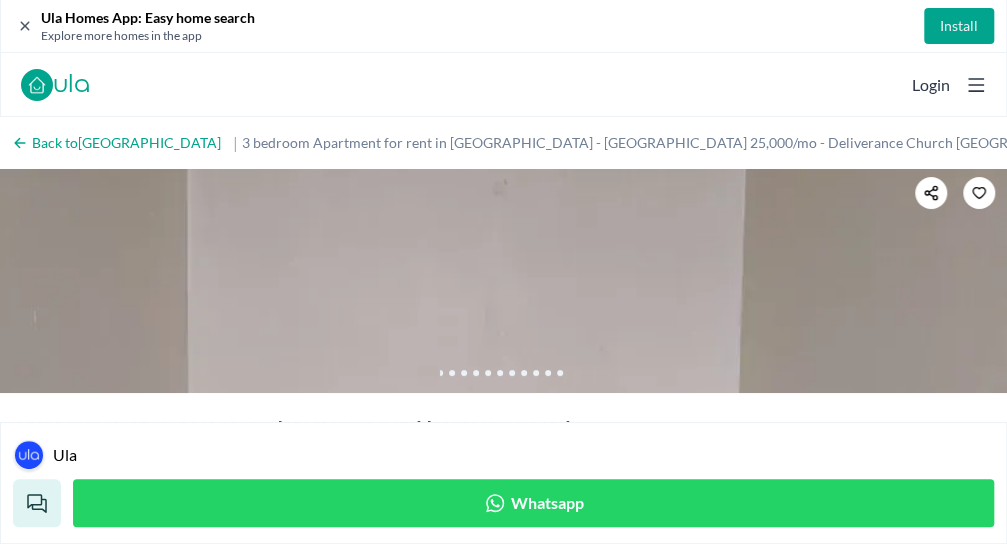 click at bounding box center [0, 0] 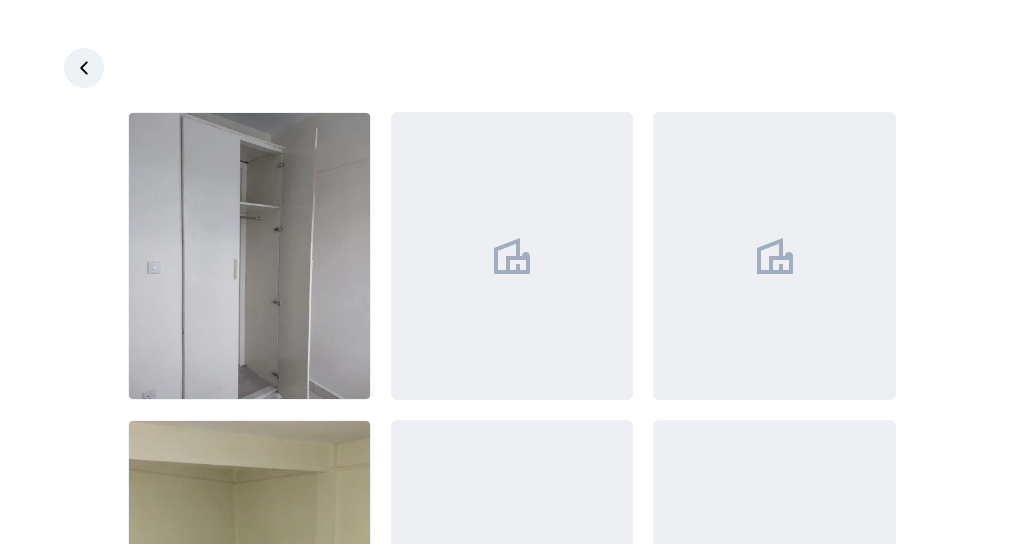 click on "Are you a real estate agent?   Reach more buyers and renters. Sign up Ula Homes App: Easy home search Explore more homes in the app Install ula Real Estate Agents Tools Blog Ula mobile app Signup Login Back to  [GEOGRAPHIC_DATA] | 3 bedroom Apartment for rent in [GEOGRAPHIC_DATA]  - [GEOGRAPHIC_DATA] 25,000/mo - Deliverance Church [GEOGRAPHIC_DATA], [GEOGRAPHIC_DATA], [GEOGRAPHIC_DATA], [GEOGRAPHIC_DATA], [GEOGRAPHIC_DATA], [GEOGRAPHIC_DATA] View all photos Like what you see? Places go fast.  Contact [DATE]!   Whatsapp 3 bedroom Apartment for rent in [GEOGRAPHIC_DATA], [GEOGRAPHIC_DATA] [GEOGRAPHIC_DATA]  25,000 For rent 178 ,     [GEOGRAPHIC_DATA] ,  [GEOGRAPHIC_DATA] Kshs  25,000 Share Favorite Overview Bedrooms: 3 Bathrooms: 1 Property type: Apartment Property size: - Security deposit: Kshs 25,000 Description Freshly painted and renovated house  Location 3 bedroom Apartment, [GEOGRAPHIC_DATA] This page can't load Google Maps correctly. Do you own this website? OK Amenities Unfurnished Children Play Area Parking [GEOGRAPHIC_DATA] Explore the area Schools [GEOGRAPHIC_DATA] 1 m [GEOGRAPHIC_DATA] 0.4 km neema primary school 0.5 km 0.6 km 0.6 km Hospitals" at bounding box center (512, 1745) 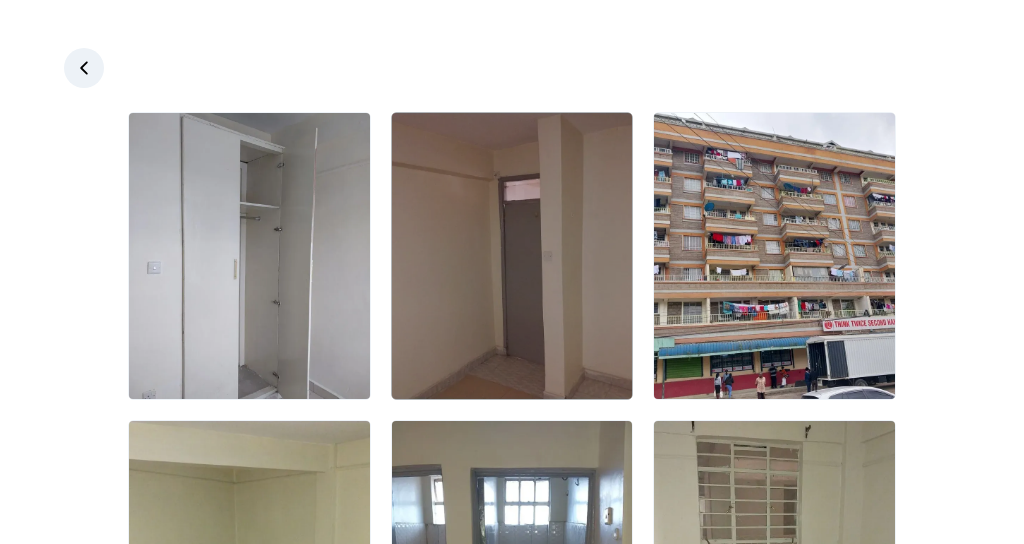 click at bounding box center [512, 256] 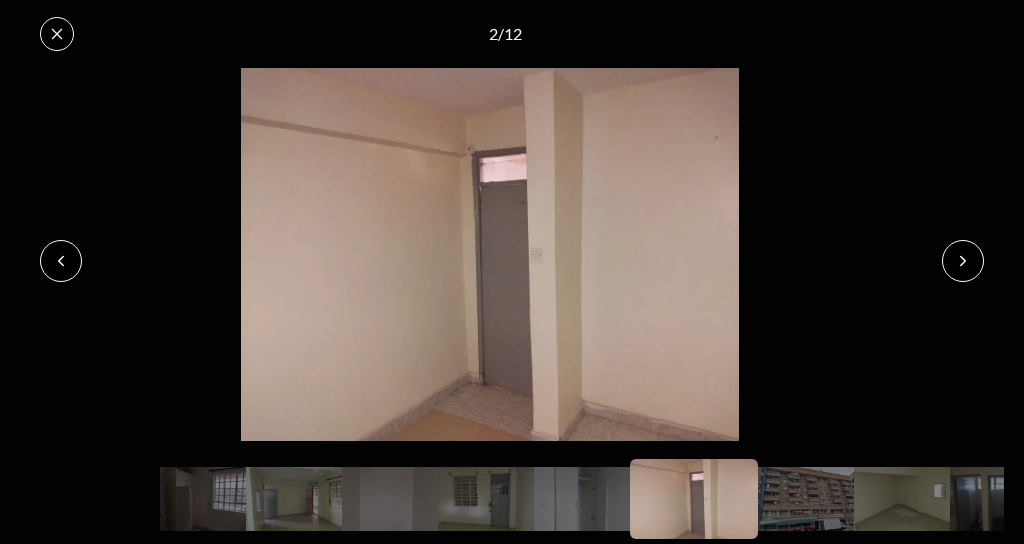 click at bounding box center (963, 261) 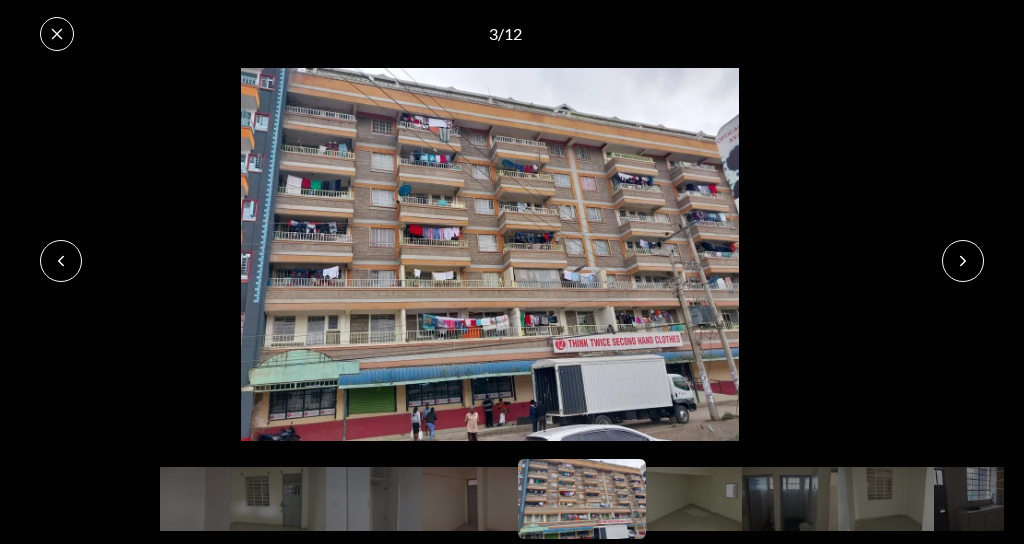 click at bounding box center [963, 261] 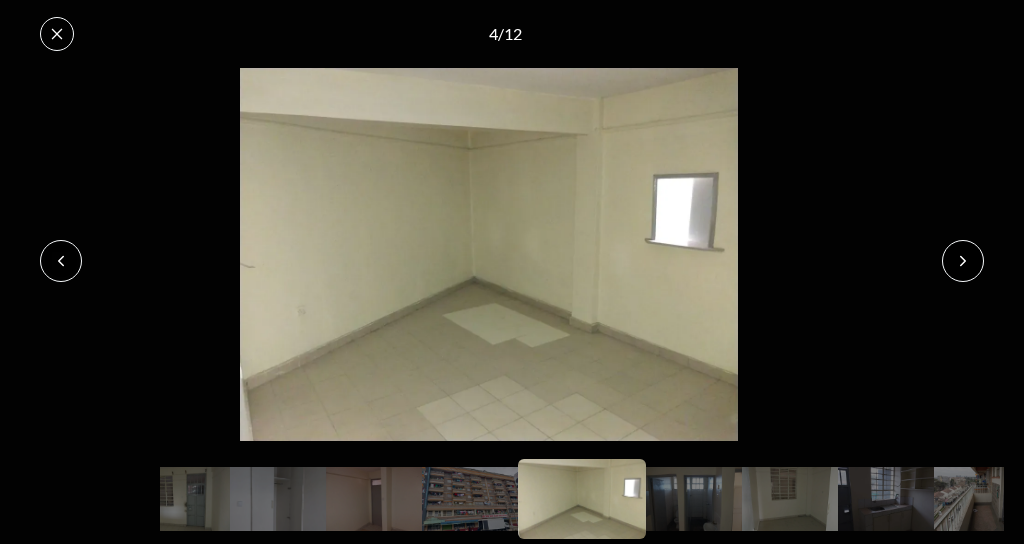 click at bounding box center [963, 261] 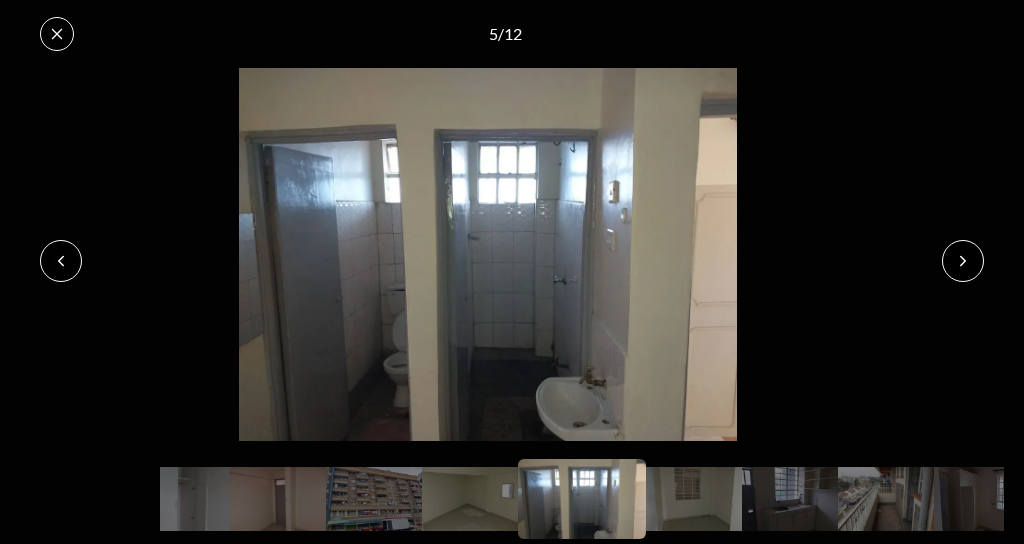 click at bounding box center (963, 261) 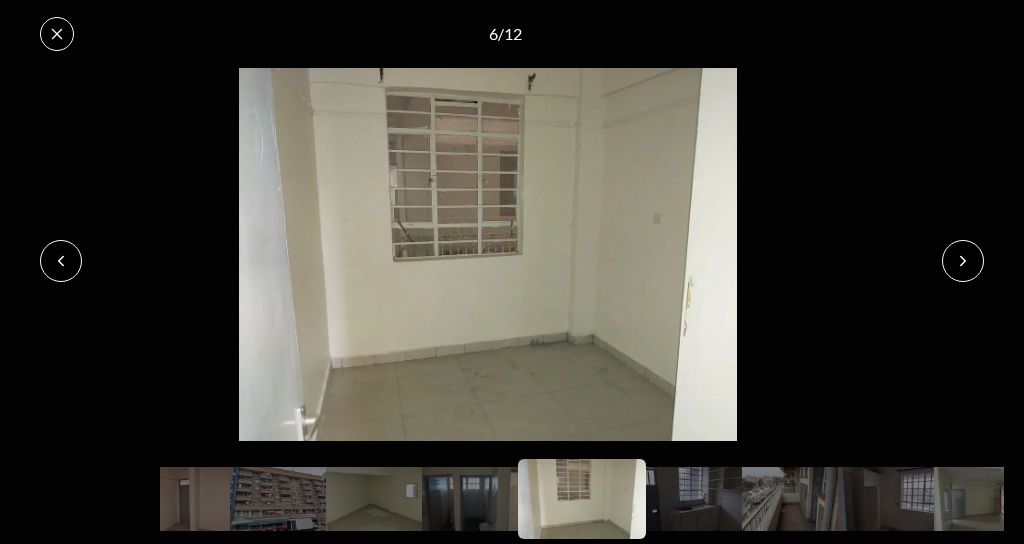 click at bounding box center (963, 261) 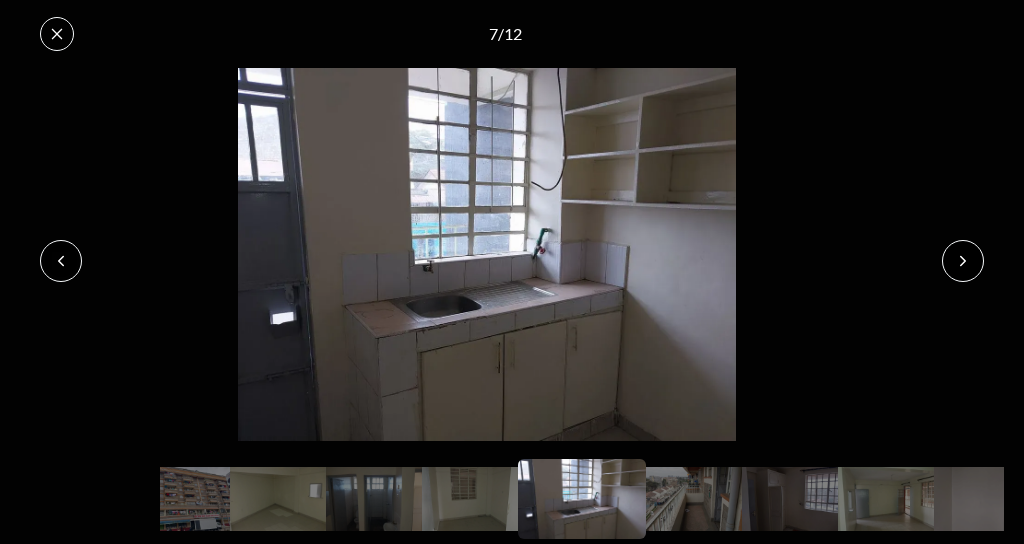 click at bounding box center (963, 261) 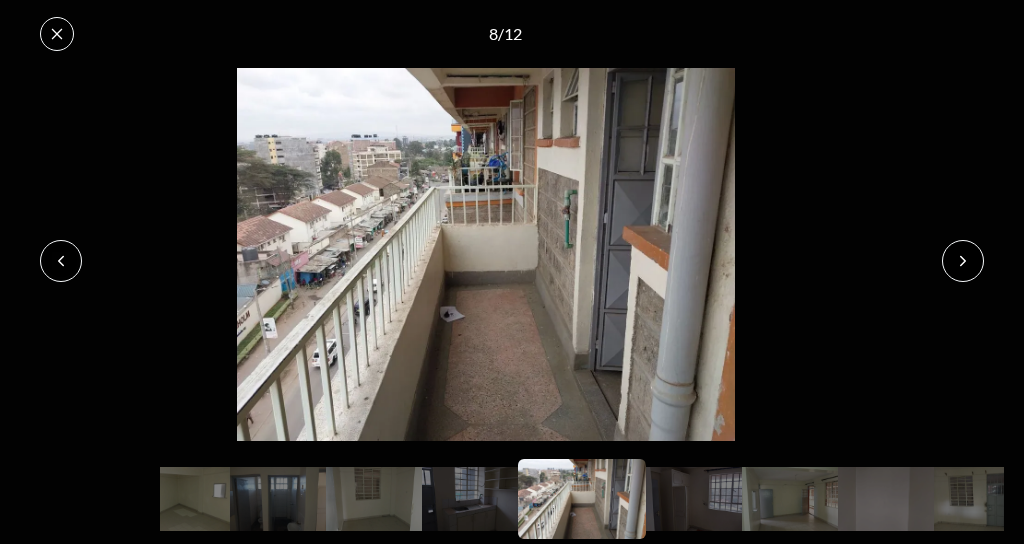 click at bounding box center [963, 261] 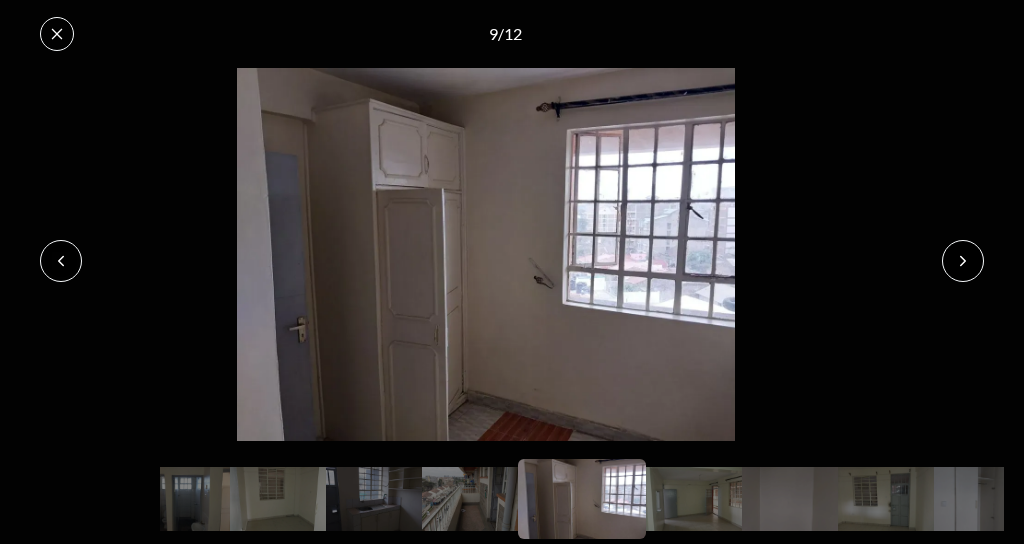 click at bounding box center [963, 261] 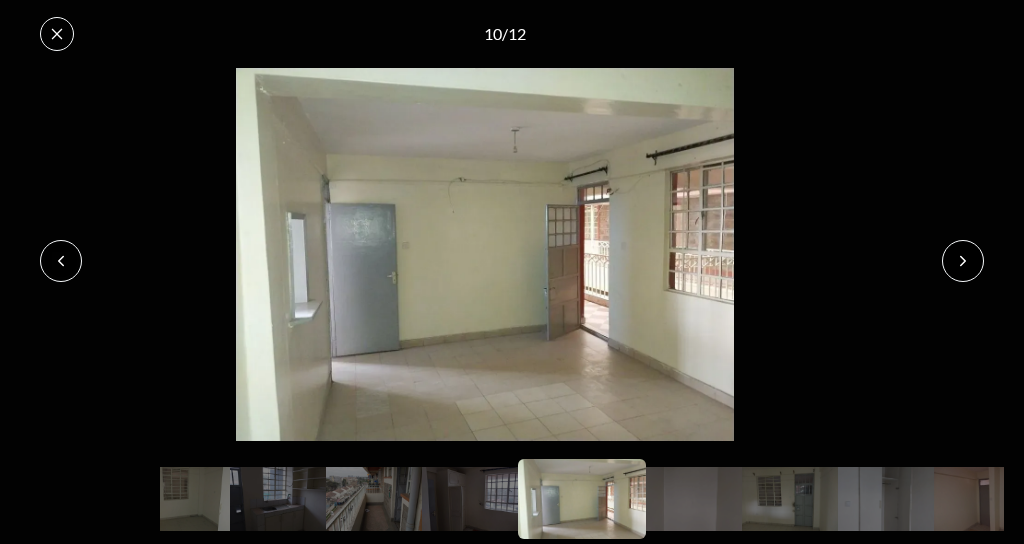 click at bounding box center [963, 261] 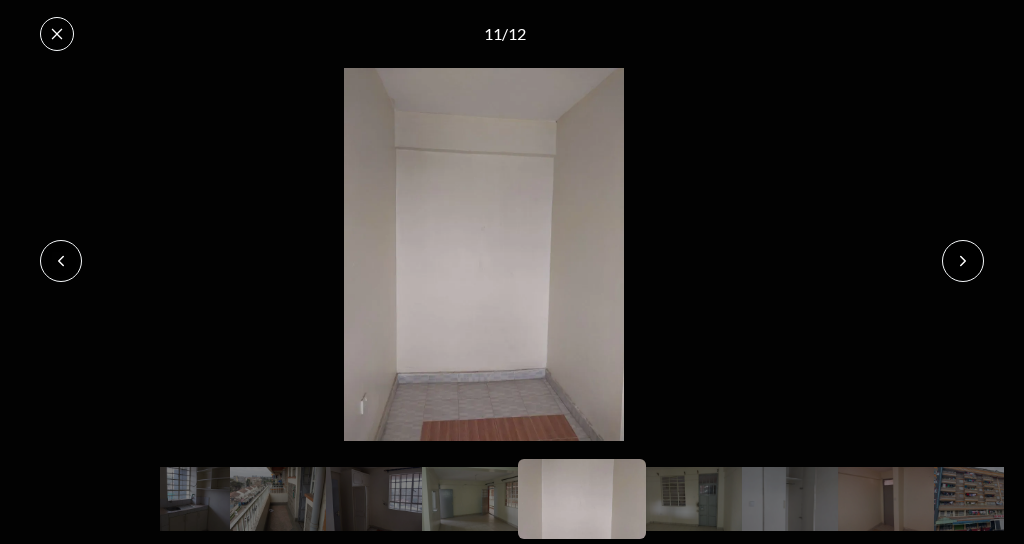 click at bounding box center [963, 261] 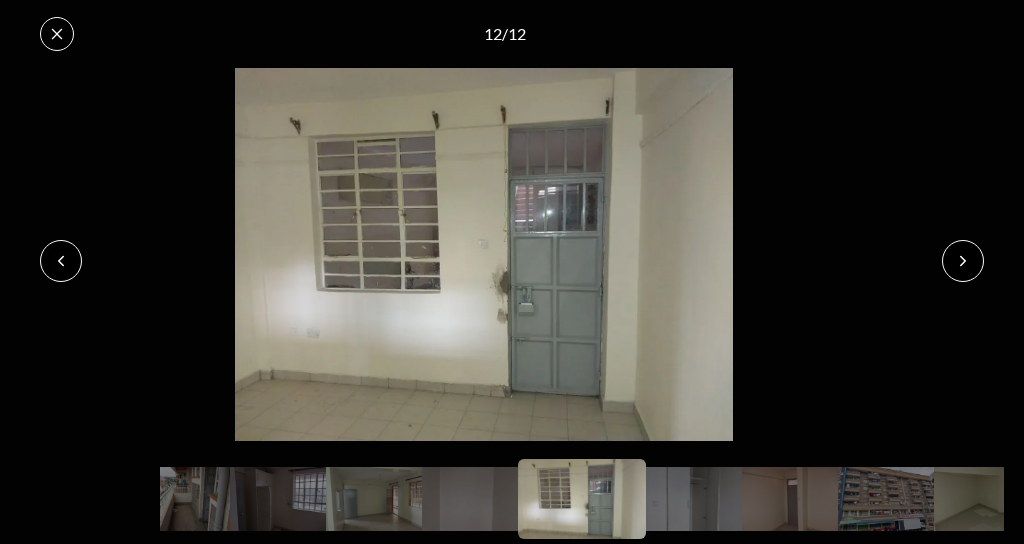 click at bounding box center [963, 261] 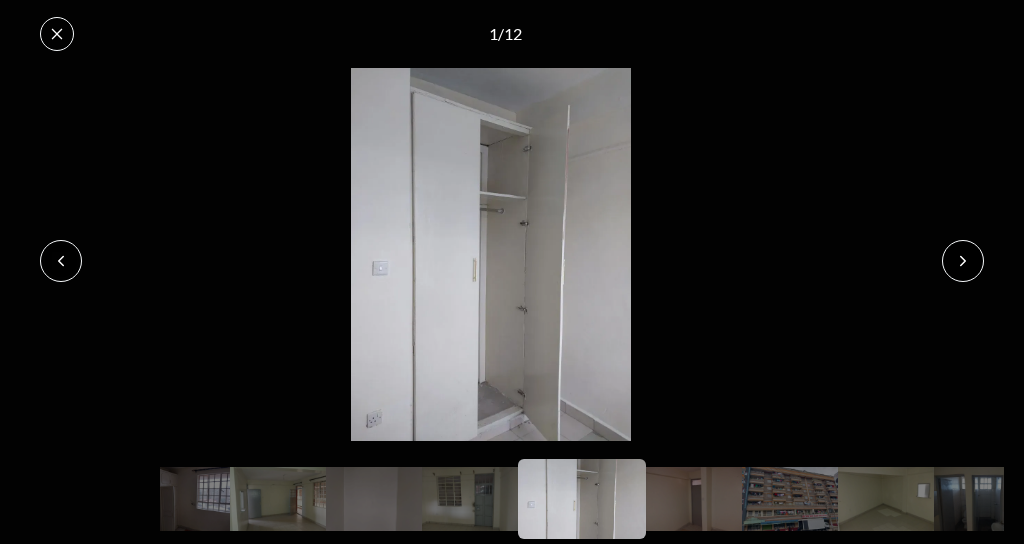 click at bounding box center (963, 261) 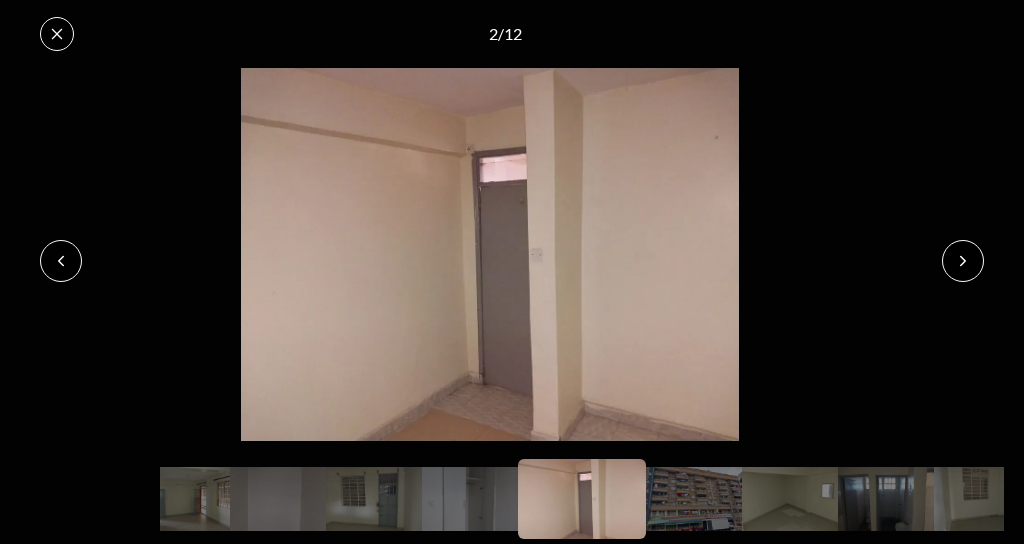 click at bounding box center [963, 261] 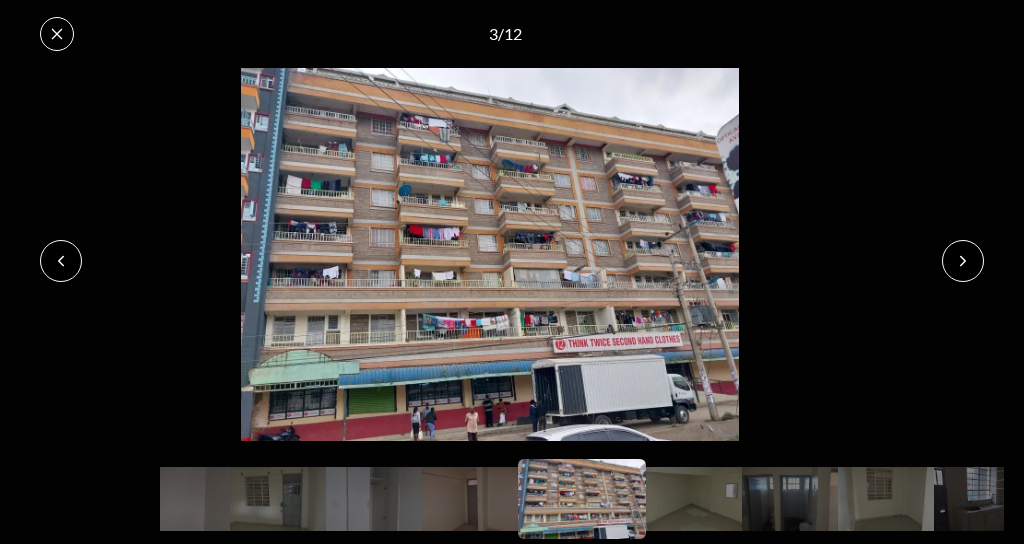 click at bounding box center [963, 261] 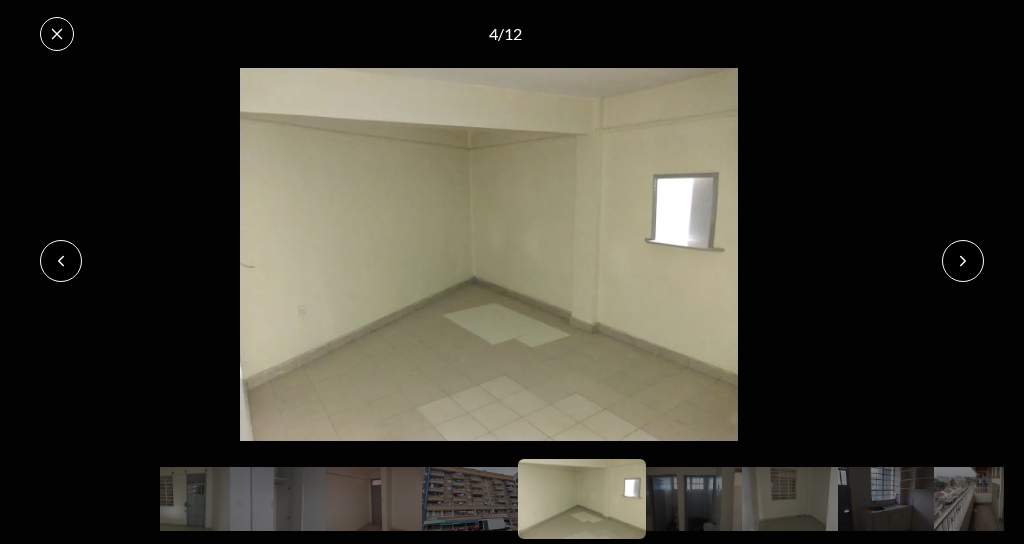 click at bounding box center (963, 261) 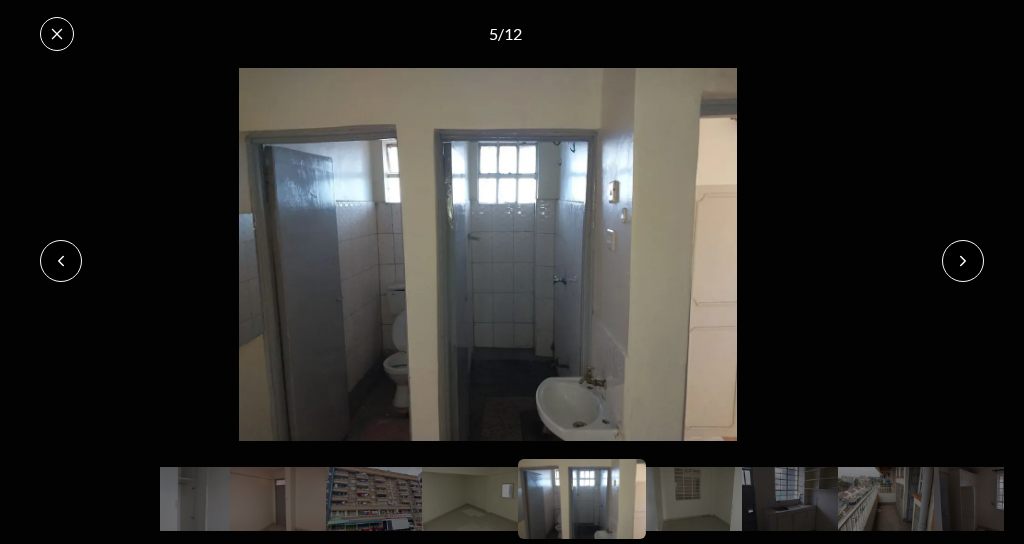 click at bounding box center [963, 261] 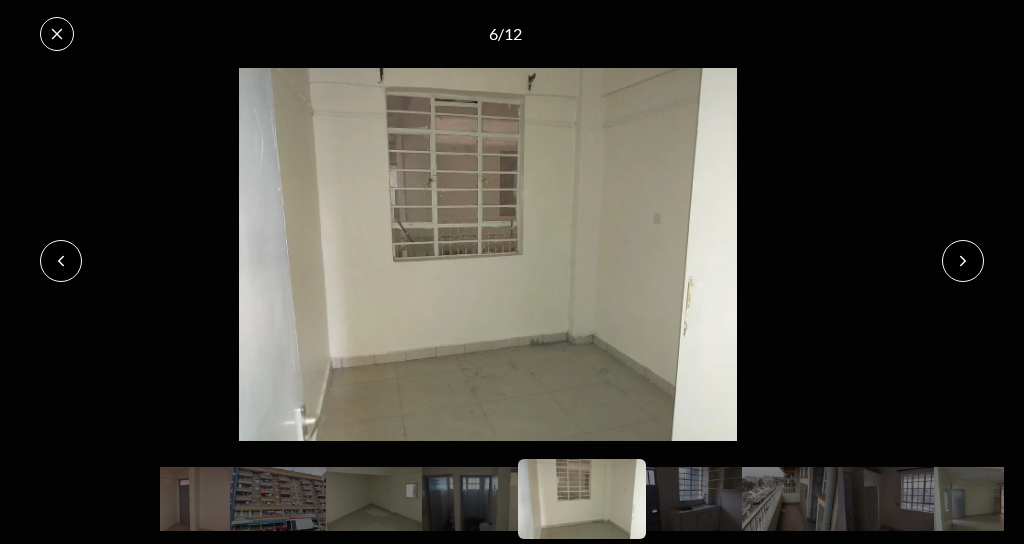 click 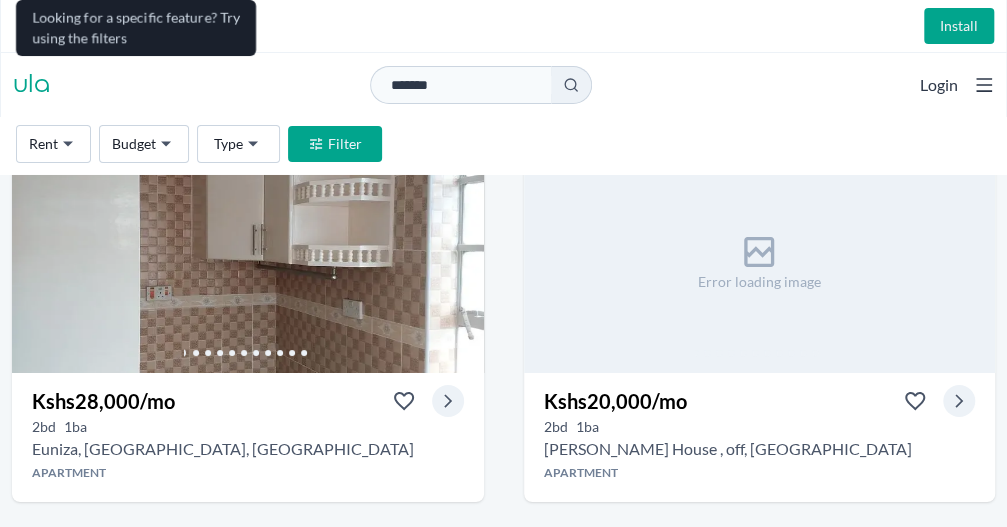 scroll, scrollTop: 2839, scrollLeft: 0, axis: vertical 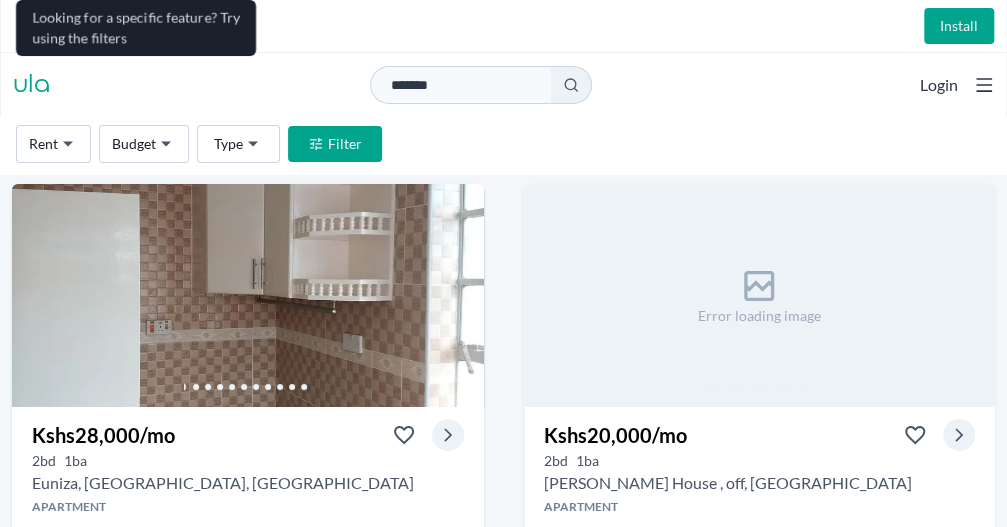 click at bounding box center [760, 687] 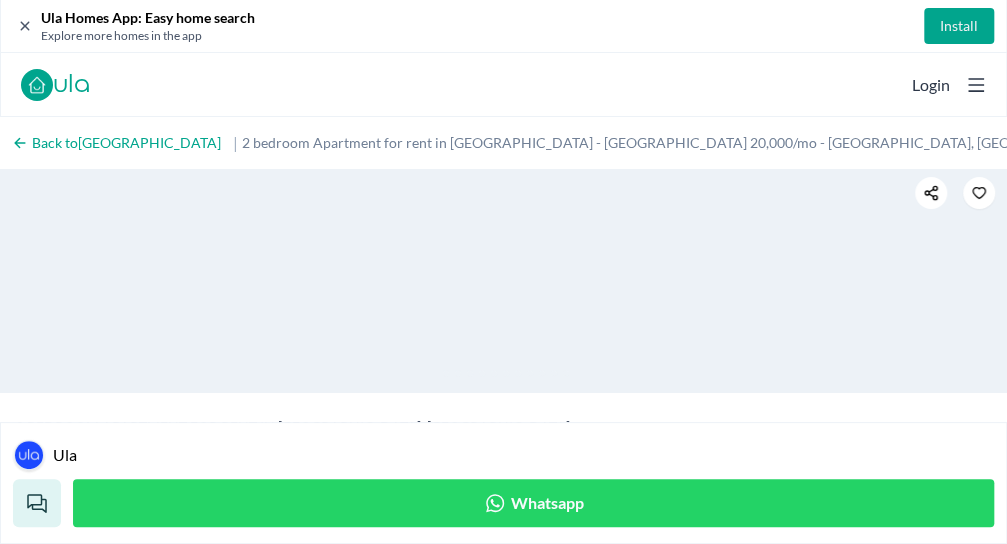 click at bounding box center (0, 0) 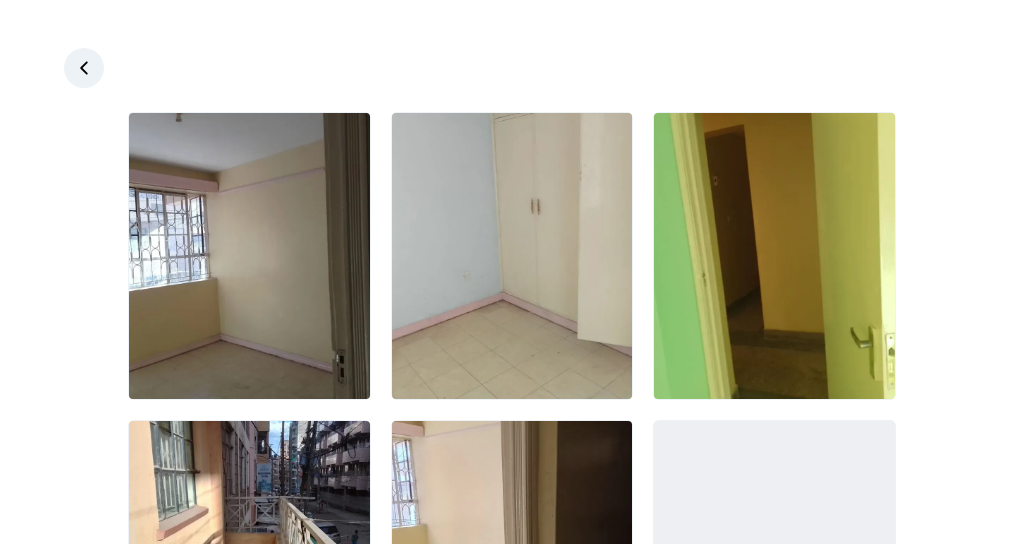 click on "Are you a real estate agent?   Reach more buyers and renters. Sign up Ula Homes App: Easy home search Explore more homes in the app Install ula Real Estate Agents Tools Blog Ula mobile app Signup Login Back to  [GEOGRAPHIC_DATA] | 2 bedroom Apartment for rent in [GEOGRAPHIC_DATA]  - [GEOGRAPHIC_DATA] 20,000/mo - [GEOGRAPHIC_DATA], [GEOGRAPHIC_DATA], [GEOGRAPHIC_DATA], [GEOGRAPHIC_DATA], [GEOGRAPHIC_DATA] View all photos Like what you see? Places go fast.  Contact [DATE]!   Whatsapp 2 bedroom Apartment for rent in [GEOGRAPHIC_DATA], [GEOGRAPHIC_DATA] [GEOGRAPHIC_DATA]  20,000 For rent 382 ,     [GEOGRAPHIC_DATA] ,  [GEOGRAPHIC_DATA] Kshs  20,000 Share Favorite Overview Bedrooms: 2 Bathrooms: 1 Property type: Apartment Property size: - Security deposit: Kshs 20,000 Description Unfurnished one-bedroom apartment in a secure plot in [GEOGRAPHIC_DATA], [GEOGRAPHIC_DATA]. The apartment is fully furnished and ready for occupation. It features a spacious living room, a kitchen, a bedroom, and a bathroom. The monthly rent is Kshs 20,000 Location ← Move left → Move right ↑ Move up ↓ Move down + Zoom in - Zoom out Home End Page Up OK" at bounding box center [512, 1770] 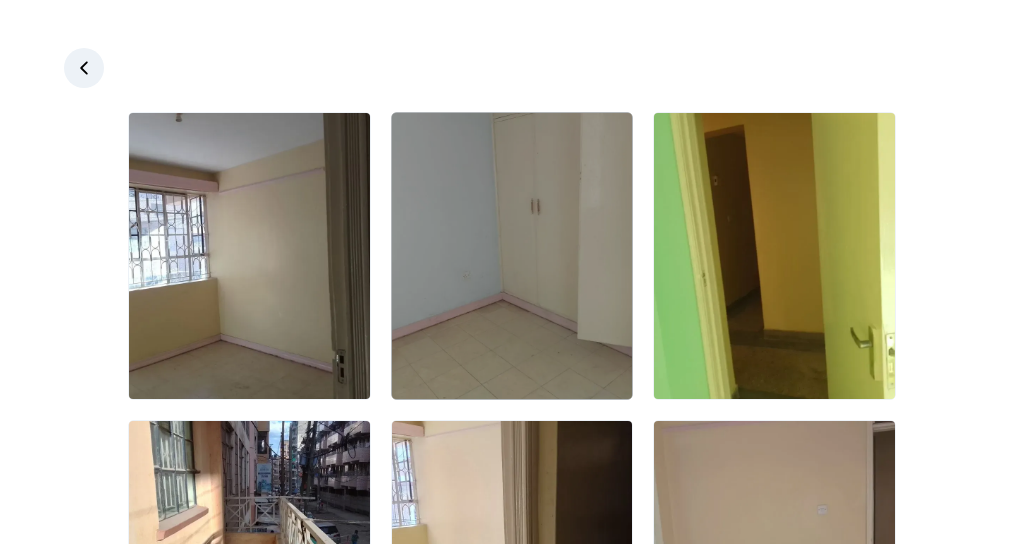 click at bounding box center (512, 256) 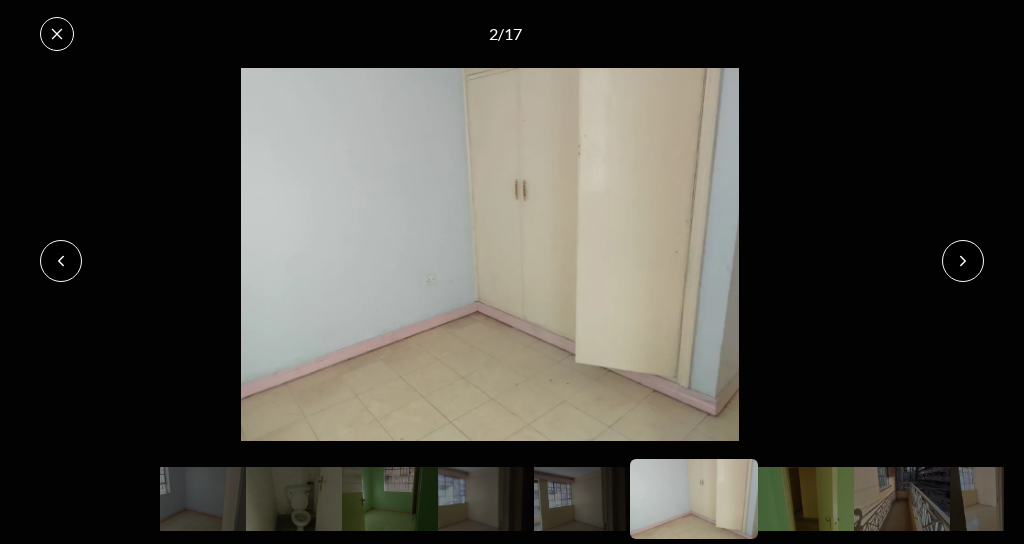 click 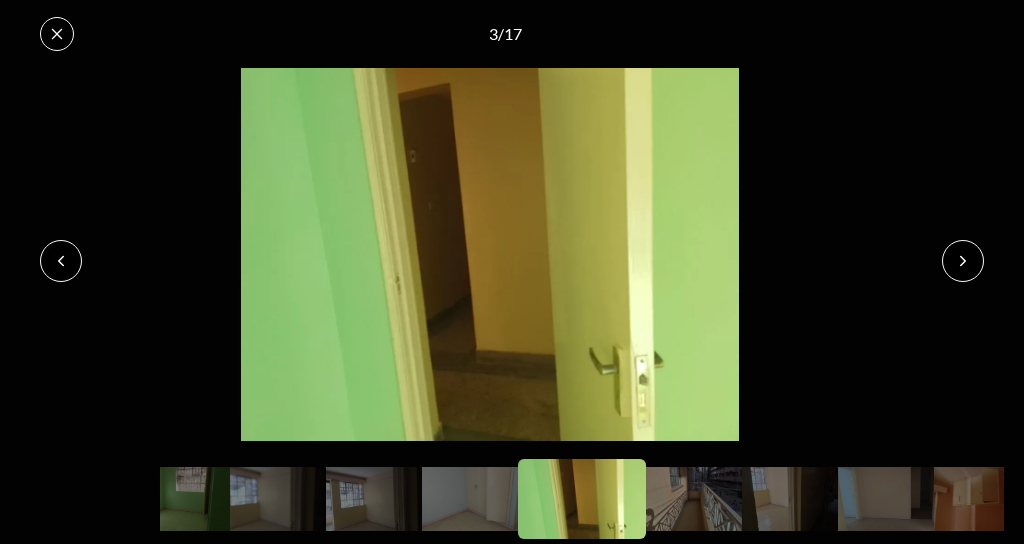 click 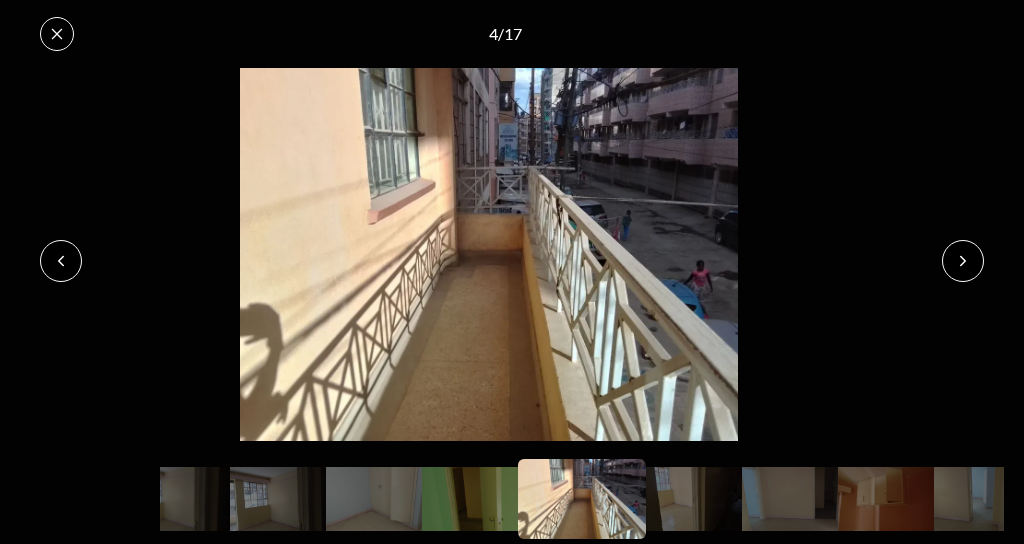 click 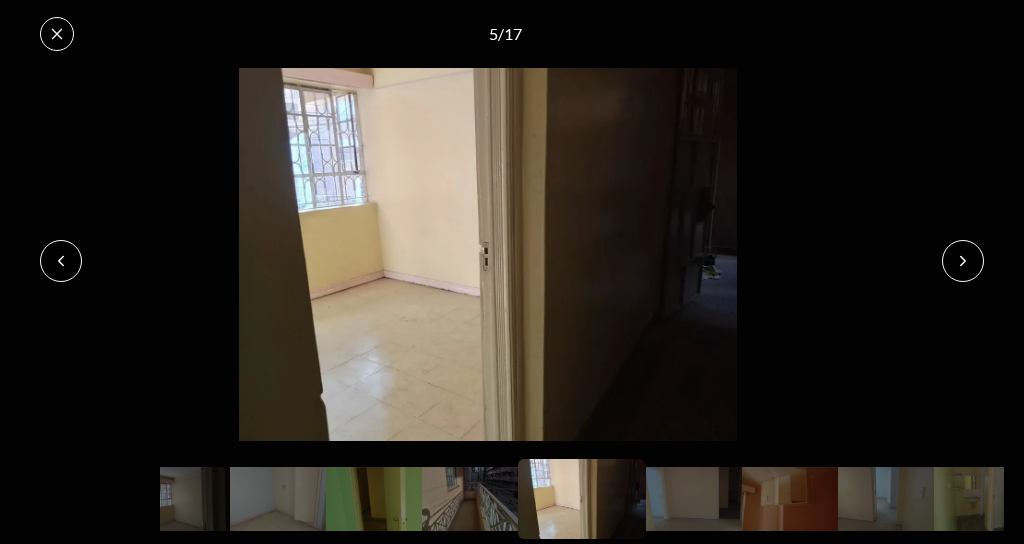 click 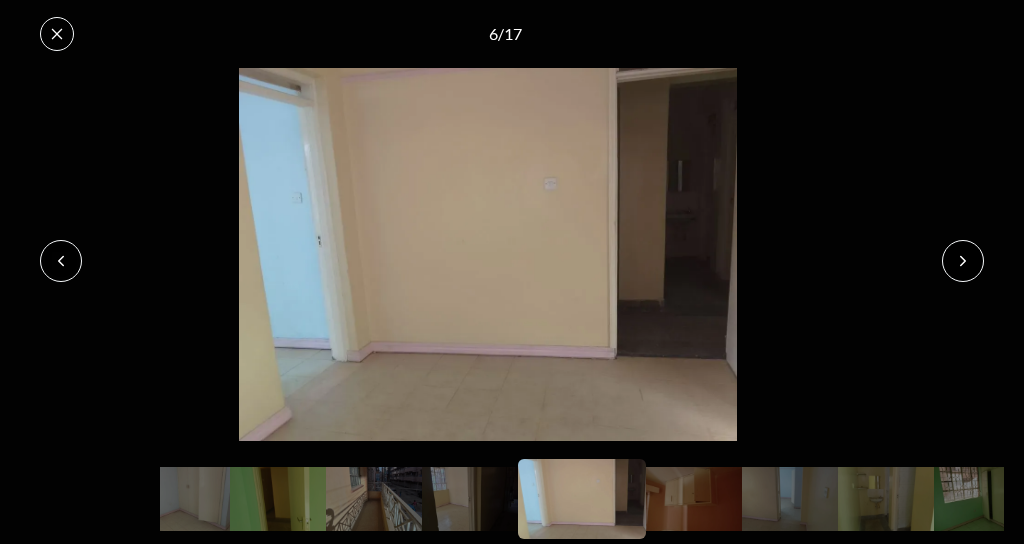 click 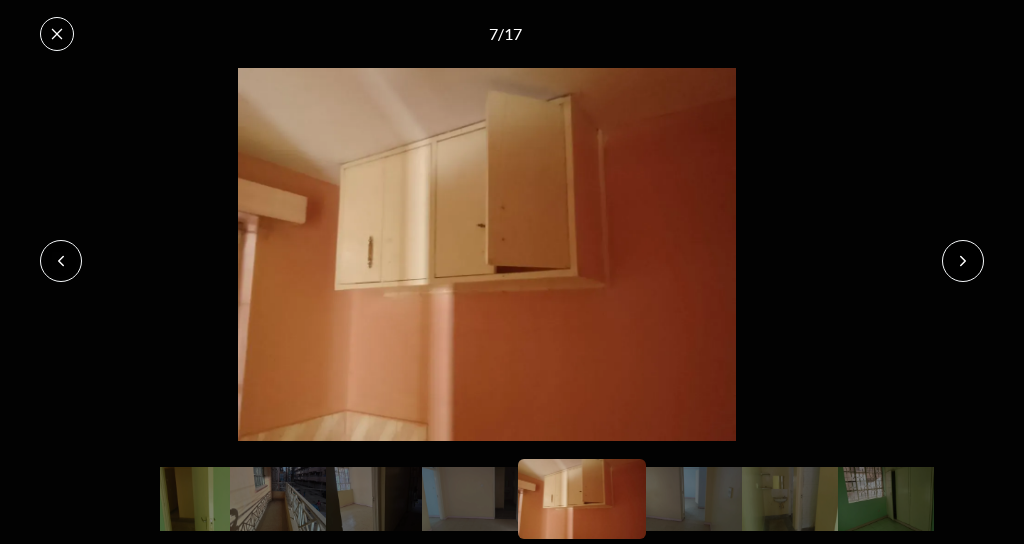 click 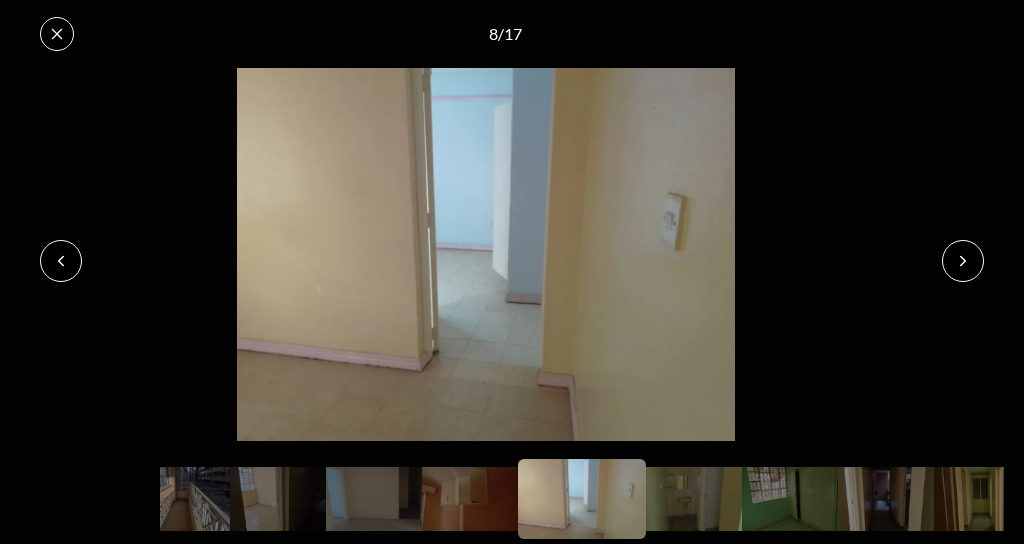 click 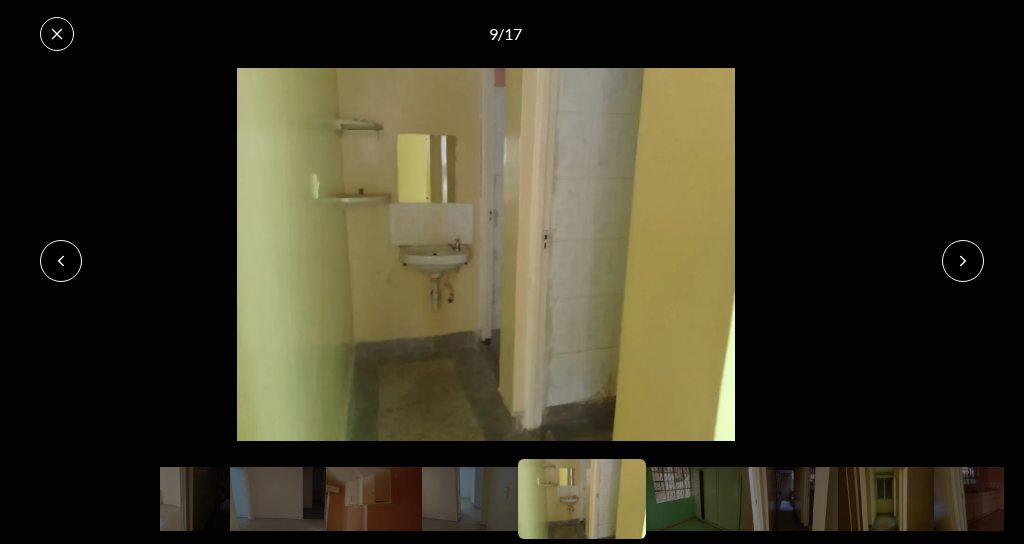 click 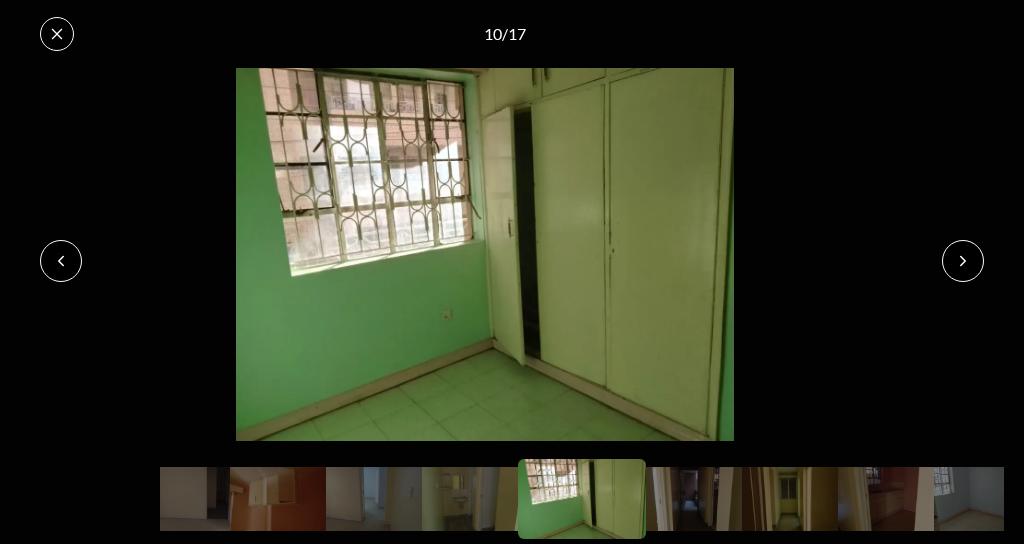 click 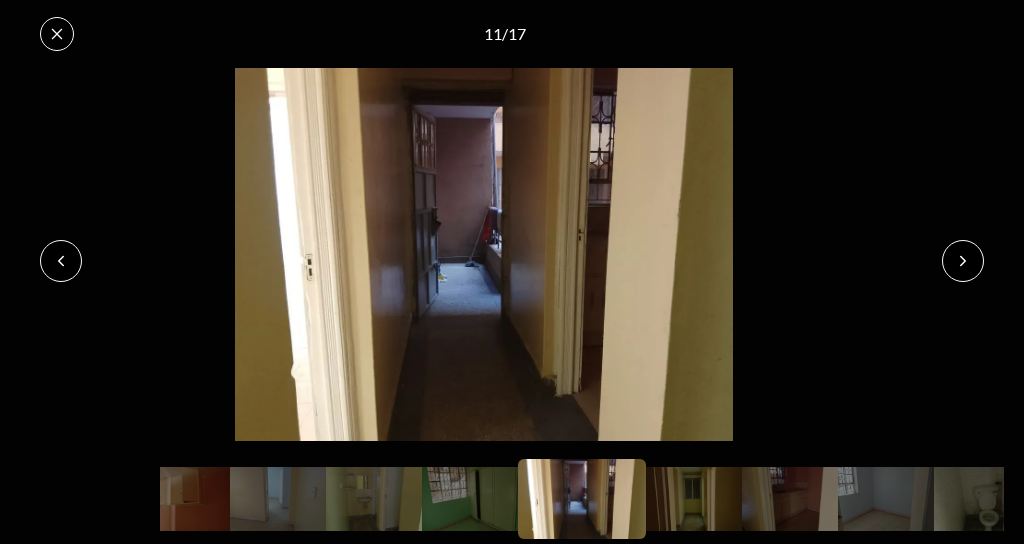click 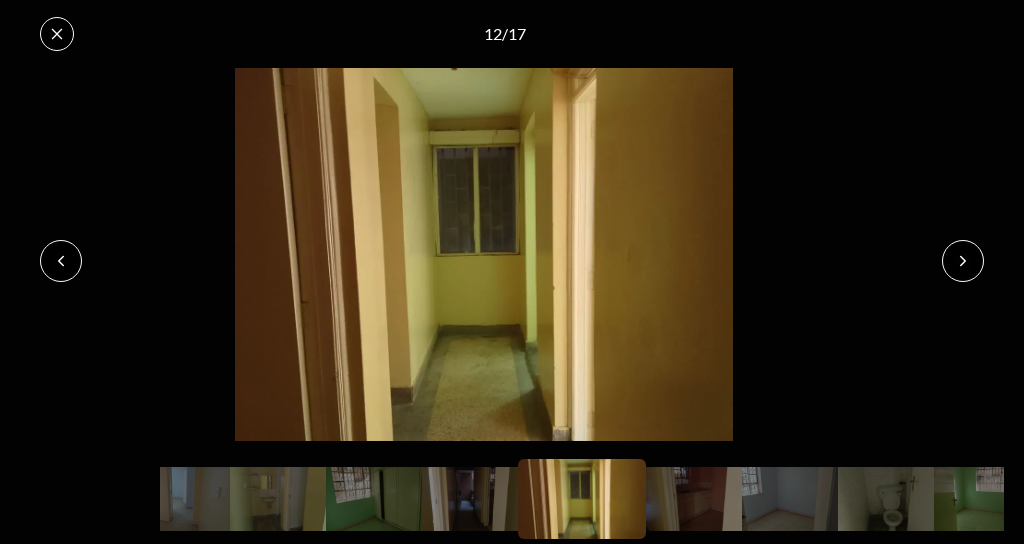 click at bounding box center [57, 34] 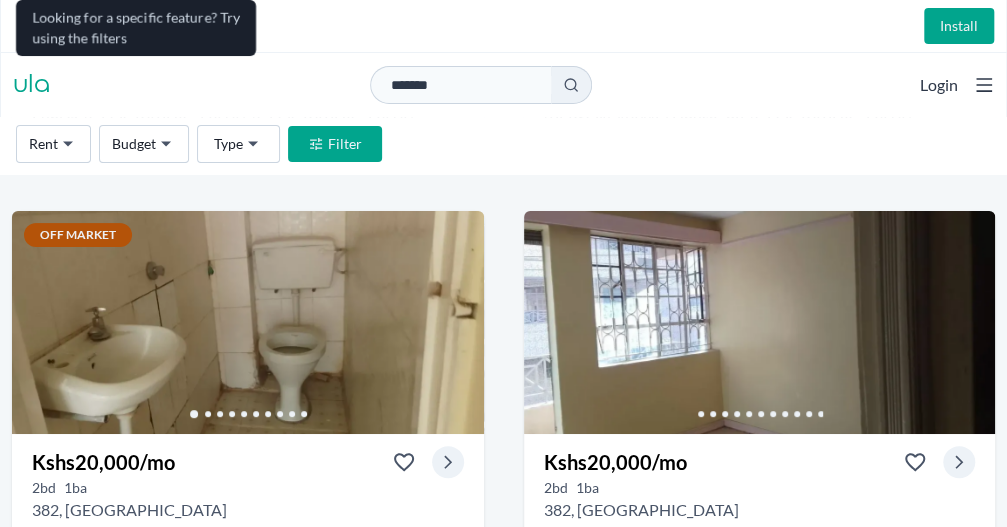 scroll, scrollTop: 3195, scrollLeft: 0, axis: vertical 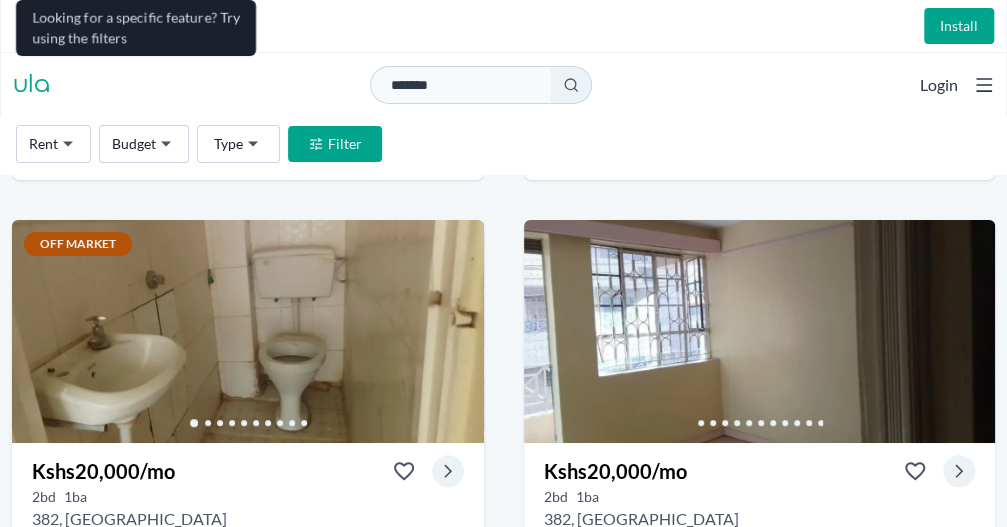 click at bounding box center [248, 723] 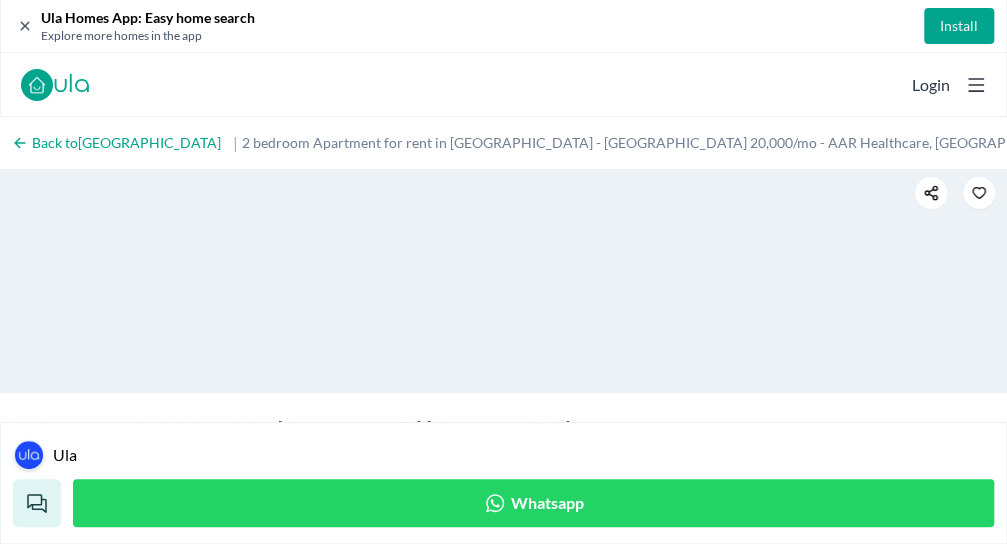 click at bounding box center [0, 0] 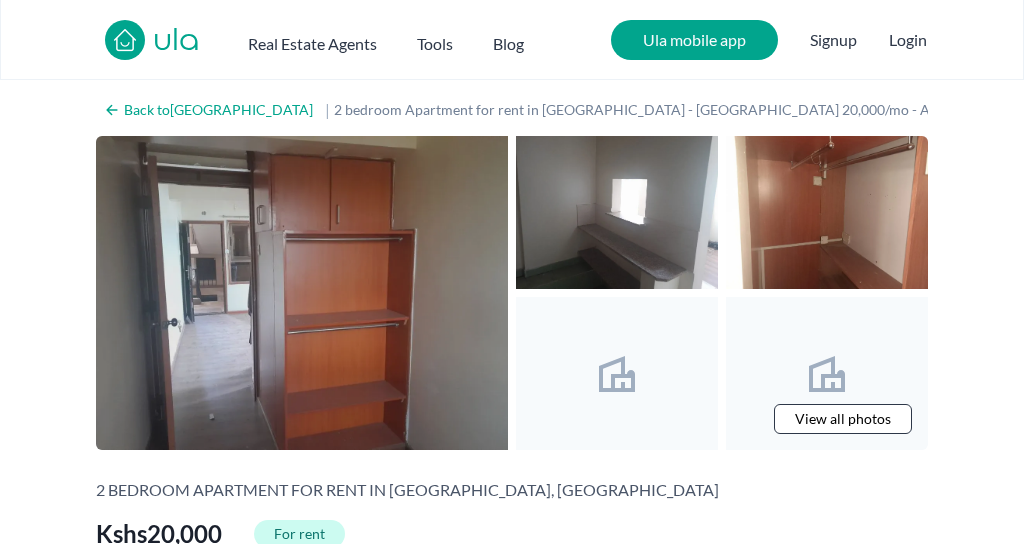 click on "Are you a real estate agent?   Reach more buyers and renters. Sign up Ula Homes App: Easy home search Explore more homes in the app Install ula Real Estate Agents Tools Blog Ula mobile app Signup Login Back to  [GEOGRAPHIC_DATA] | 2 bedroom Apartment for rent in [GEOGRAPHIC_DATA]  - [GEOGRAPHIC_DATA] 20,000/mo - AAR Healthcare, [GEOGRAPHIC_DATA], [GEOGRAPHIC_DATA], [GEOGRAPHIC_DATA], [GEOGRAPHIC_DATA] View all photos Like what you see? Places go fast.  Contact [DATE]!   Whatsapp 2 bedroom Apartment for rent in [GEOGRAPHIC_DATA], [GEOGRAPHIC_DATA] Kshs  20,000 For rent [GEOGRAPHIC_DATA] ,     [GEOGRAPHIC_DATA] ,  [GEOGRAPHIC_DATA] Kshs  20,000 Share Favorite Overview Bedrooms: 2 Bathrooms: 1 Property type: Apartment Property size: - Security deposit: Kshs 24,000 Description Location ← Move left → Move right ↑ Move up ↓ Move down + Zoom in - Zoom out Home Jump left by 75% End Jump right by 75% Page Up Jump up by 75% Page Down Jump down by 75% 2 bedroom Apartment, [GEOGRAPHIC_DATA] Keyboard shortcuts Map Data Map data ©2025 Map data ©2025 1 km  Click to toggle between metric and imperial units Terms OK Amenities" at bounding box center (512, 1797) 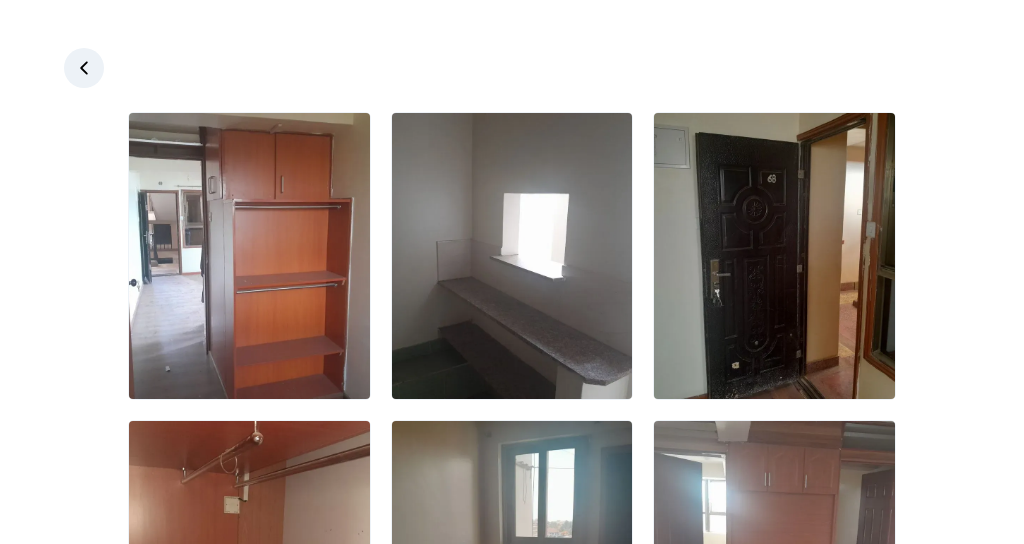 click at bounding box center (249, 256) 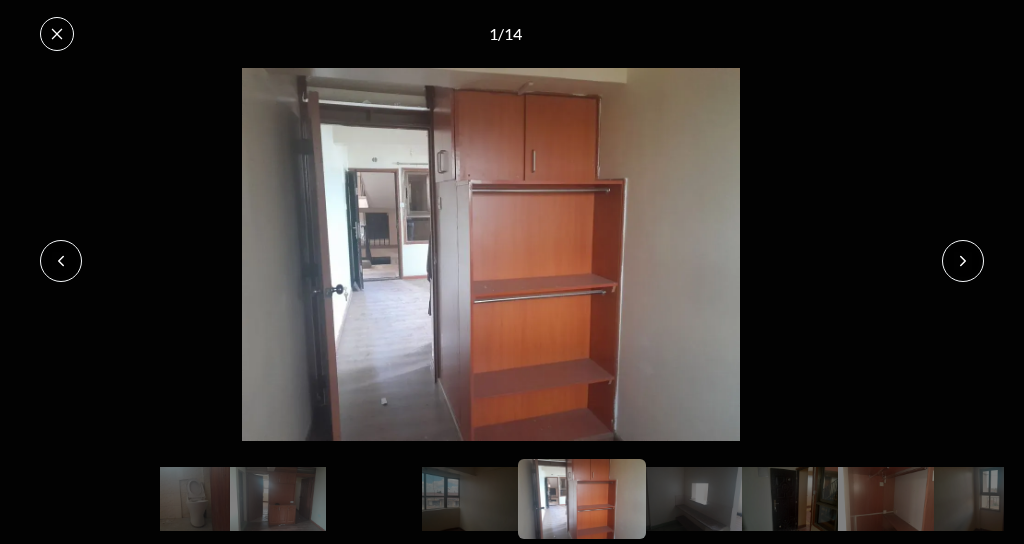 click on "Are you a real estate agent?   Reach more buyers and renters. Sign up Ula Homes App: Easy home search Explore more homes in the app Install ula Real Estate Agents Tools Blog Ula mobile app Signup Login Back to  [GEOGRAPHIC_DATA] | 2 bedroom Apartment for rent in [GEOGRAPHIC_DATA]  - [GEOGRAPHIC_DATA] 20,000/mo - AAR Healthcare, [GEOGRAPHIC_DATA], [GEOGRAPHIC_DATA], [GEOGRAPHIC_DATA], [GEOGRAPHIC_DATA] View all photos Like what you see? Places go fast.  Contact [DATE]!   Whatsapp 2 bedroom Apartment for rent in [GEOGRAPHIC_DATA], [GEOGRAPHIC_DATA] Kshs  20,000 For rent [GEOGRAPHIC_DATA] ,     [GEOGRAPHIC_DATA] ,  [GEOGRAPHIC_DATA] Kshs  20,000 Share Favorite Overview Bedrooms: 2 Bathrooms: 1 Property type: Apartment Property size: - Security deposit: Kshs 24,000 Description Location ← Move left → Move right ↑ Move up ↓ Move down + Zoom in - Zoom out Home Jump left by 75% End Jump right by 75% Page Up Jump up by 75% Page Down Jump down by 75% 2 bedroom Apartment, [GEOGRAPHIC_DATA] Keyboard shortcuts Map Data Map data ©2025 Map data ©2025 1 km  Click to toggle between metric and imperial units Terms OK Amenities" at bounding box center [503, 1822] 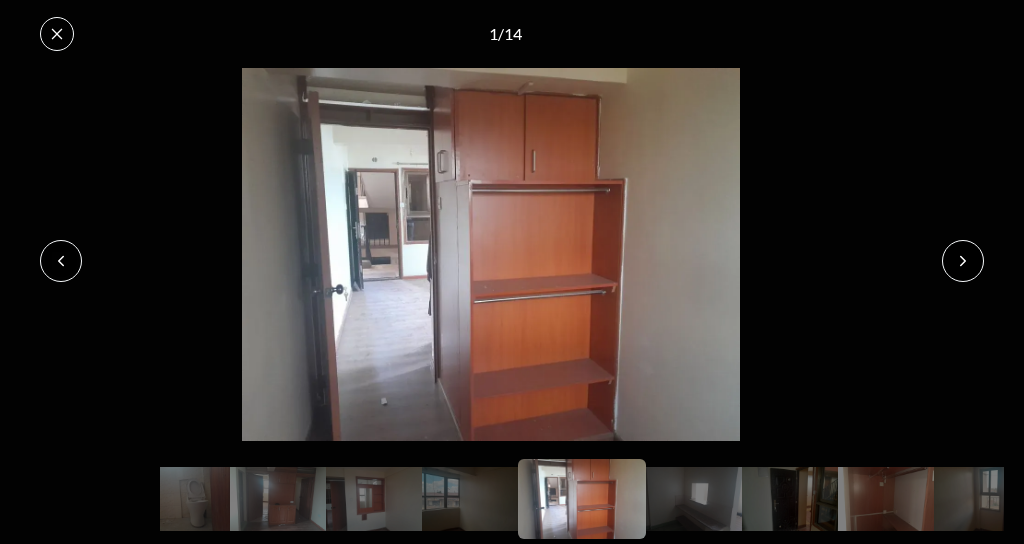 click at bounding box center (963, 261) 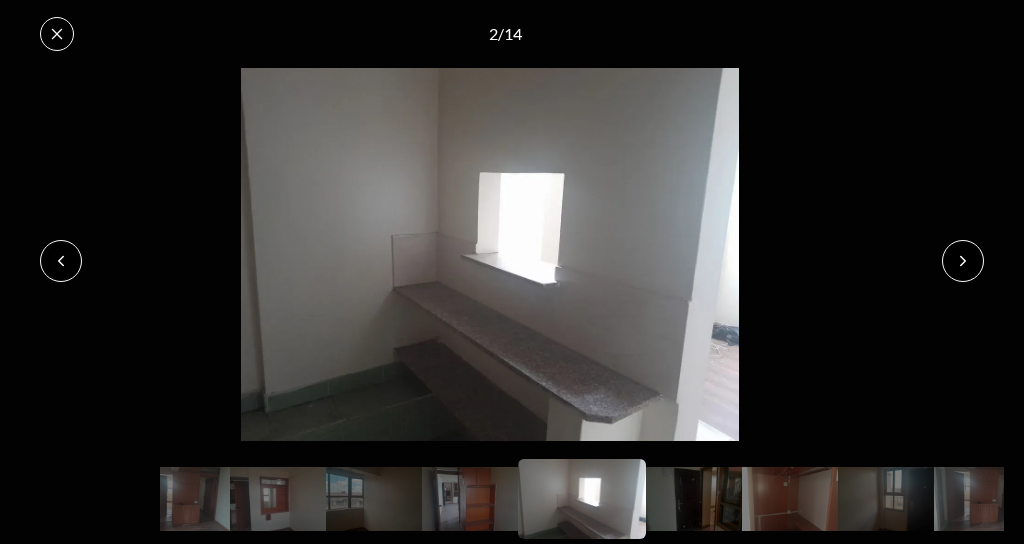 click at bounding box center (963, 261) 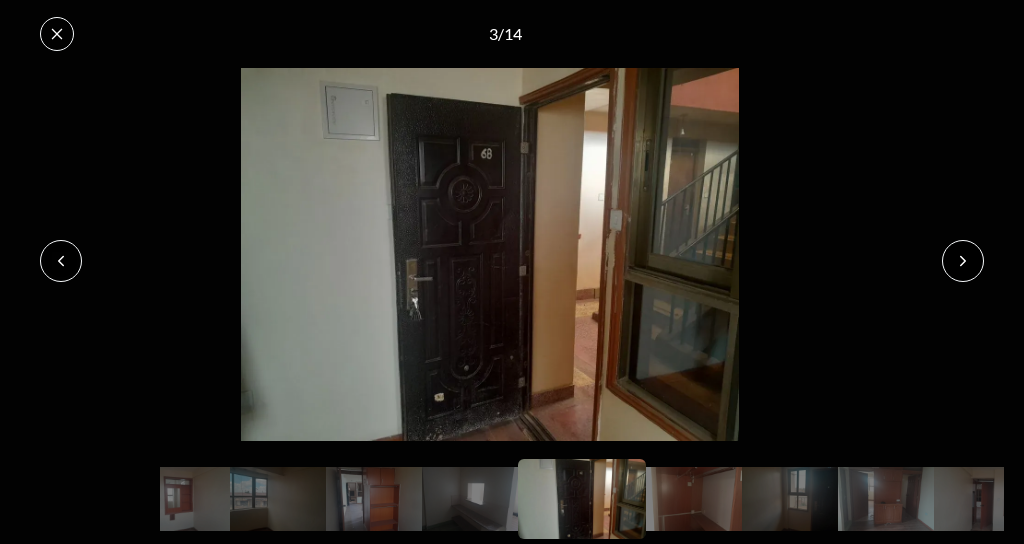 click at bounding box center (963, 261) 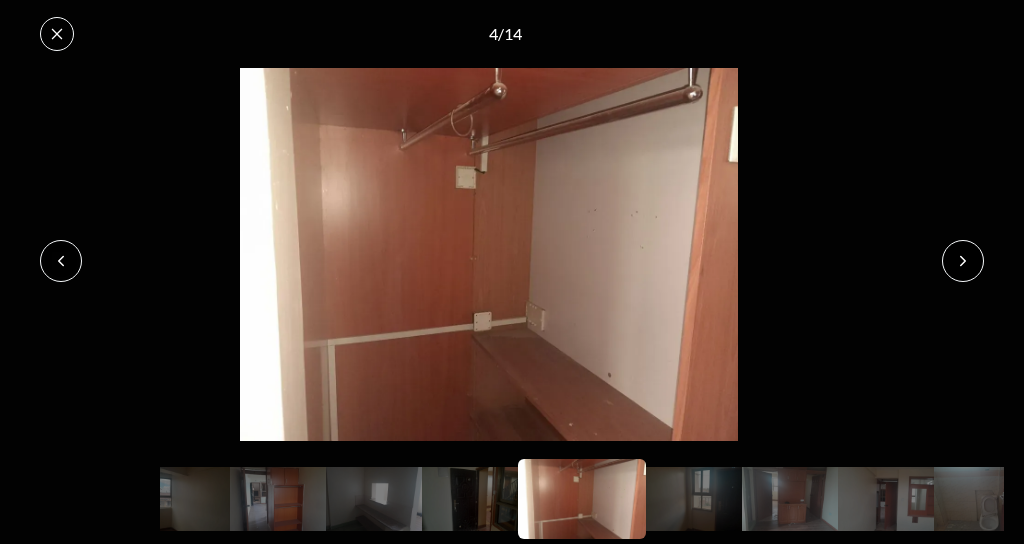 click at bounding box center [963, 261] 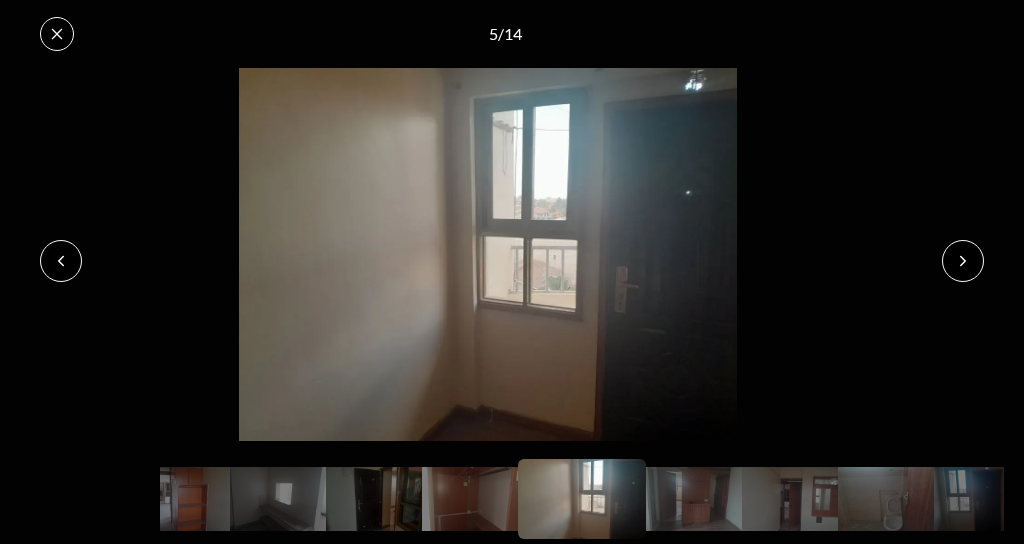 click at bounding box center [963, 261] 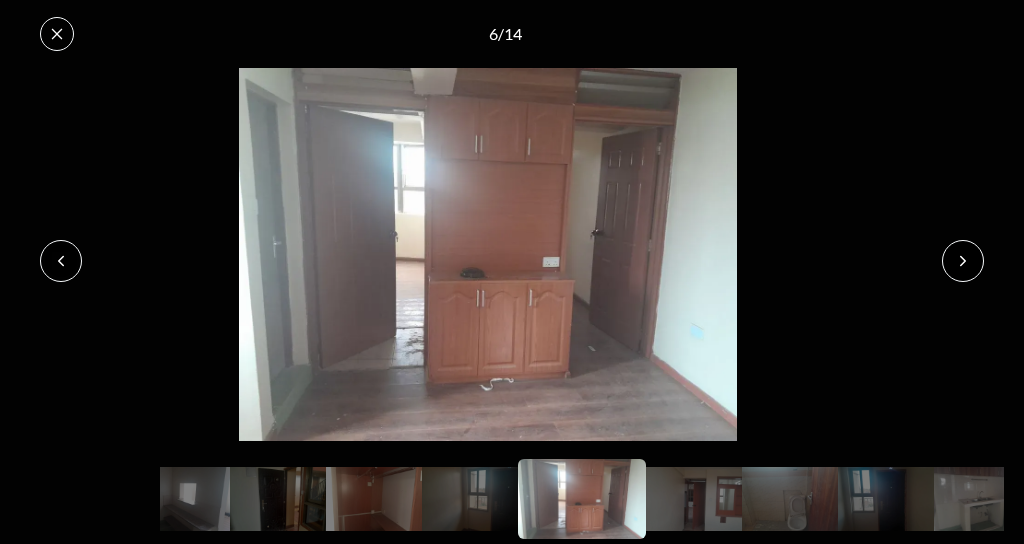 click at bounding box center [963, 261] 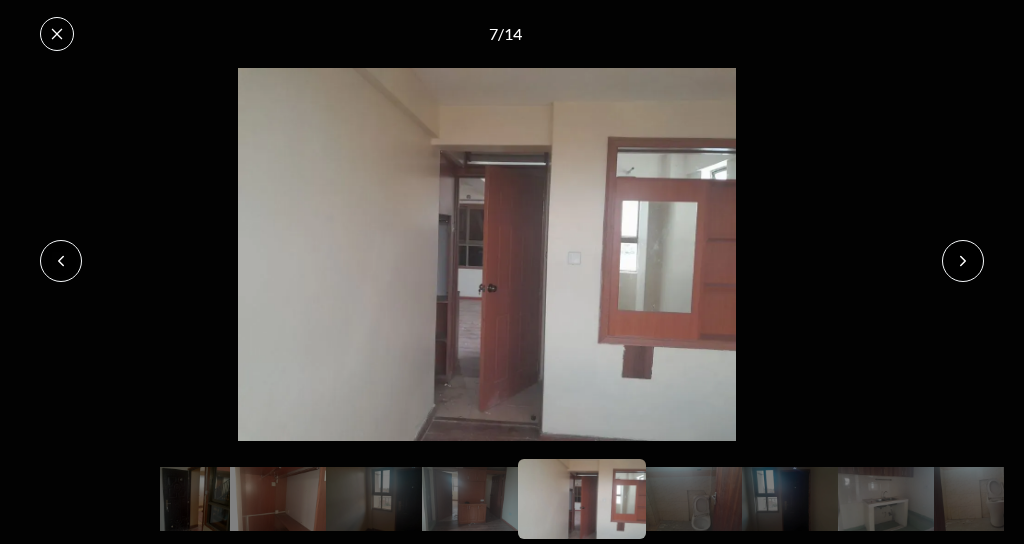 click at bounding box center (963, 261) 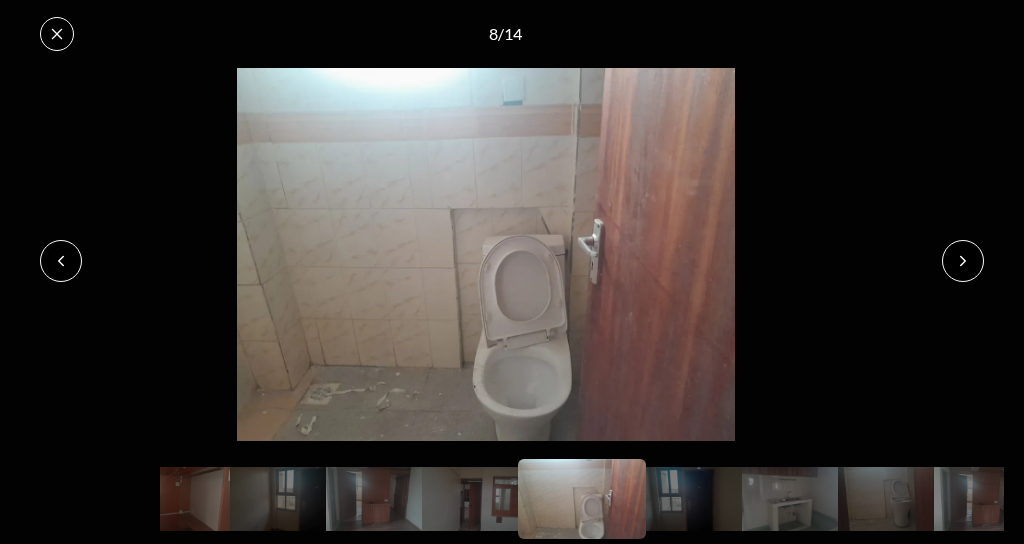 click at bounding box center (963, 261) 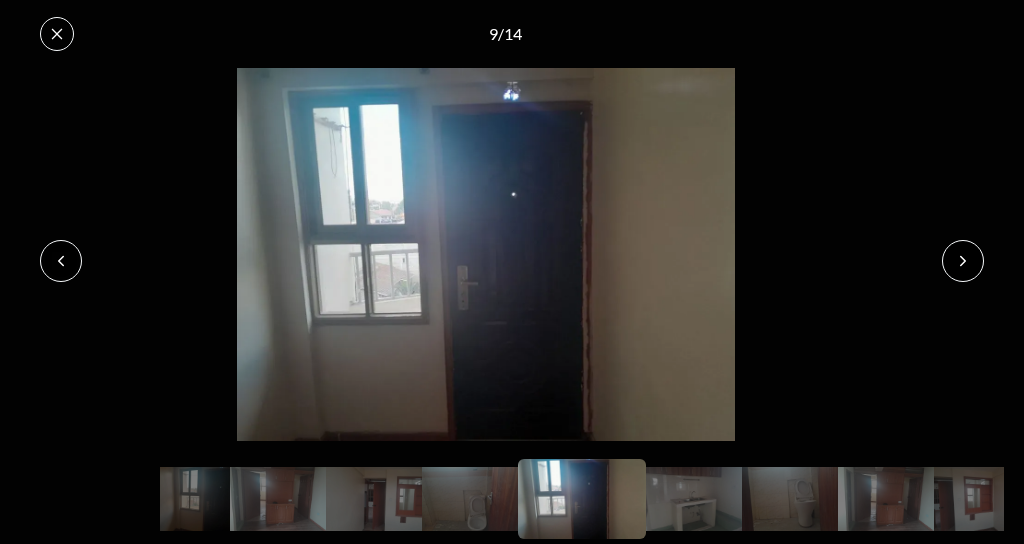click at bounding box center [963, 261] 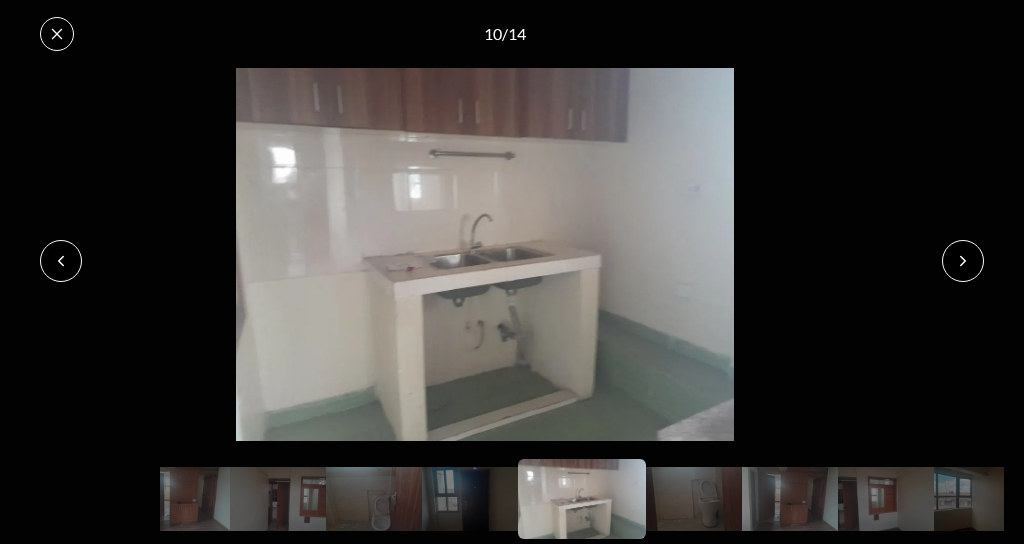 click at bounding box center (963, 261) 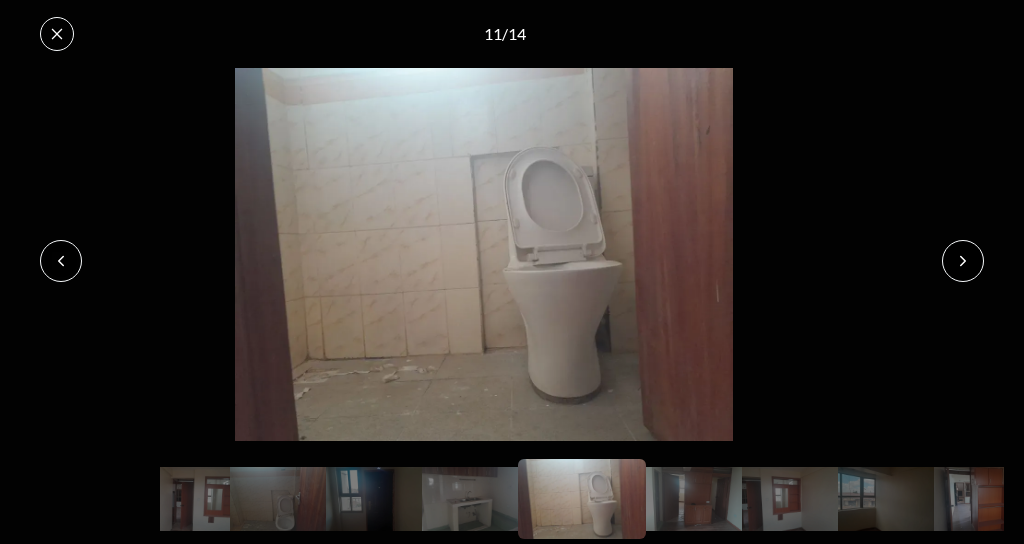click at bounding box center (963, 261) 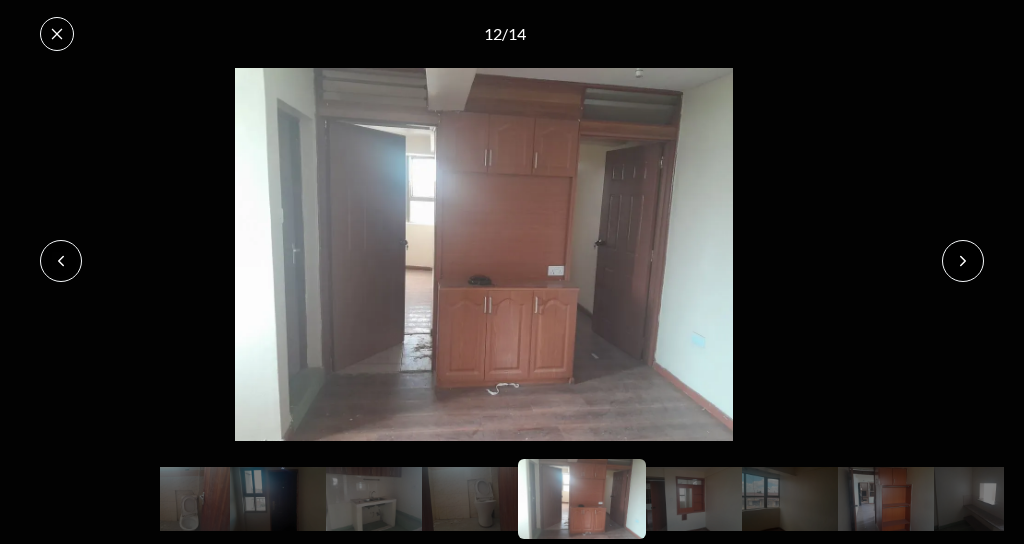 click at bounding box center [963, 261] 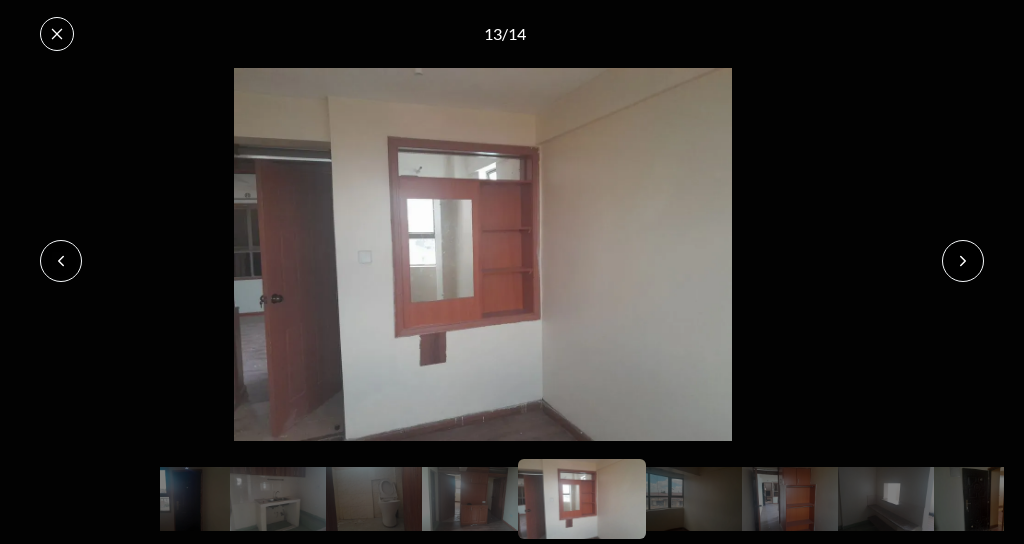 click at bounding box center [963, 261] 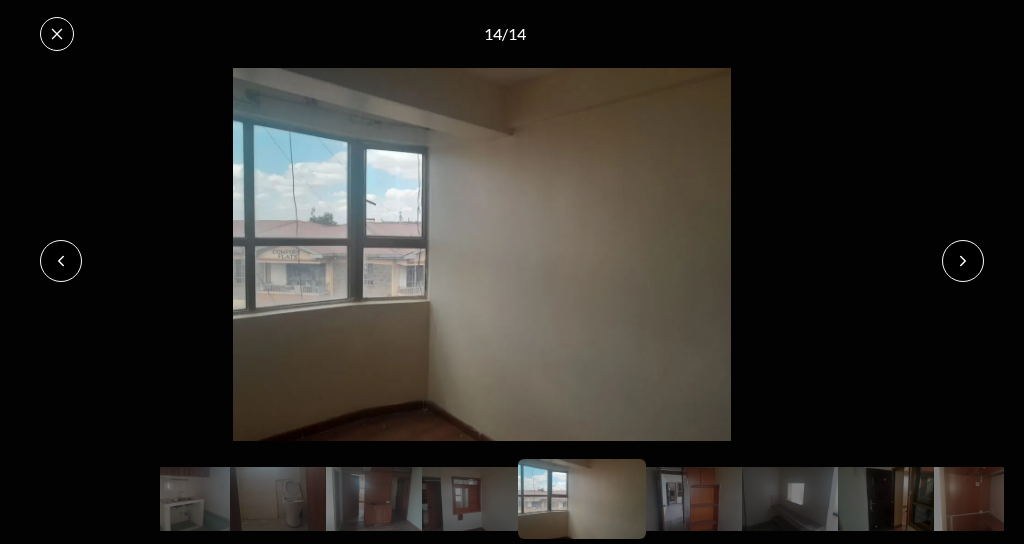 click at bounding box center [963, 261] 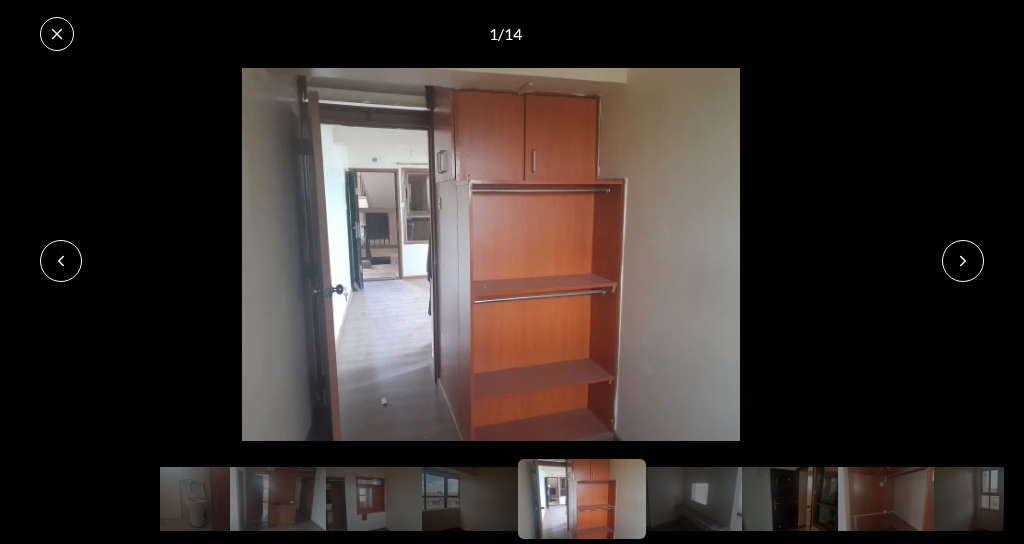click at bounding box center (963, 261) 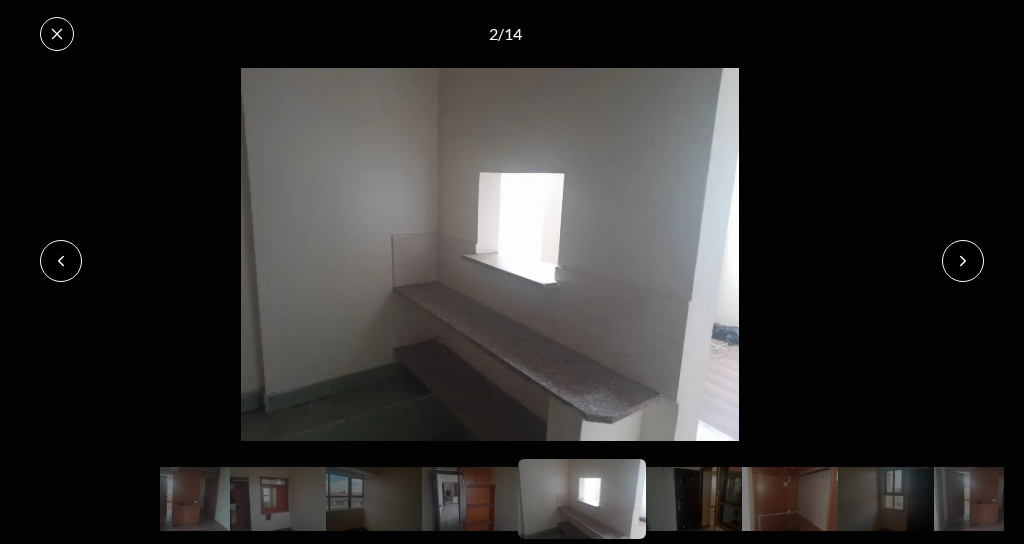 click at bounding box center (963, 261) 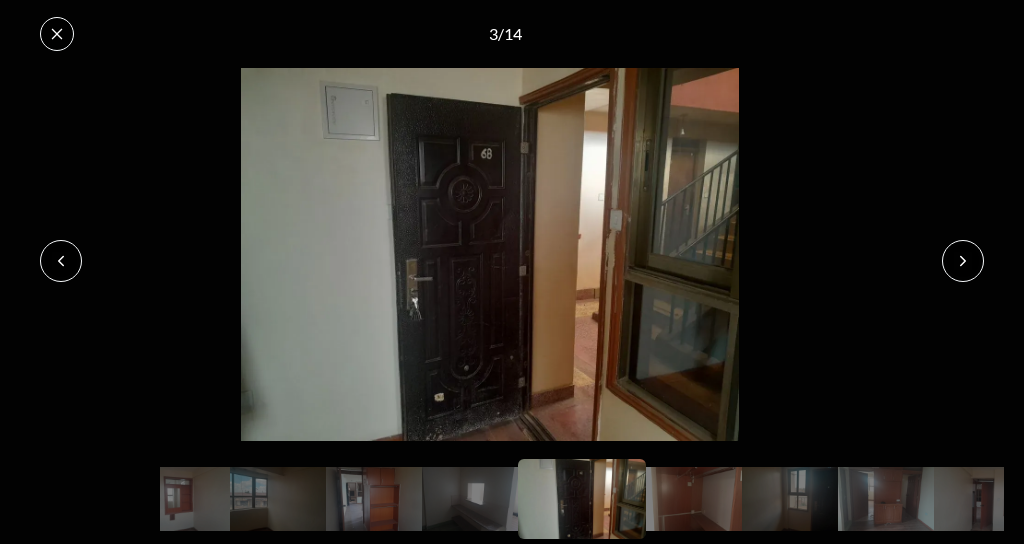 click at bounding box center [57, 34] 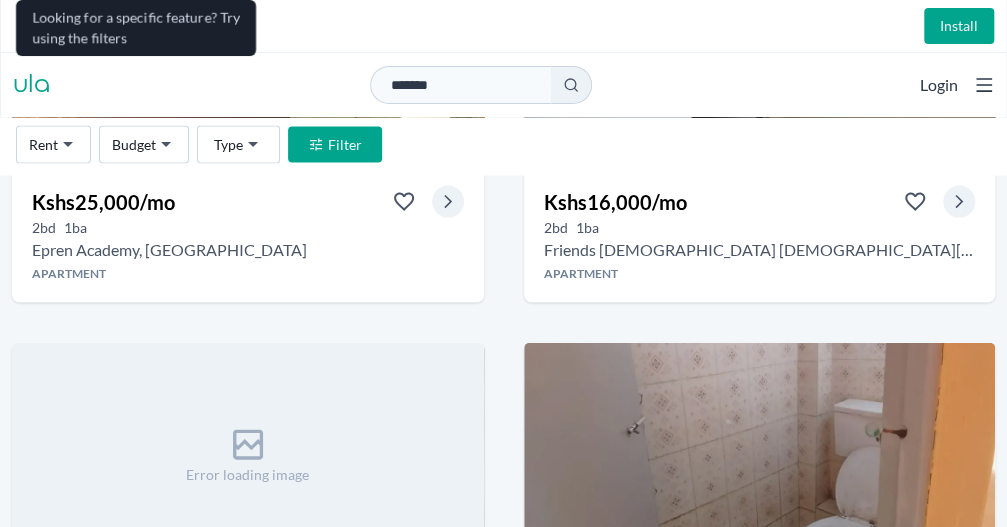 scroll, scrollTop: 4571, scrollLeft: 0, axis: vertical 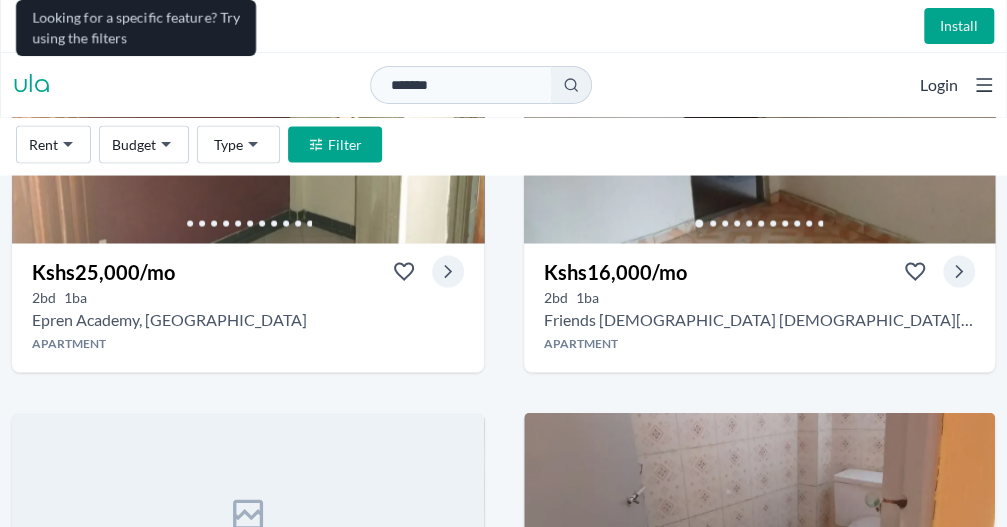click at bounding box center (248, 915) 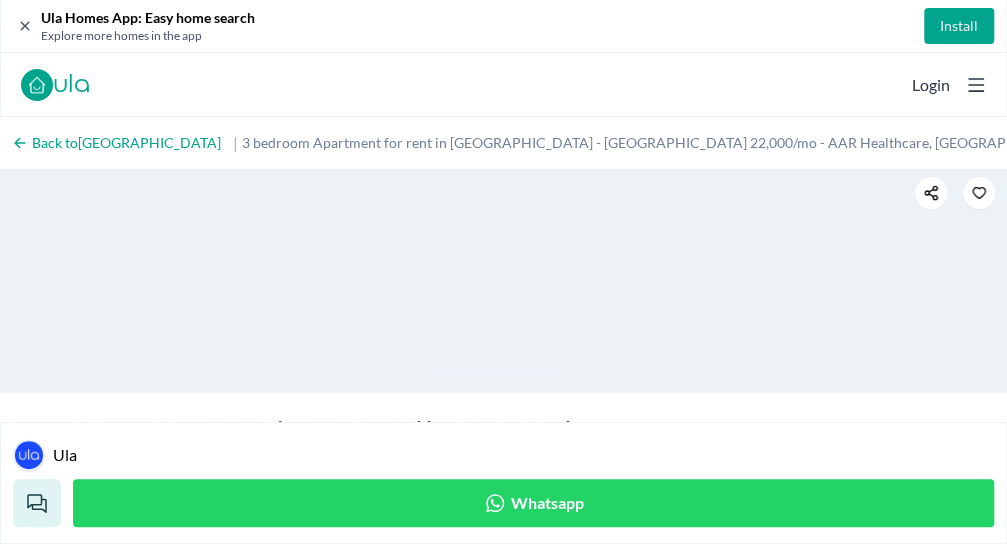 click at bounding box center [0, 0] 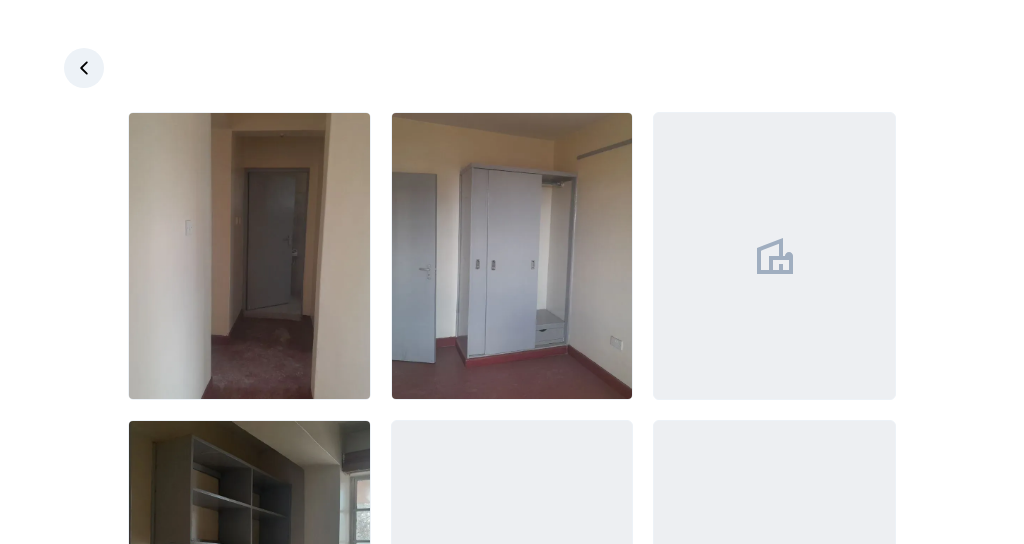 click on "Are you a real estate agent?   Reach more buyers and renters. Sign up Ula Homes App: Easy home search Explore more homes in the app Install ula Real Estate Agents Tools Blog Ula mobile app Signup Login Back to  [GEOGRAPHIC_DATA] | 3 bedroom Apartment for rent in [GEOGRAPHIC_DATA]  - [GEOGRAPHIC_DATA] 22,000/mo - AAR Healthcare, [GEOGRAPHIC_DATA], [GEOGRAPHIC_DATA], [GEOGRAPHIC_DATA], [GEOGRAPHIC_DATA] View all photos Like what you see? Places go fast.  Contact [DATE]!   Whatsapp 3 bedroom Apartment for rent in [GEOGRAPHIC_DATA], [GEOGRAPHIC_DATA] Kshs  22,000 For rent [GEOGRAPHIC_DATA] ,     [GEOGRAPHIC_DATA] ,  [GEOGRAPHIC_DATA] Kshs  22,000 Share Favorite Overview Bedrooms: 3 Bathrooms: 1 Property type: Apartment Property size: - Security deposit: Kshs 26,000 Description Location ← Move left → Move right ↑ Move up ↓ Move down + Zoom in - Zoom out Home Jump left by 75% End Jump right by 75% Page Up Jump up by 75% Page Down Jump down by 75% 3 bedroom Apartment, [GEOGRAPHIC_DATA] Keyboard shortcuts Map Data Map data ©2025 Map data ©2025 1 km  Click to toggle between metric and imperial units Terms OK Amenities" at bounding box center [512, 1822] 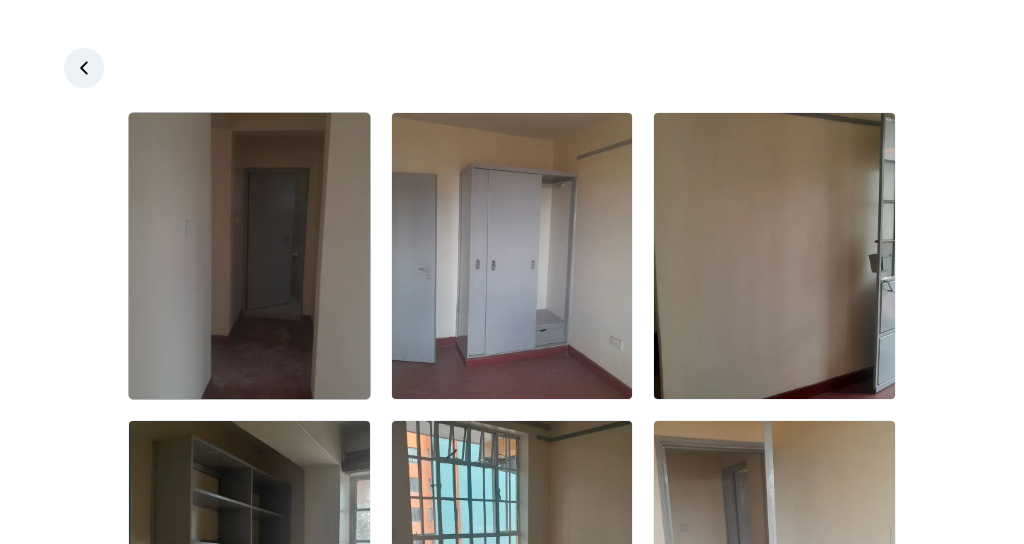 click at bounding box center [249, 256] 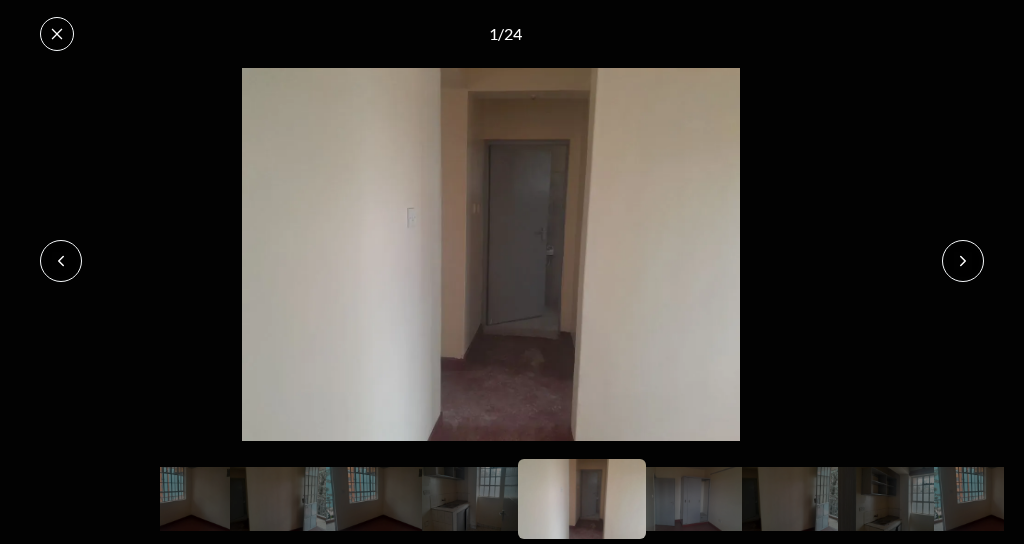 click on "Are you a real estate agent?   Reach more buyers and renters. Sign up Ula Homes App: Easy home search Explore more homes in the app Install ula Real Estate Agents Tools Blog Ula mobile app Signup Login Back to  [GEOGRAPHIC_DATA] | 3 bedroom Apartment for rent in [GEOGRAPHIC_DATA]  - [GEOGRAPHIC_DATA] 22,000/mo - AAR Healthcare, [GEOGRAPHIC_DATA], [GEOGRAPHIC_DATA], [GEOGRAPHIC_DATA], [GEOGRAPHIC_DATA] View all photos Like what you see? Places go fast.  Contact [DATE]!   Whatsapp 3 bedroom Apartment for rent in [GEOGRAPHIC_DATA], [GEOGRAPHIC_DATA] Kshs  22,000 For rent [GEOGRAPHIC_DATA] ,     [GEOGRAPHIC_DATA] ,  [GEOGRAPHIC_DATA] Kshs  22,000 Share Favorite Overview Bedrooms: 3 Bathrooms: 1 Property type: Apartment Property size: - Security deposit: Kshs 26,000 Description Location ← Move left → Move right ↑ Move up ↓ Move down + Zoom in - Zoom out Home Jump left by 75% End Jump right by 75% Page Up Jump up by 75% Page Down Jump down by 75% 3 bedroom Apartment, [GEOGRAPHIC_DATA] Keyboard shortcuts Map Data Map data ©2025 Map data ©2025 1 km  Click to toggle between metric and imperial units Terms OK Amenities" at bounding box center [503, 1822] 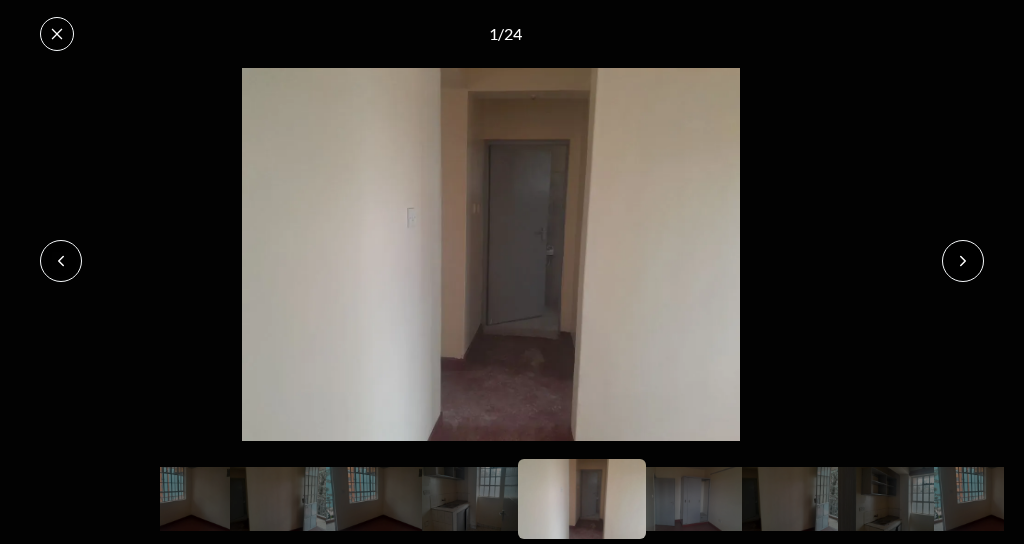click at bounding box center (963, 261) 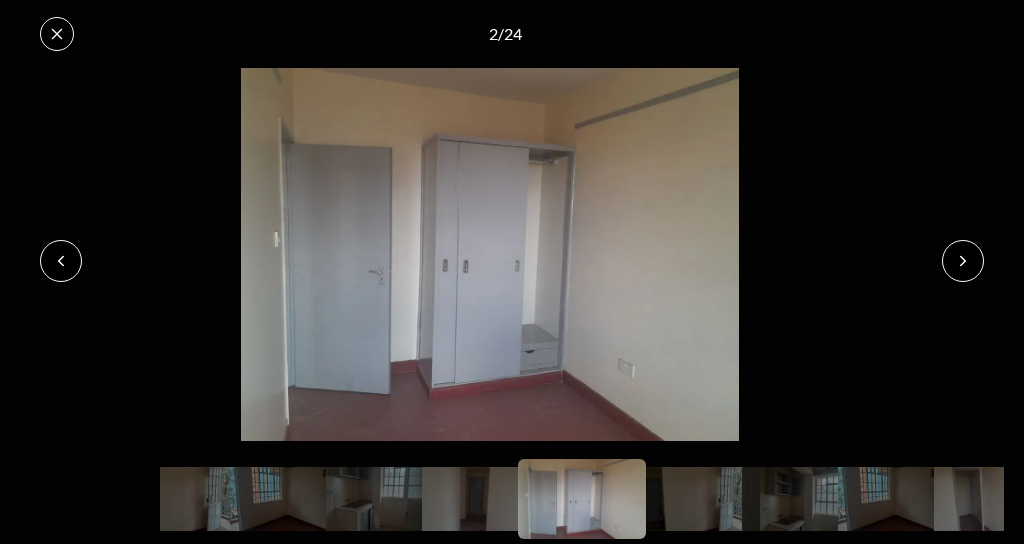 click at bounding box center (963, 261) 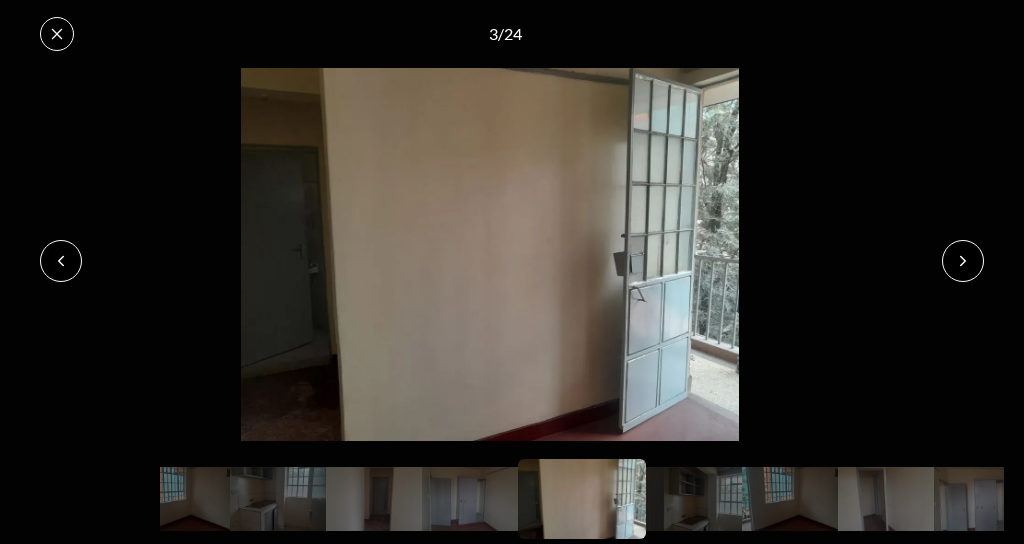 click at bounding box center [963, 261] 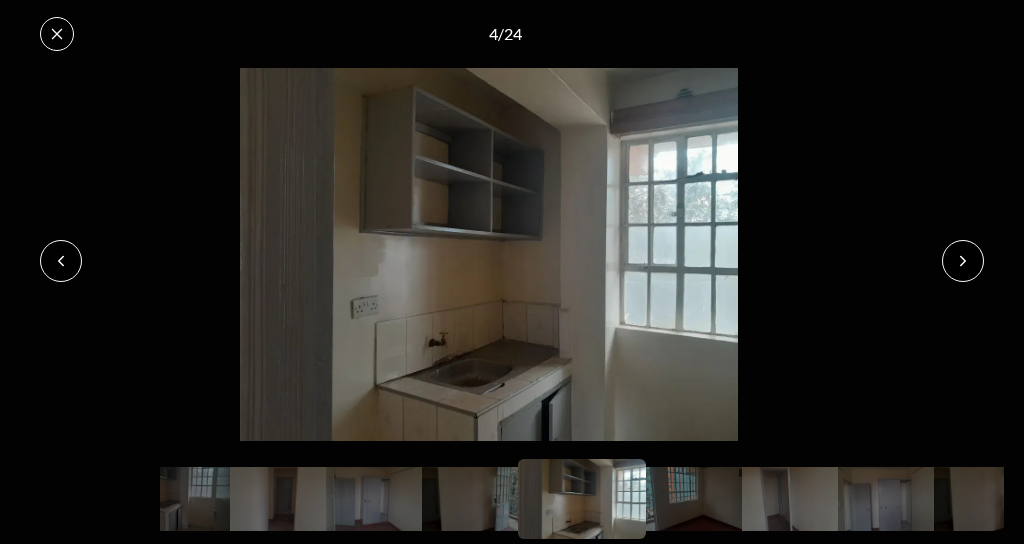 click at bounding box center (963, 261) 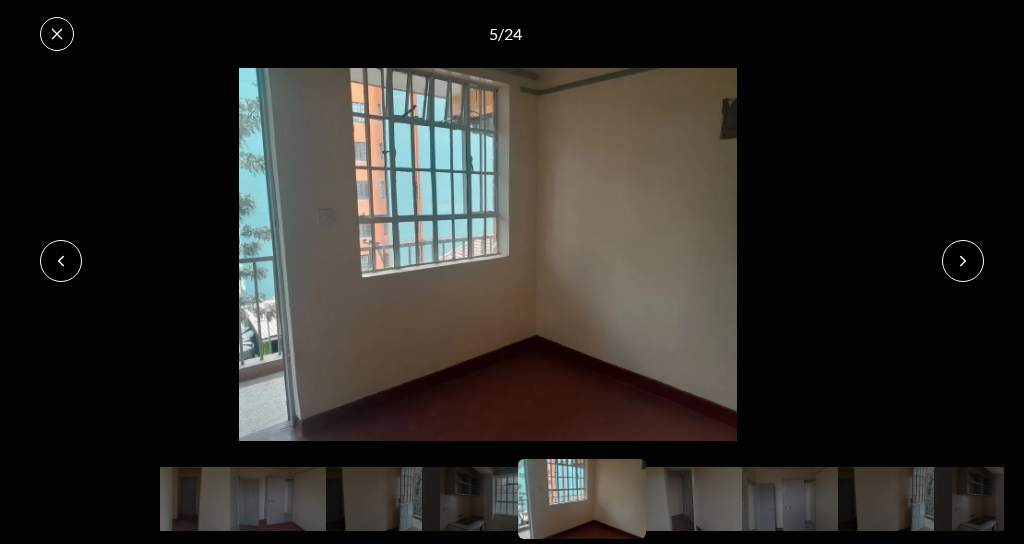 click at bounding box center [963, 261] 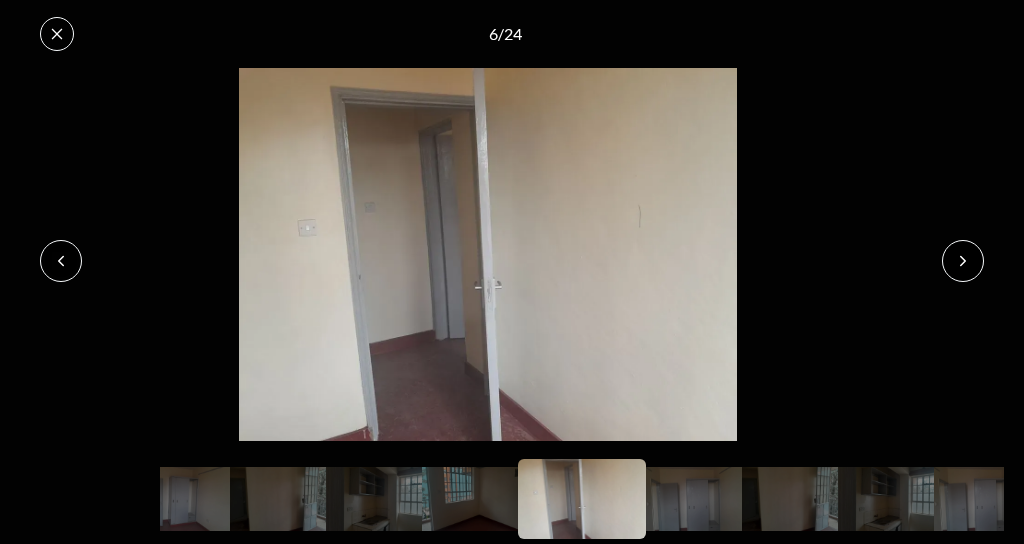 click at bounding box center (963, 261) 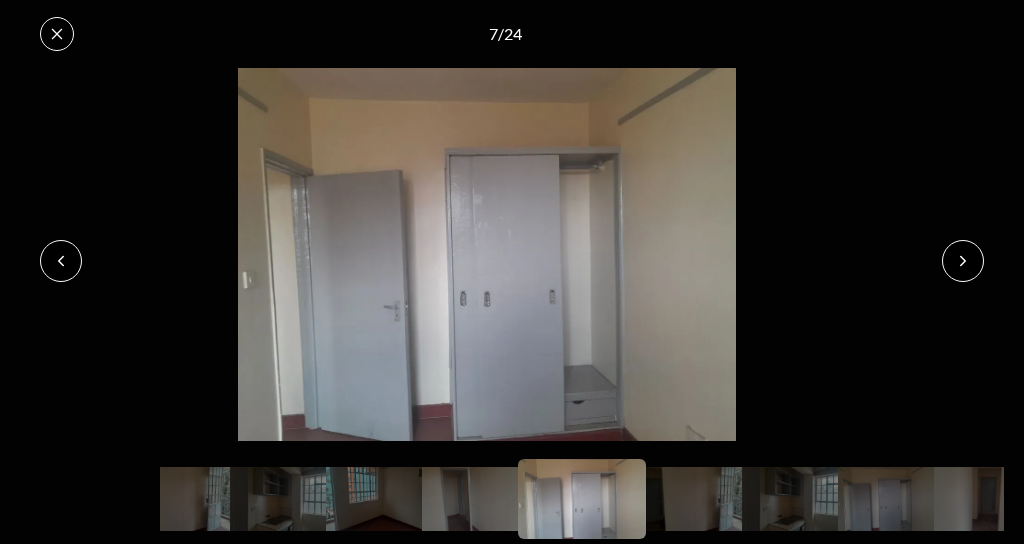 click at bounding box center (963, 261) 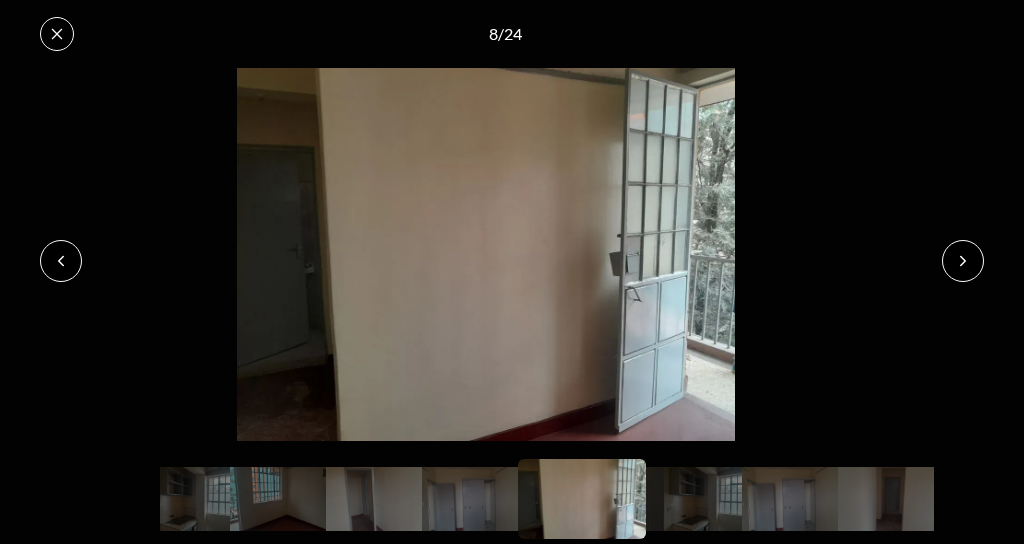 click at bounding box center [963, 261] 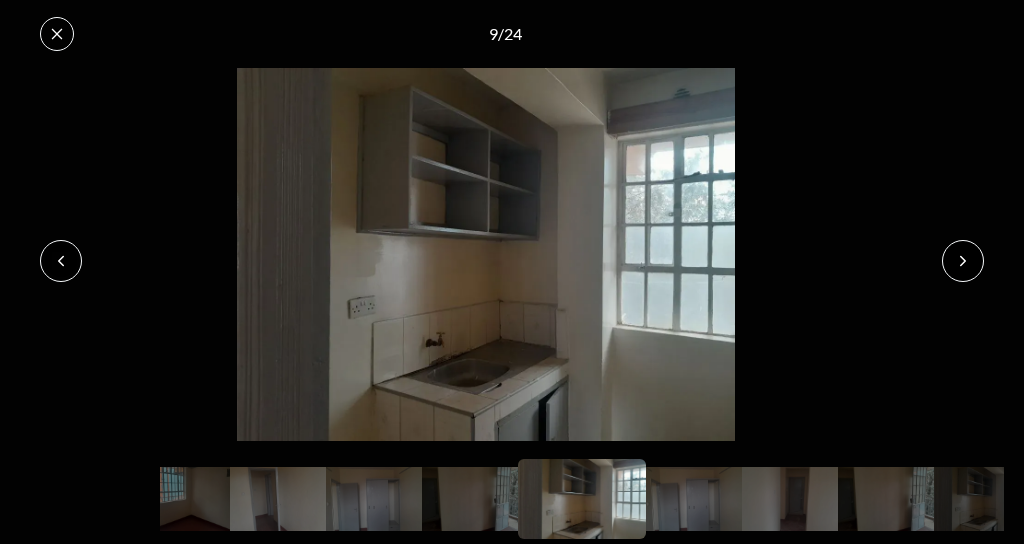 click at bounding box center [963, 261] 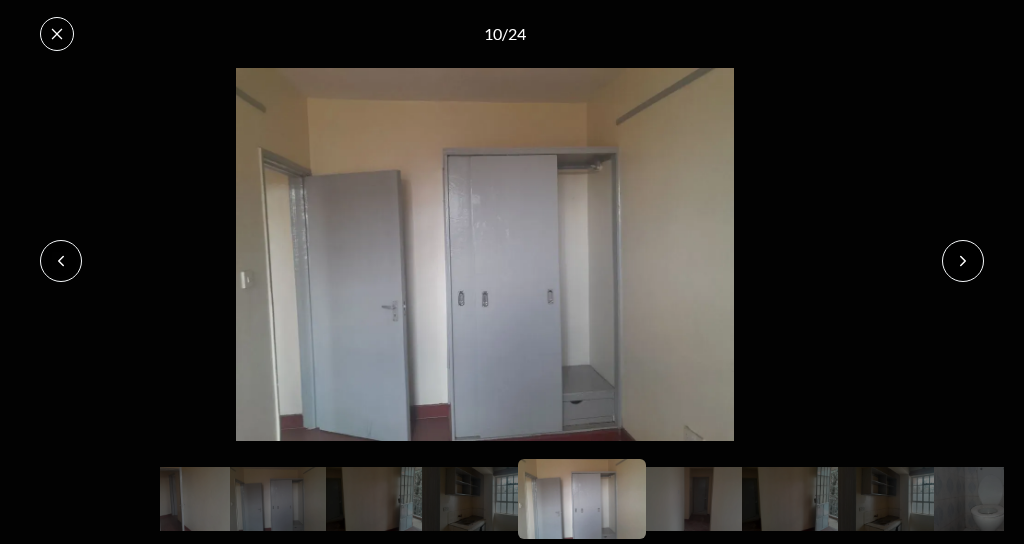 click at bounding box center [963, 261] 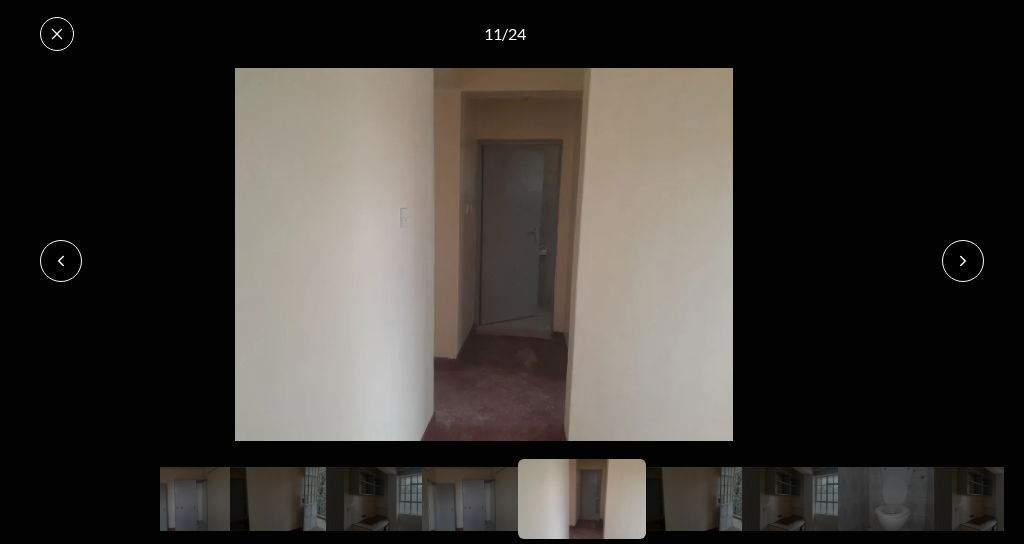 click at bounding box center (963, 261) 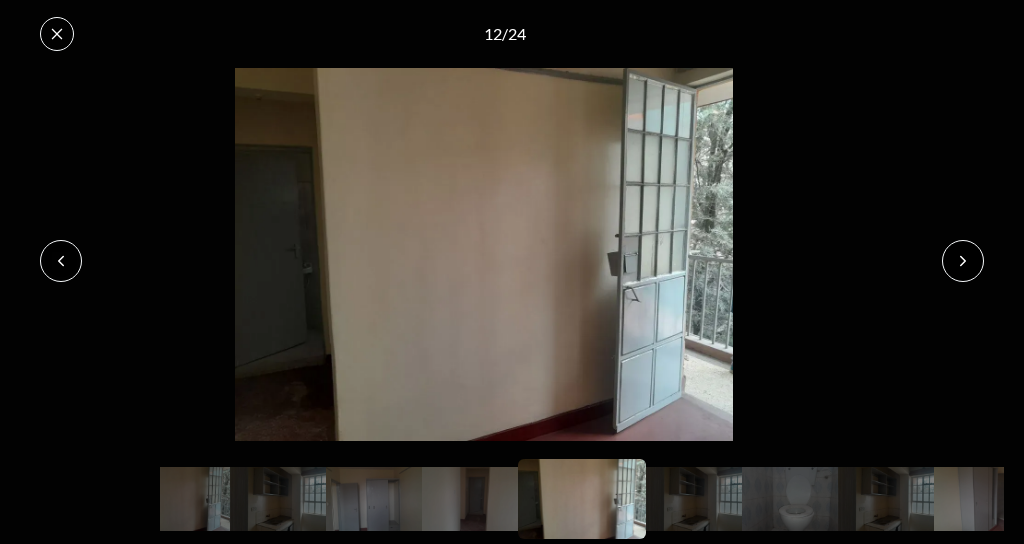 click at bounding box center (963, 261) 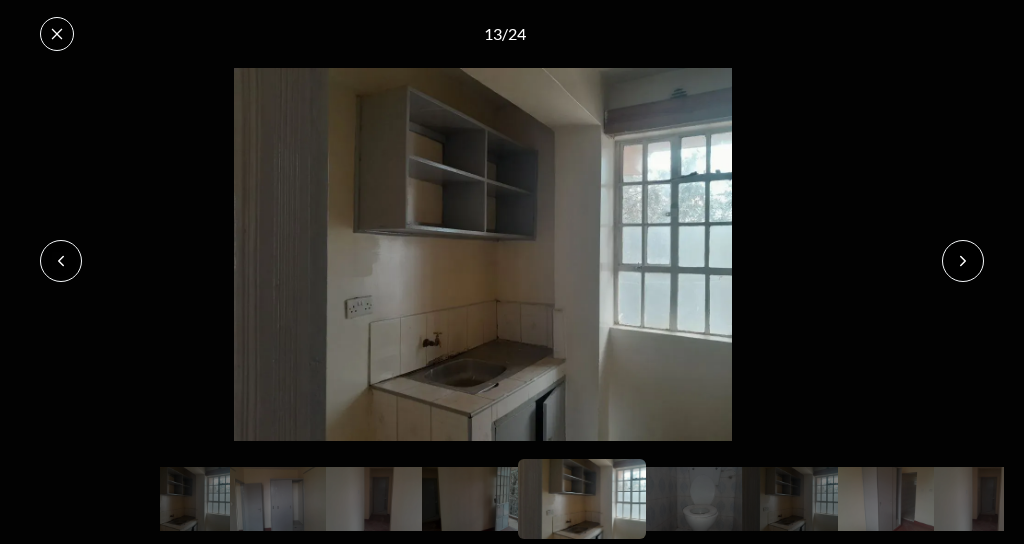 click at bounding box center [963, 261] 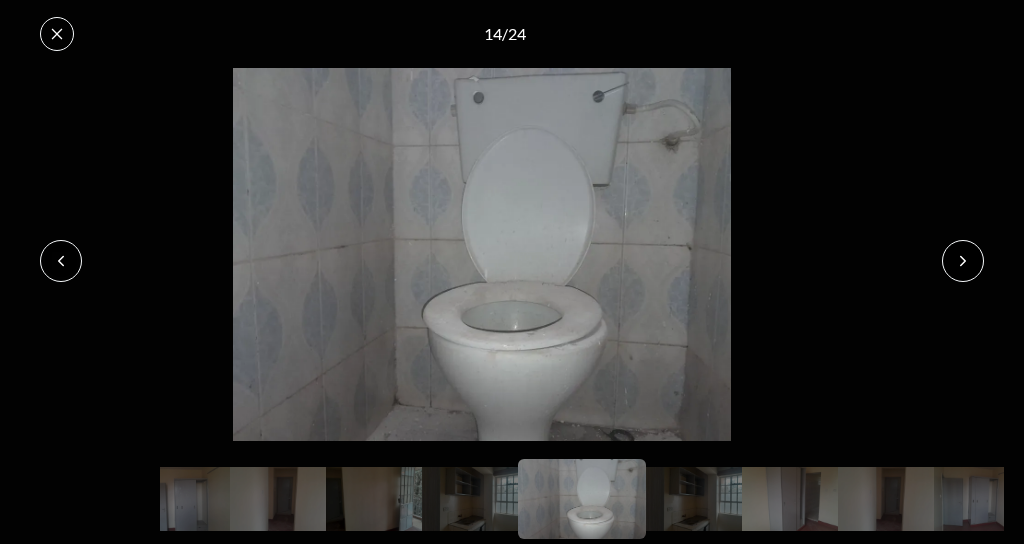 click at bounding box center (963, 261) 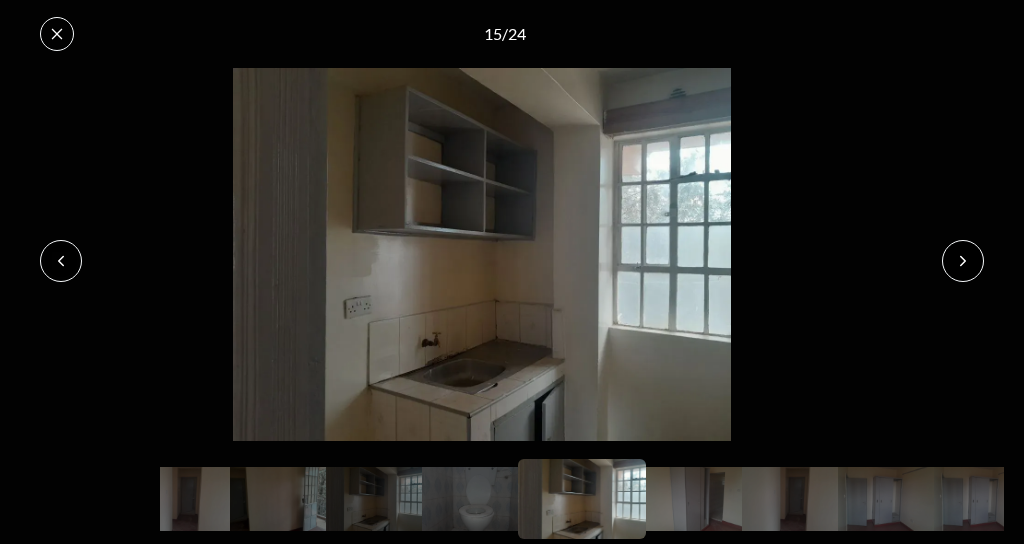 click at bounding box center [963, 261] 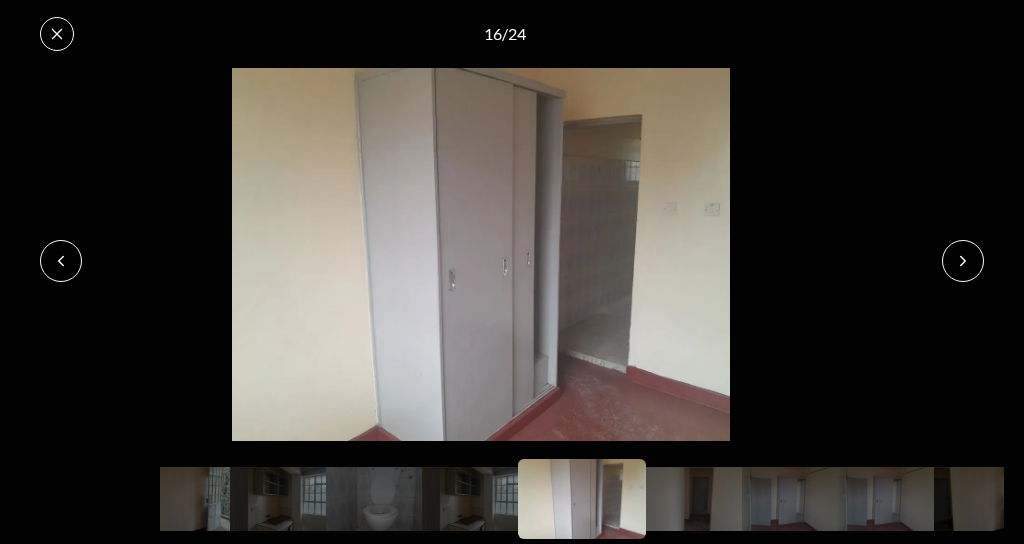 click at bounding box center (963, 261) 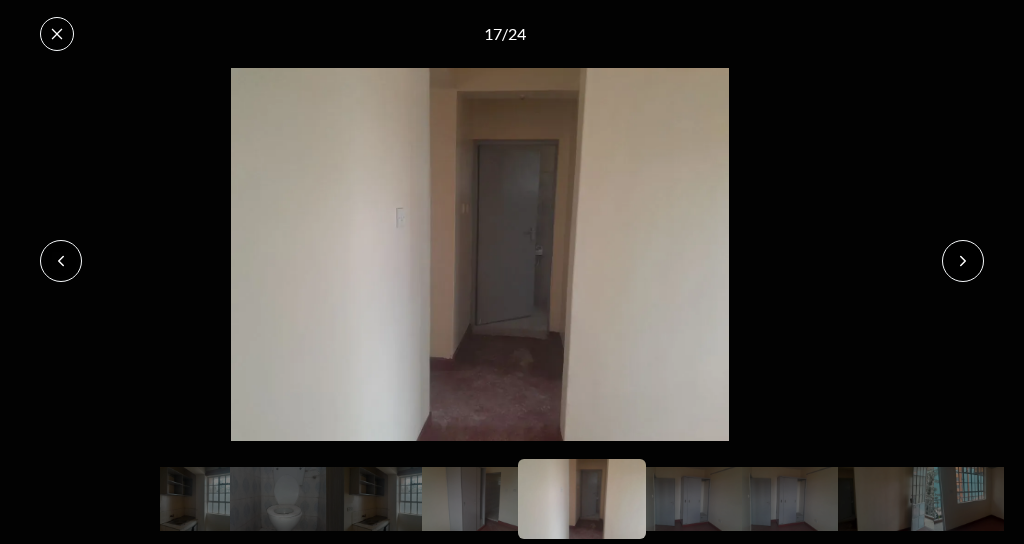 click at bounding box center [963, 261] 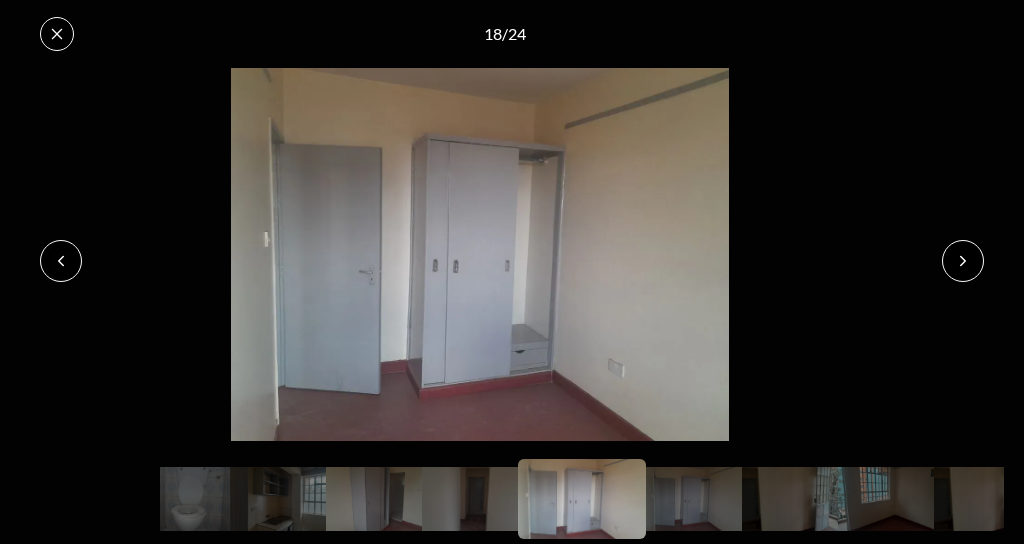 click at bounding box center (963, 261) 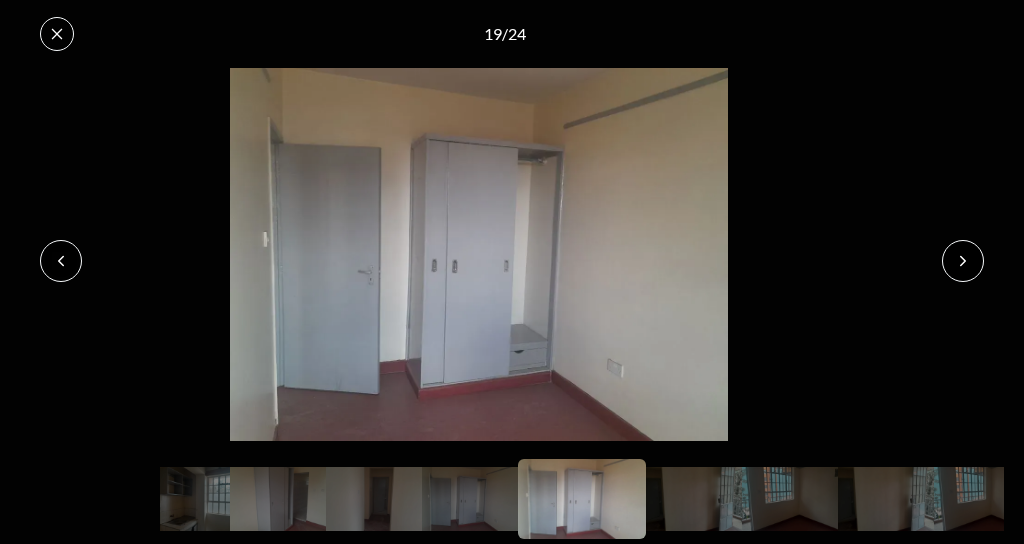 click at bounding box center [963, 261] 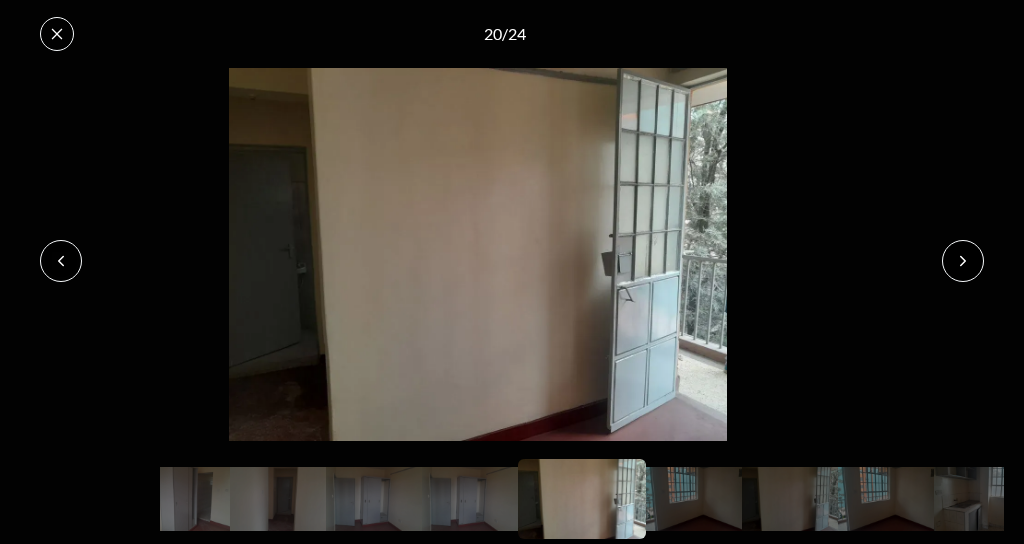click at bounding box center [963, 261] 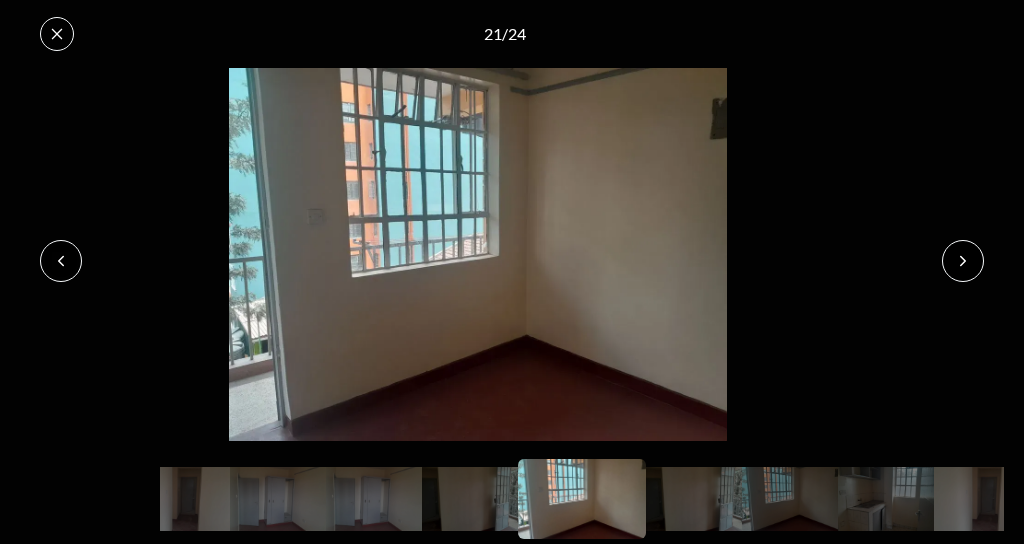 click at bounding box center [963, 261] 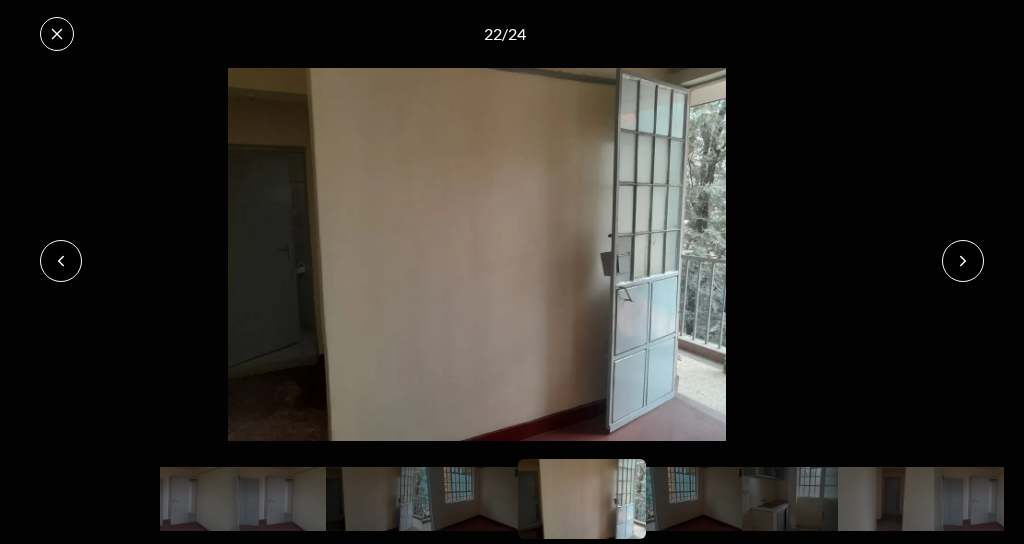 click at bounding box center (963, 261) 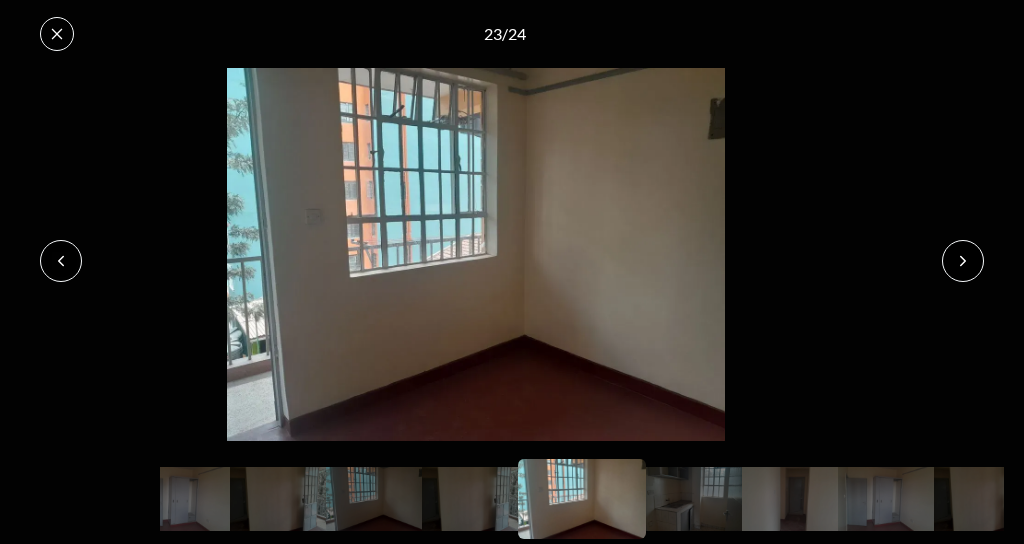 click at bounding box center (963, 261) 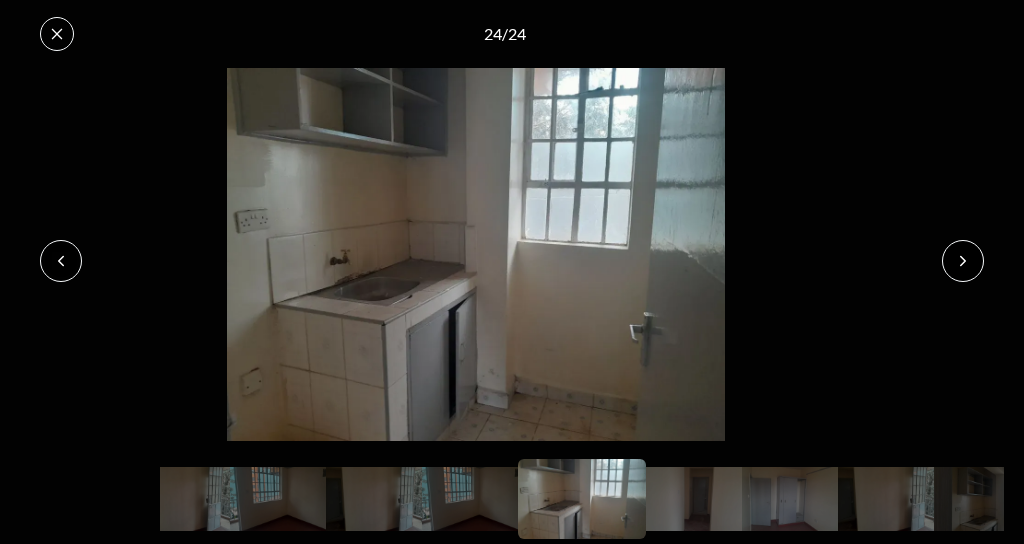 click at bounding box center [963, 261] 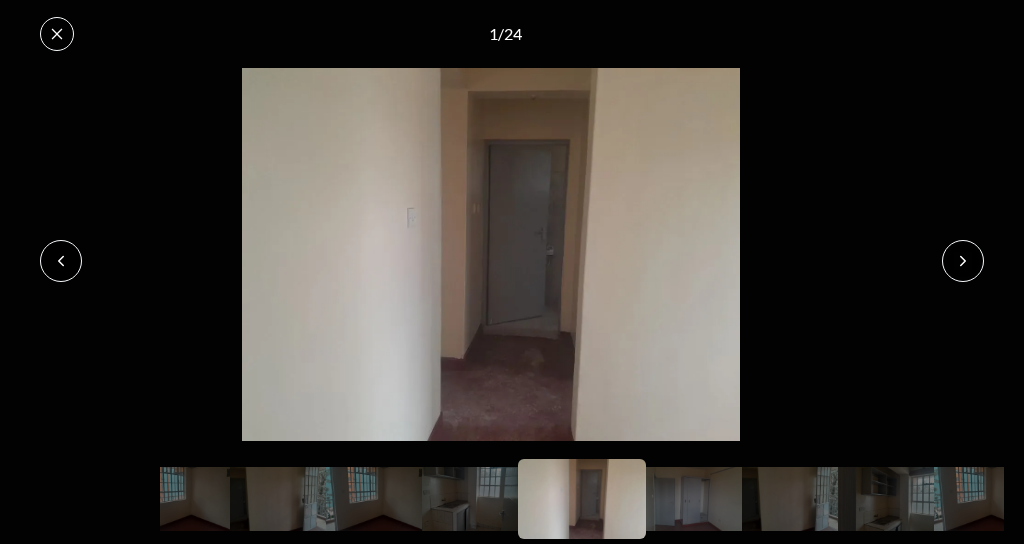click 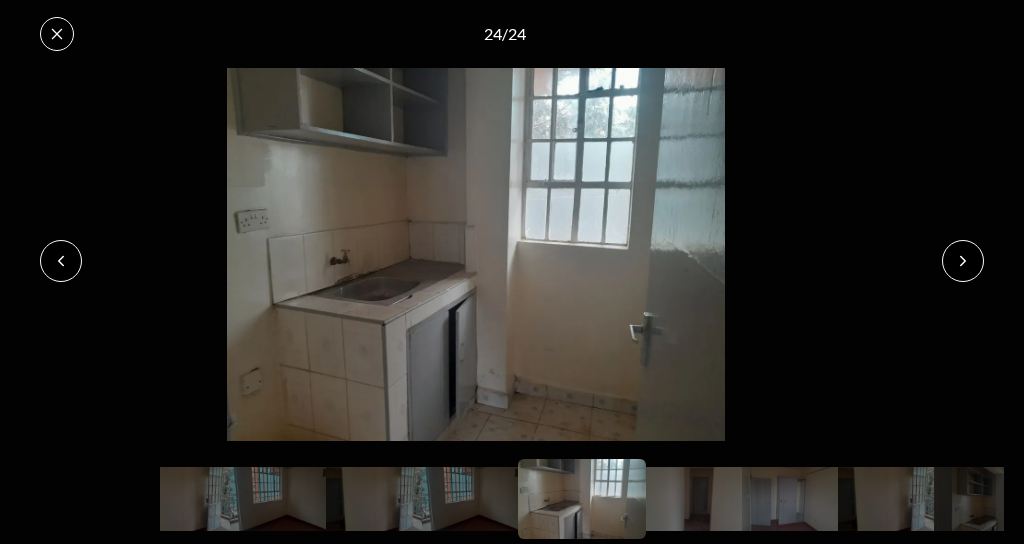 click at bounding box center (963, 261) 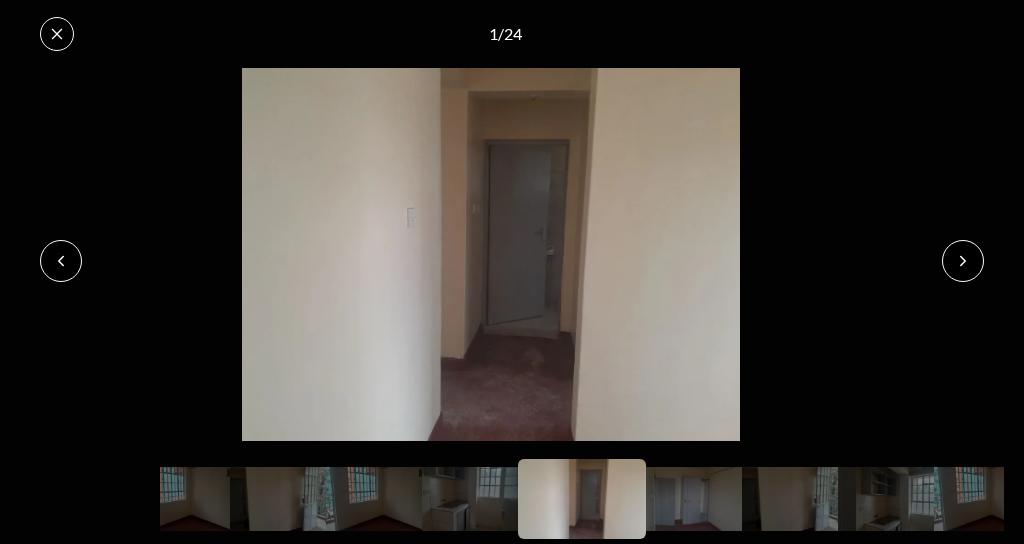 click at bounding box center (963, 261) 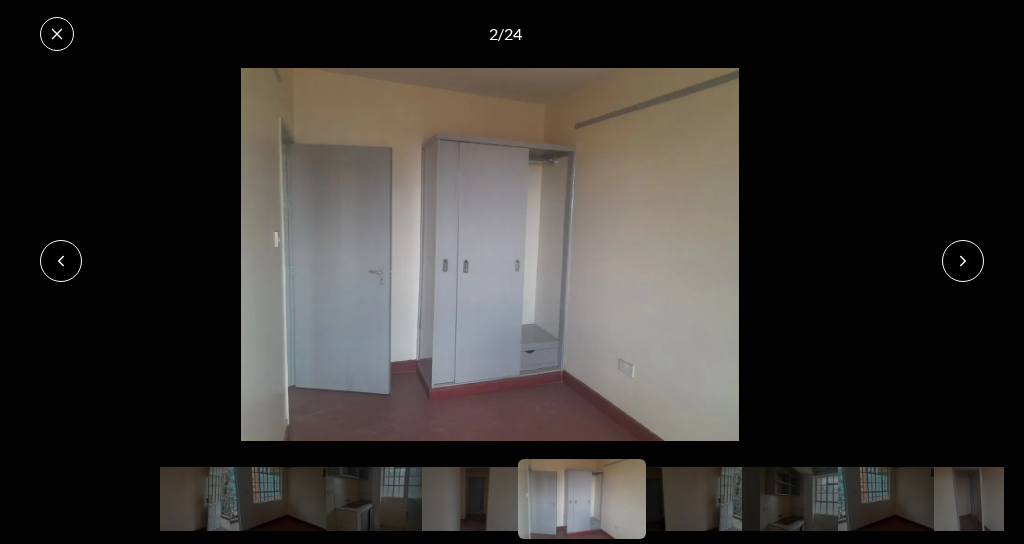 click 